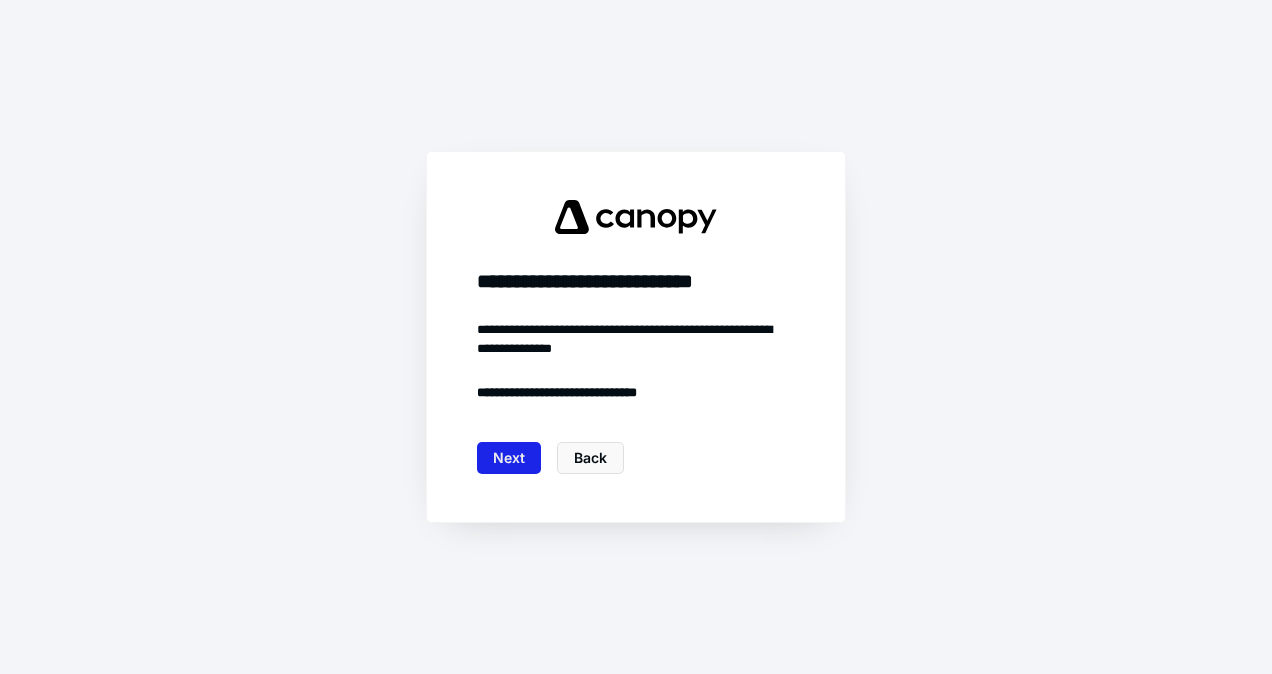 scroll, scrollTop: 0, scrollLeft: 0, axis: both 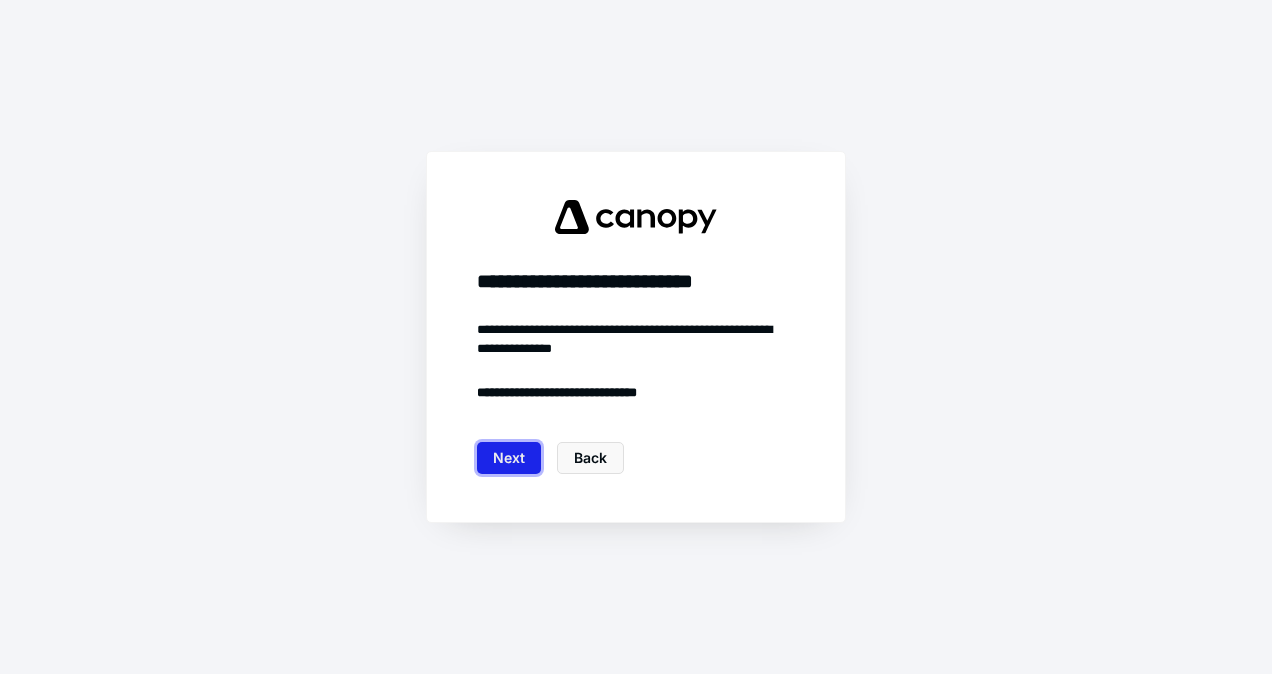 click on "Next" at bounding box center (509, 458) 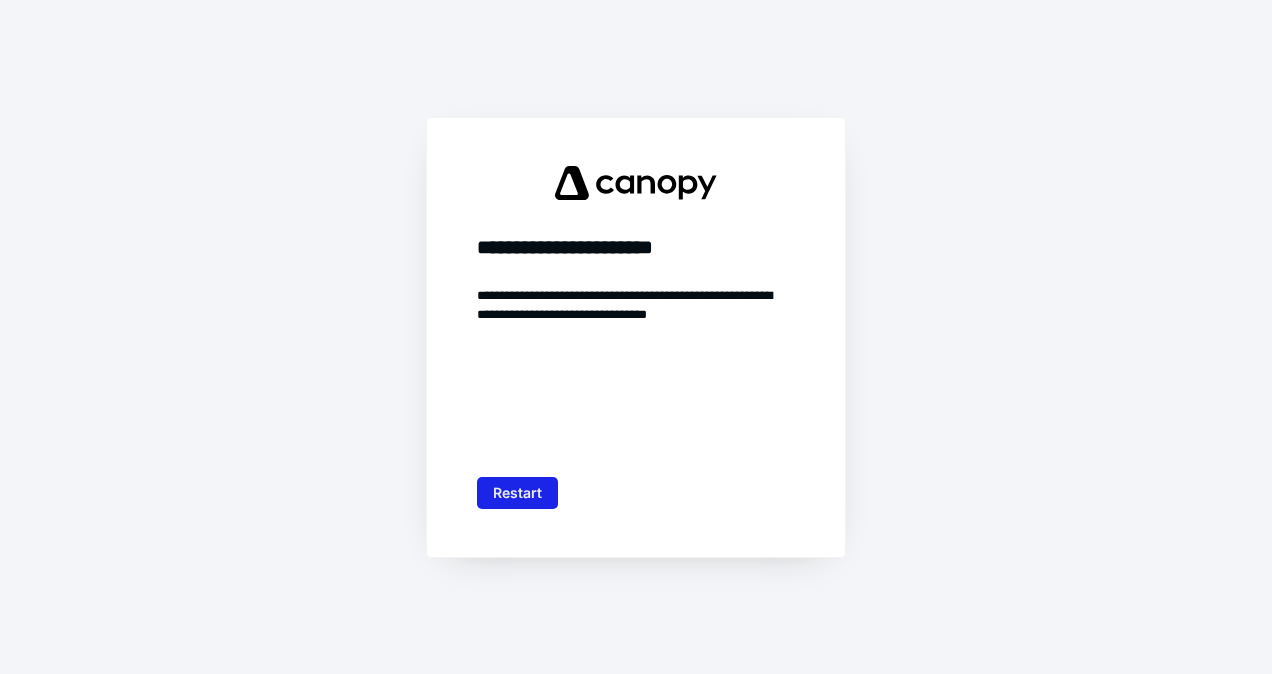 click on "Restart" at bounding box center [517, 493] 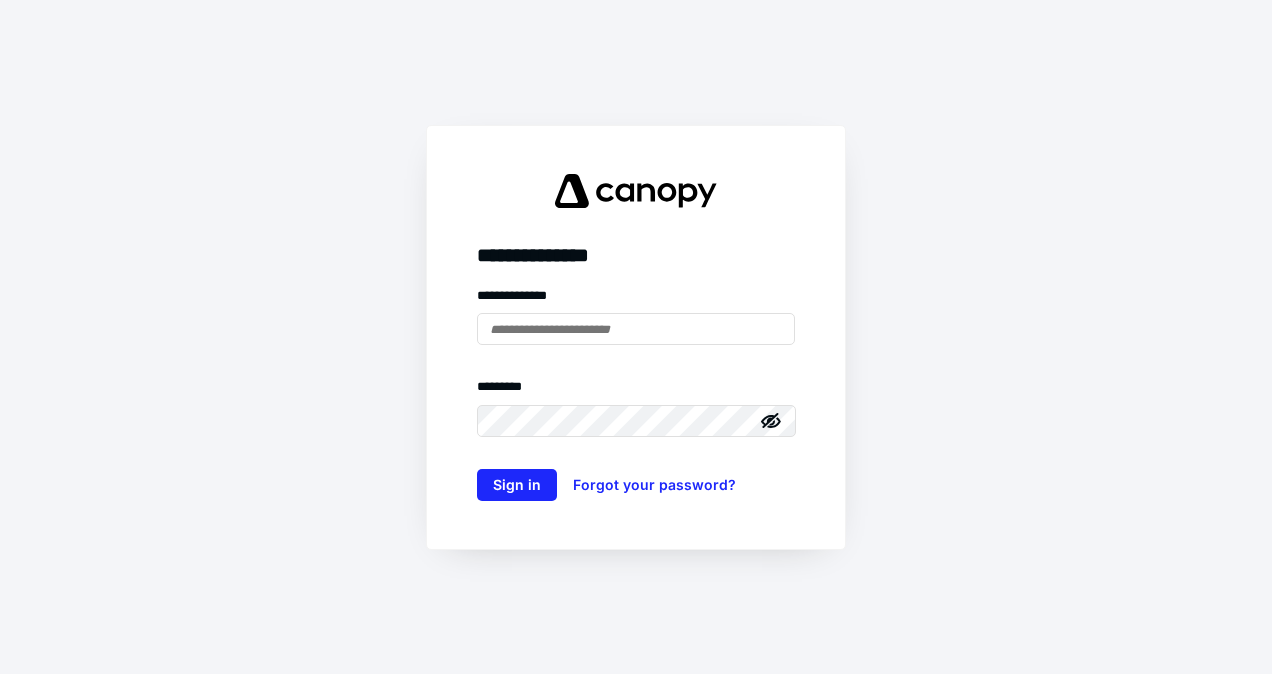 type on "**********" 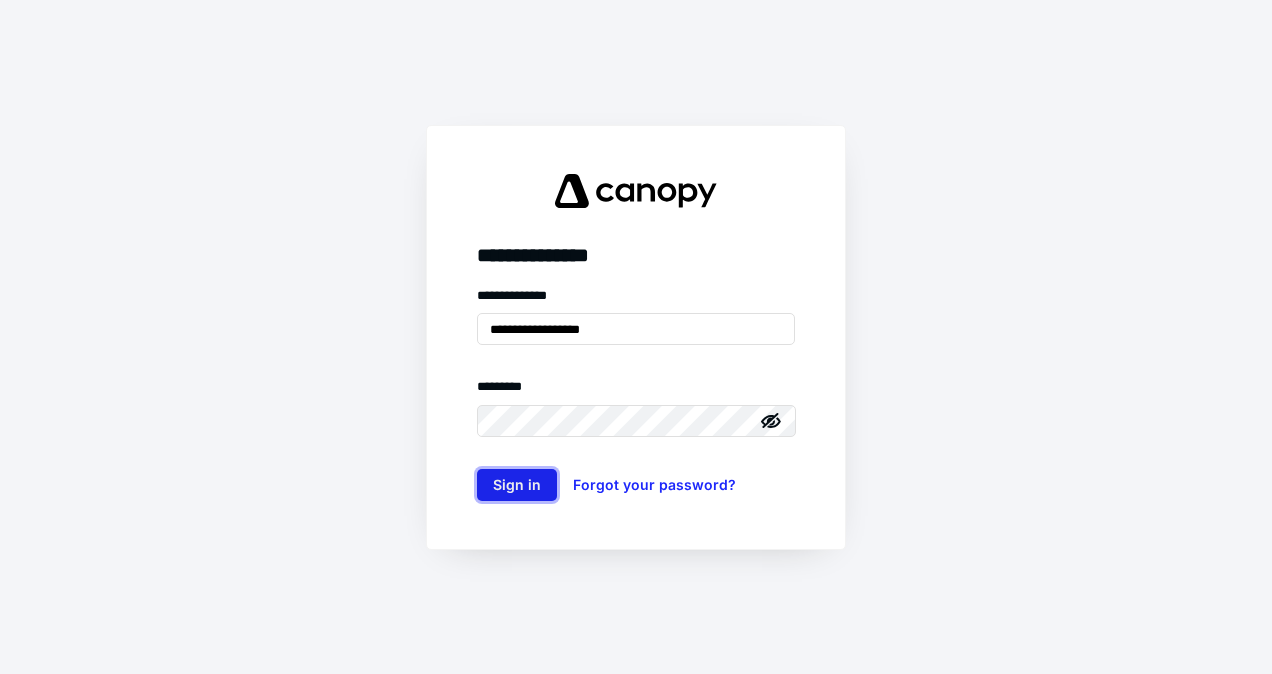 click on "Sign in" at bounding box center [517, 485] 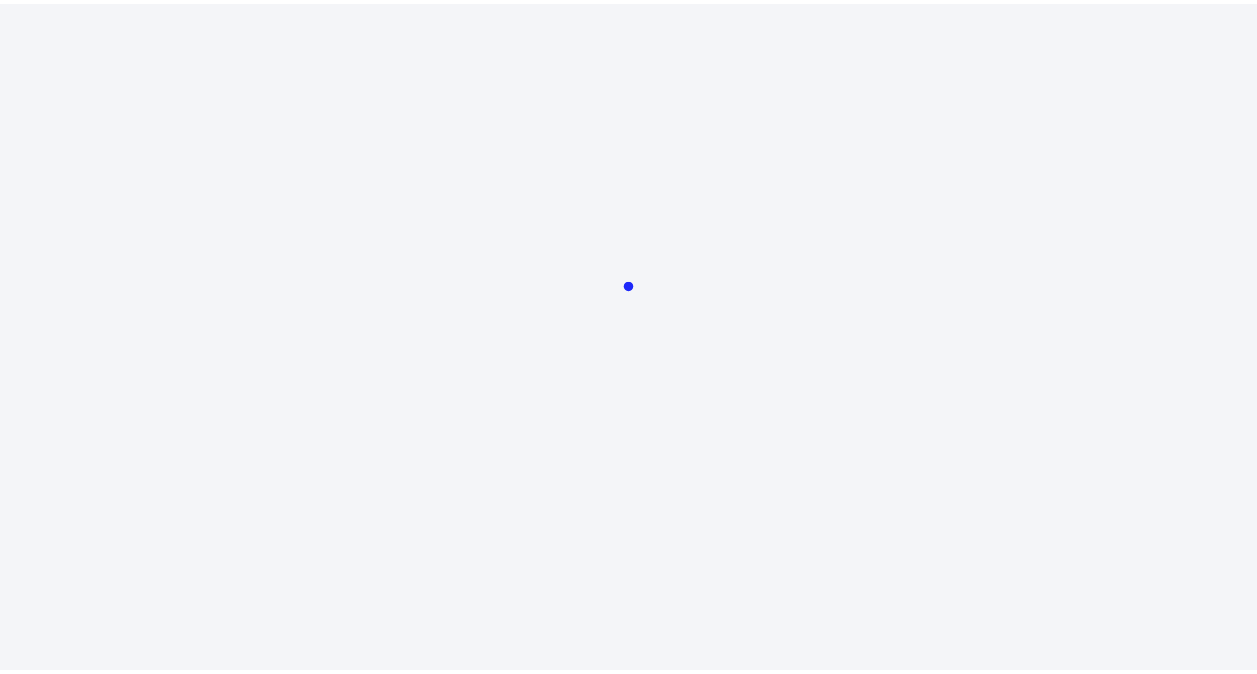 scroll, scrollTop: 0, scrollLeft: 0, axis: both 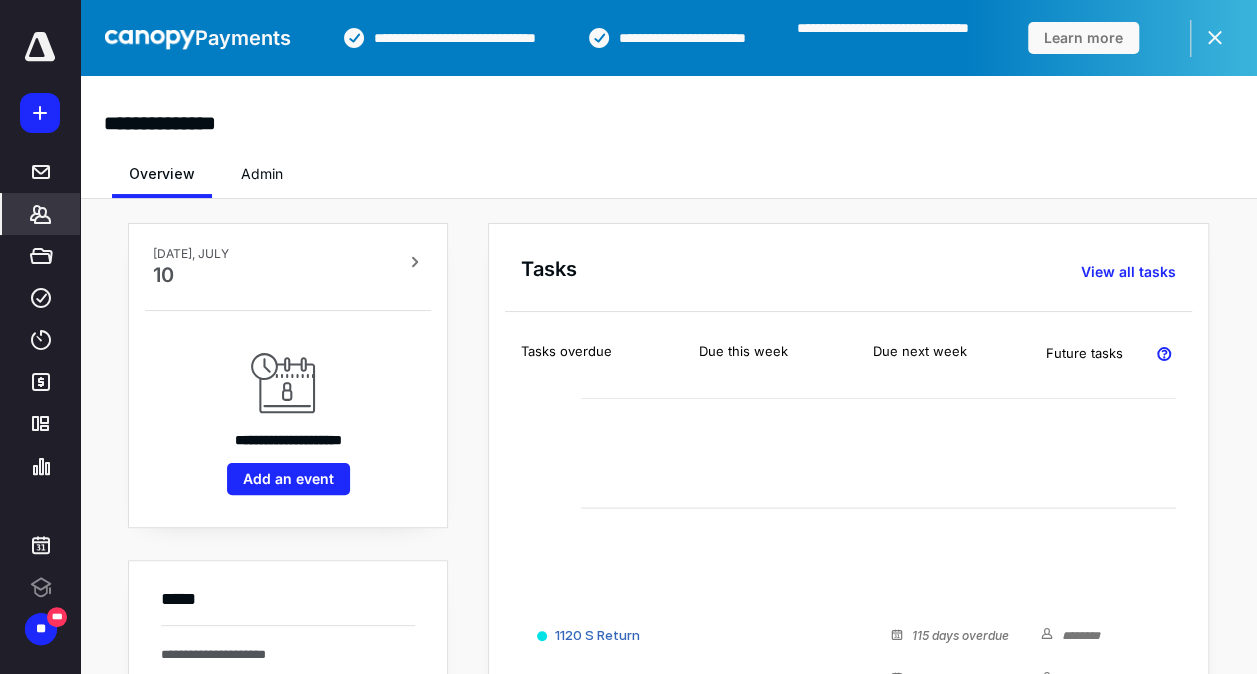 click on "*******" at bounding box center (41, 214) 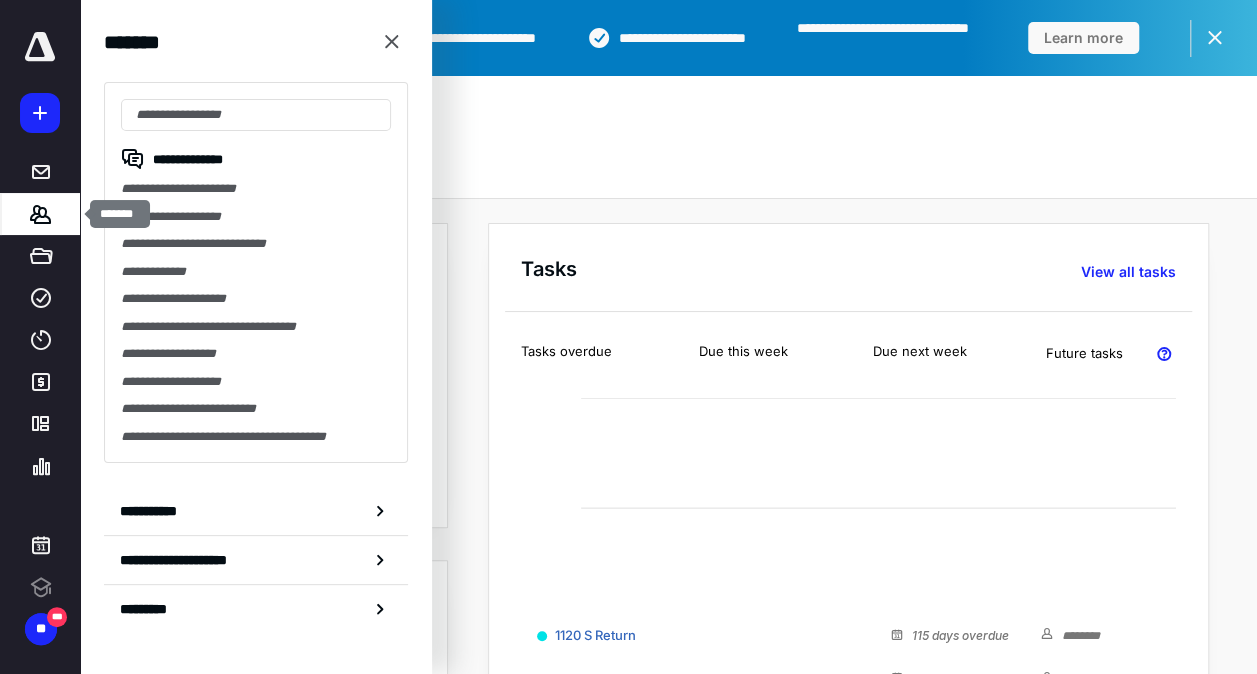 scroll, scrollTop: 0, scrollLeft: 0, axis: both 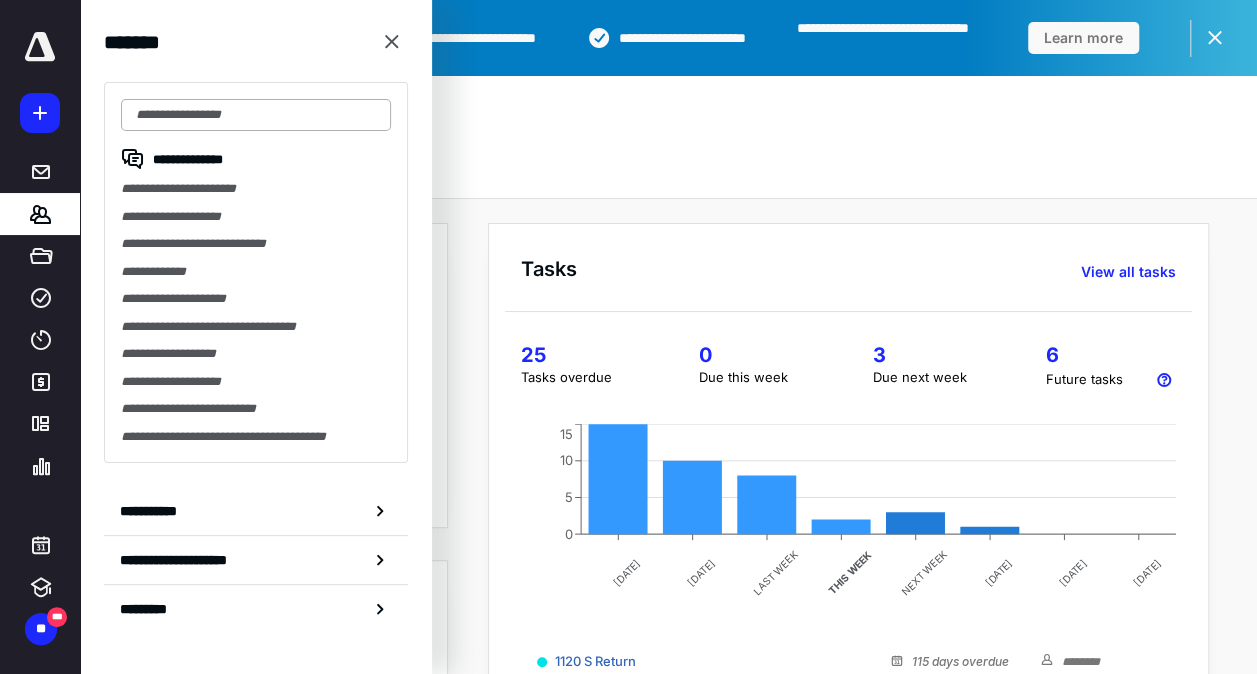 click at bounding box center (256, 115) 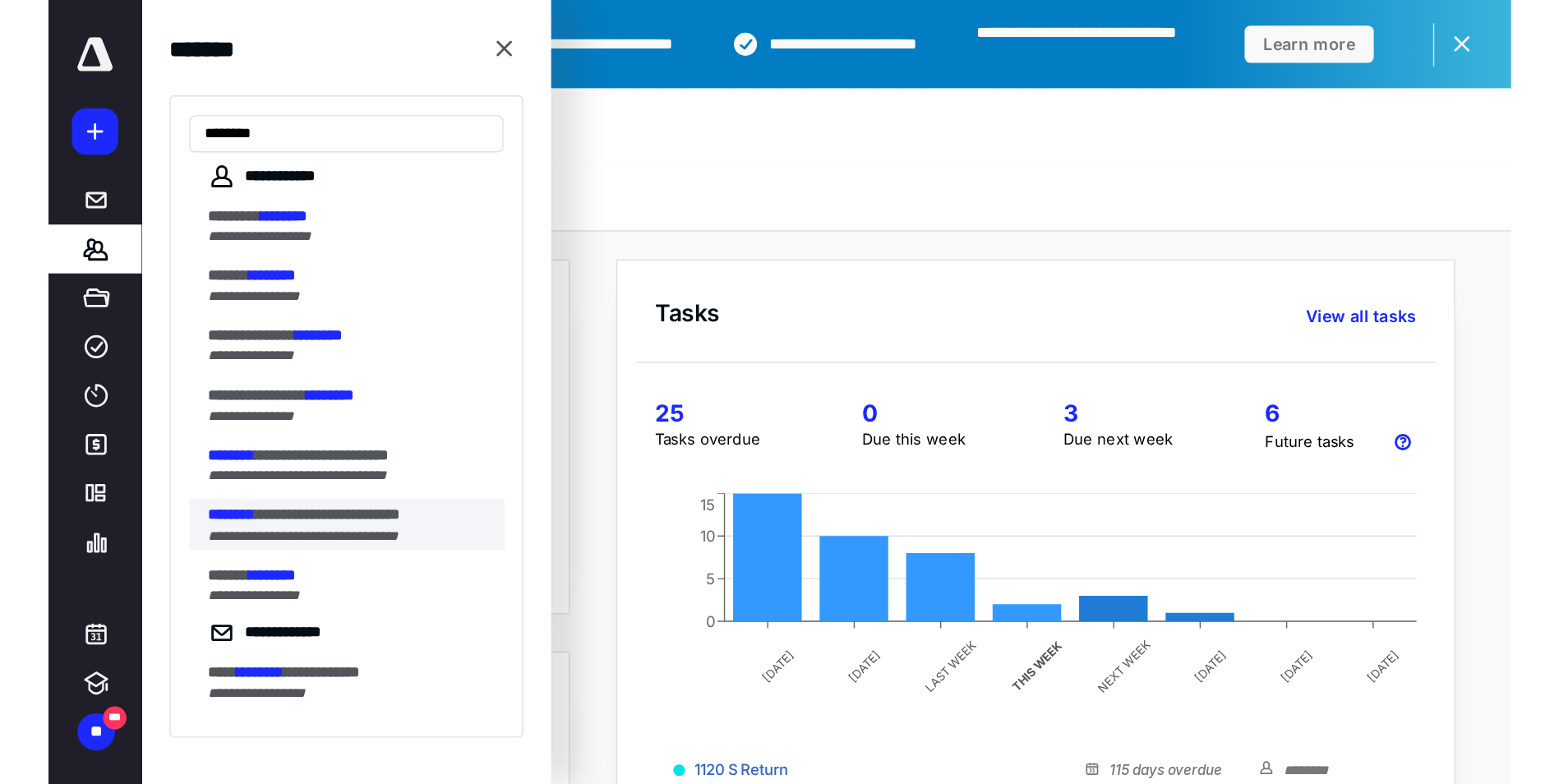 scroll, scrollTop: 247, scrollLeft: 0, axis: vertical 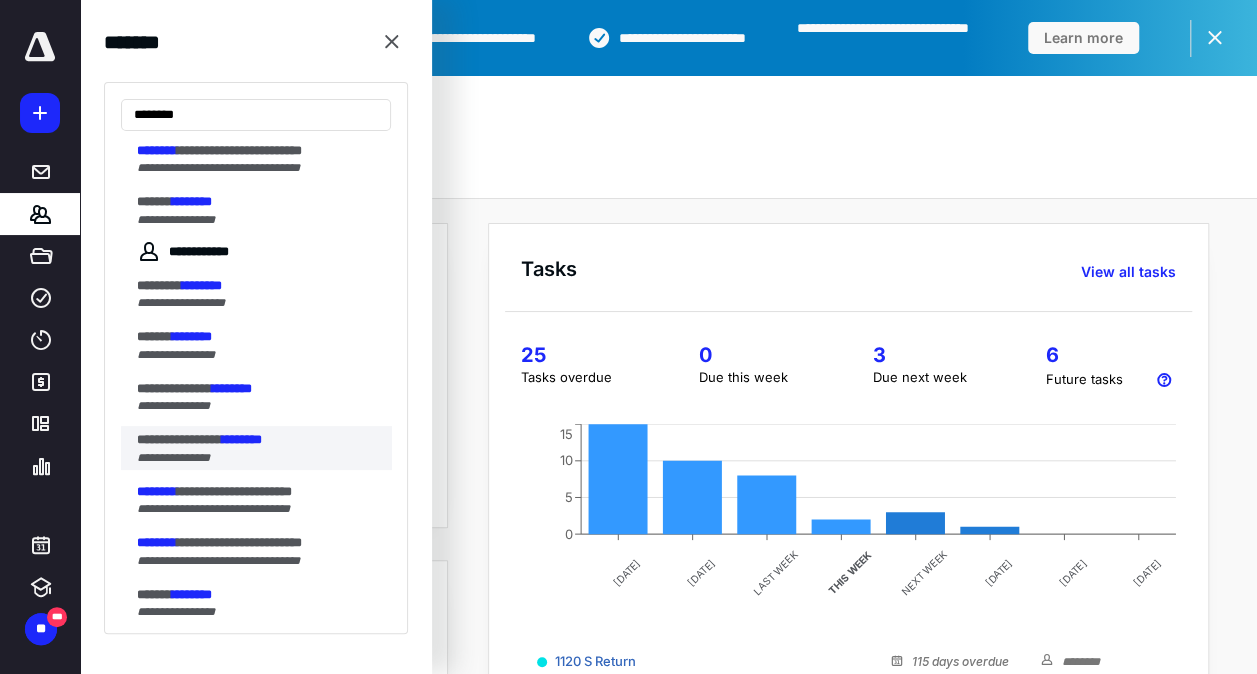 type on "********" 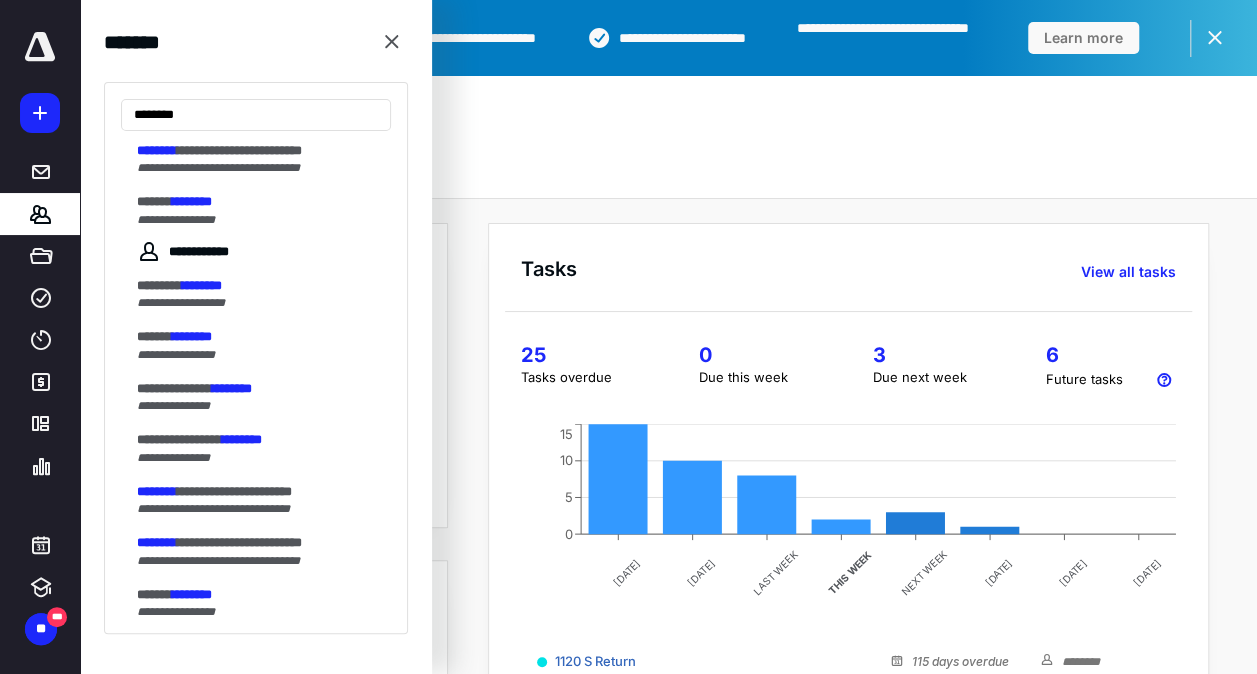 drag, startPoint x: 191, startPoint y: 450, endPoint x: 193, endPoint y: 429, distance: 21.095022 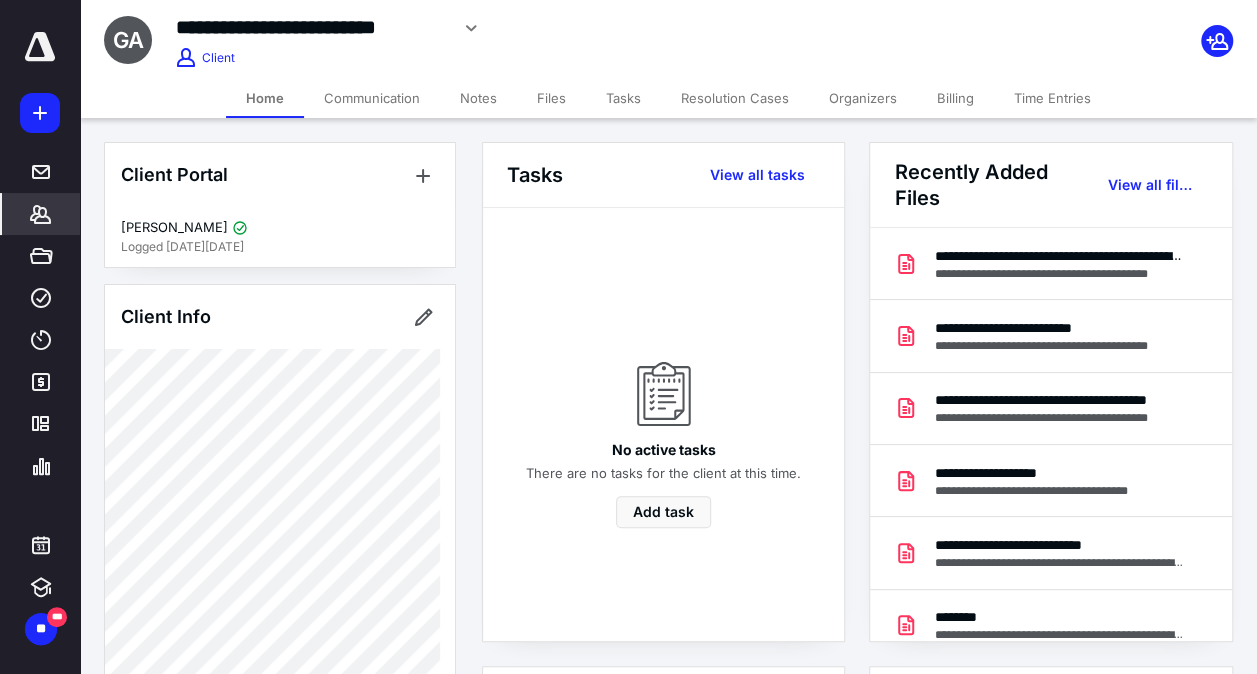 click on "Files" at bounding box center (551, 98) 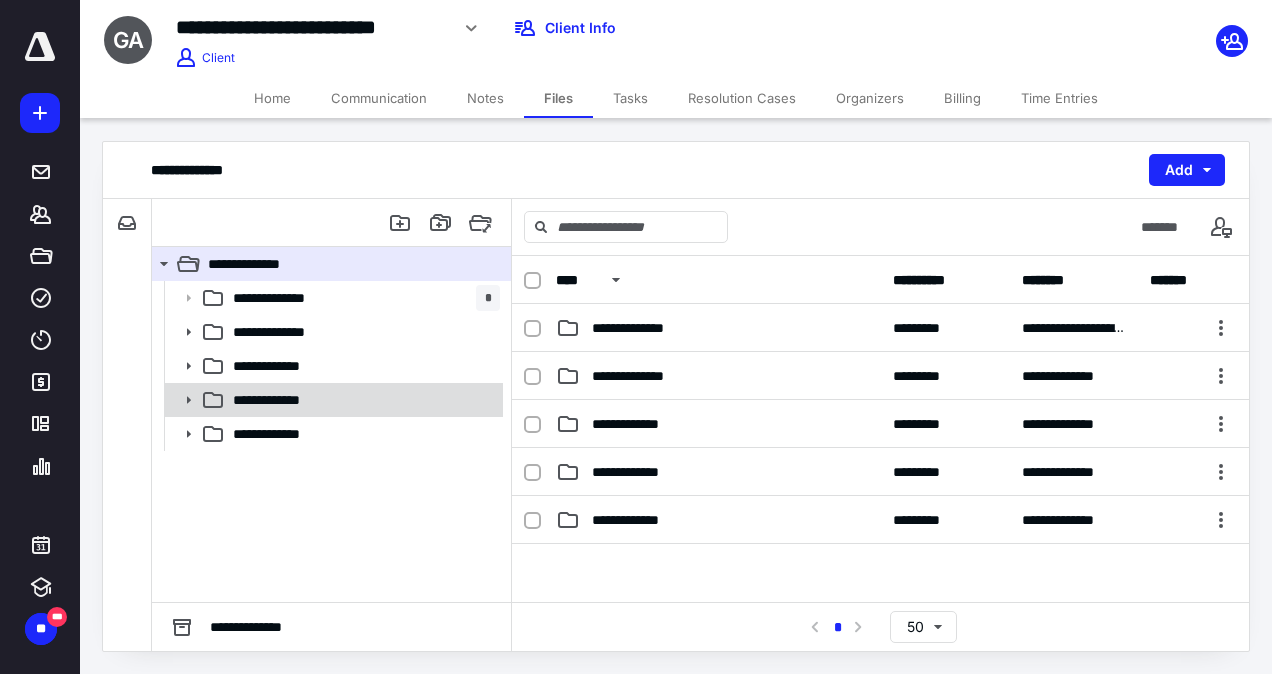 click 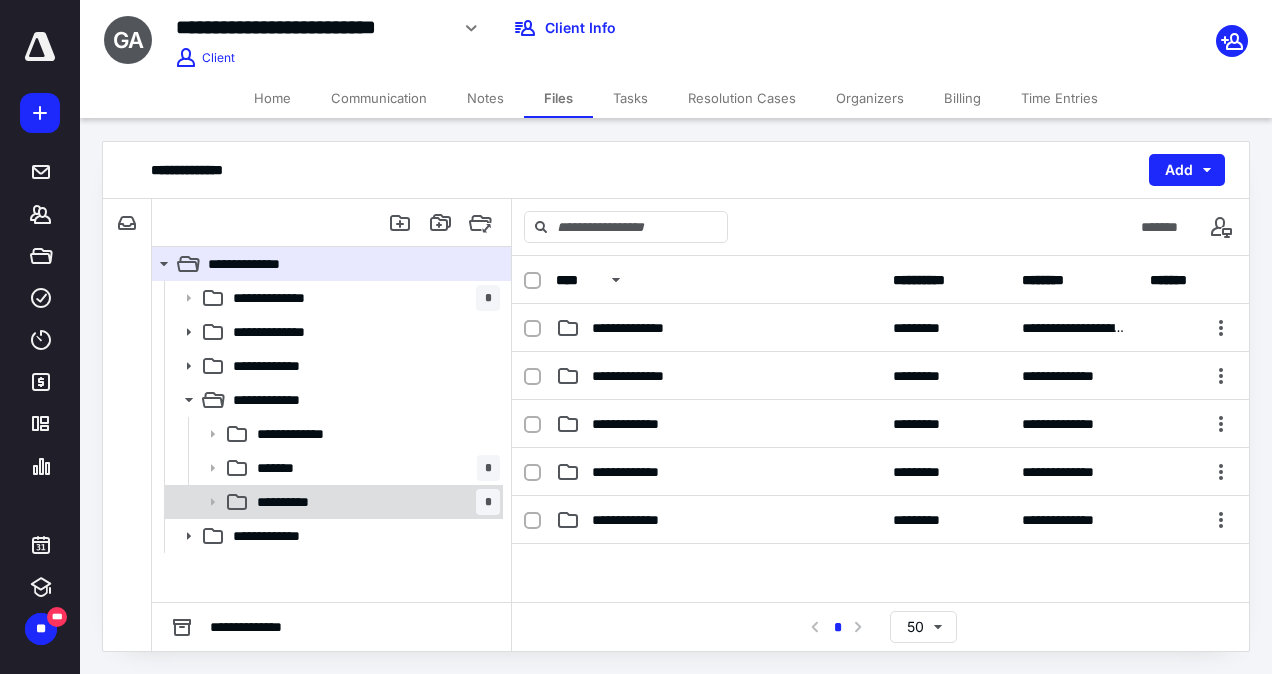 click 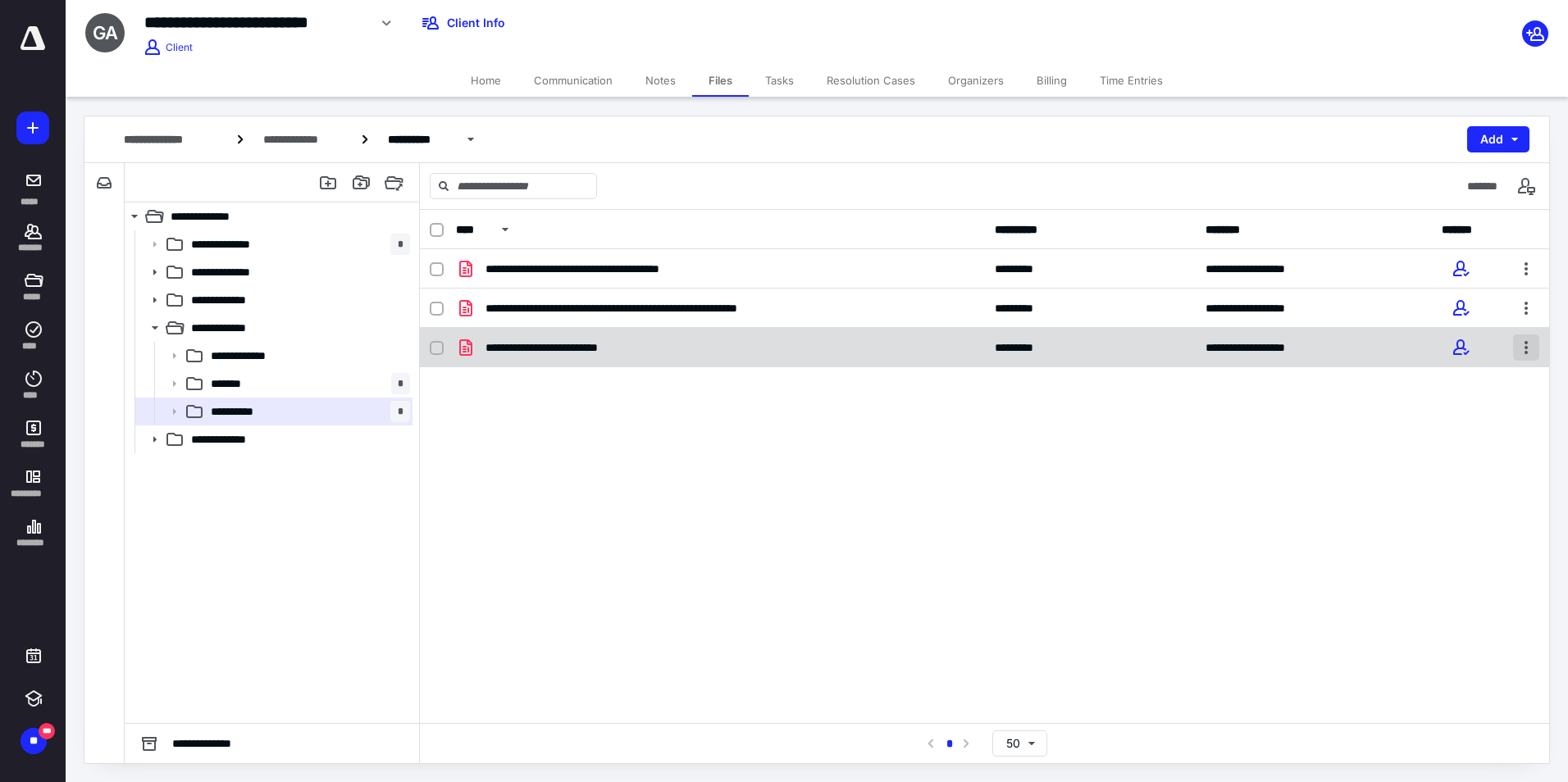 click at bounding box center [1526, 348] 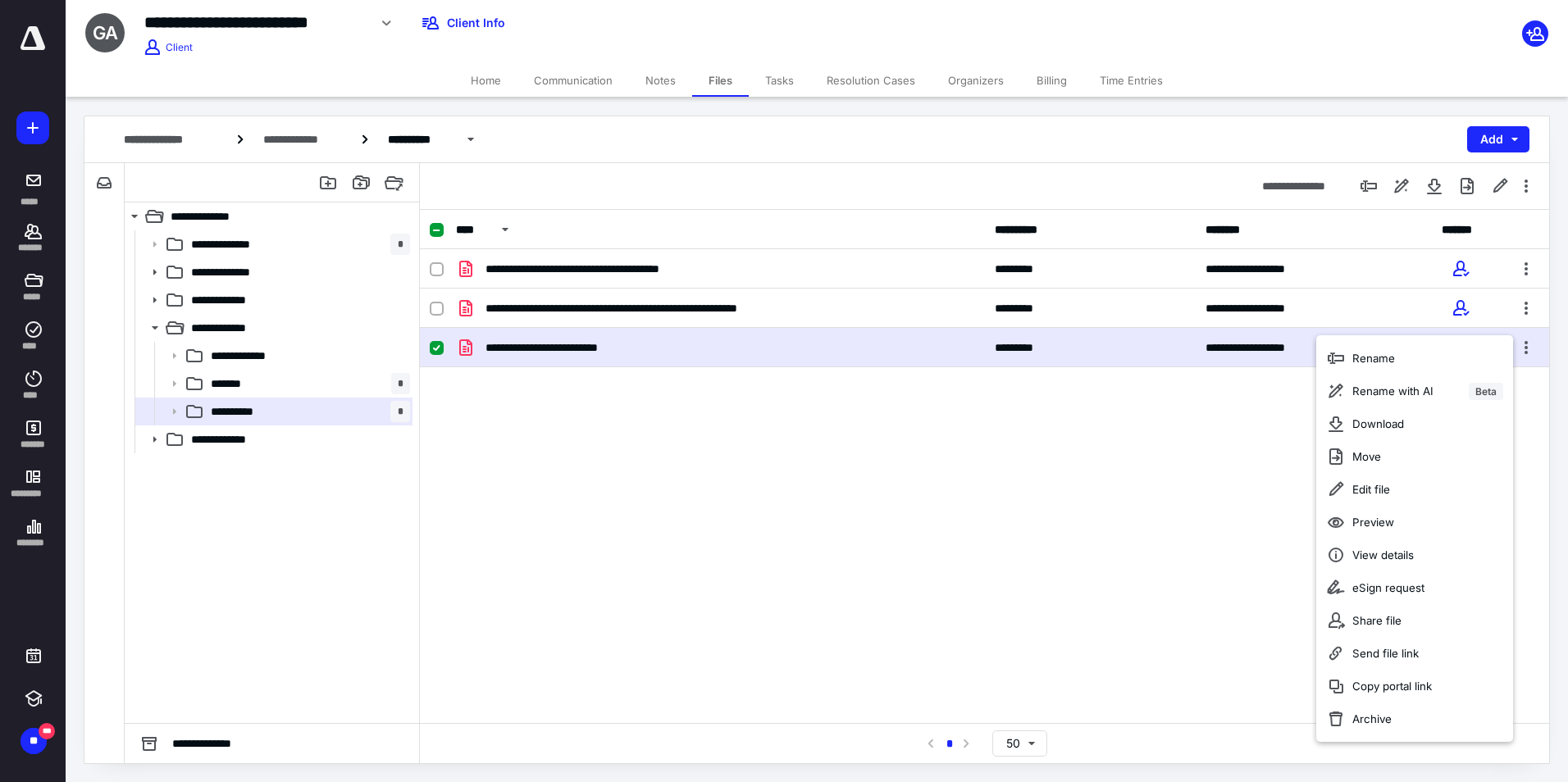 drag, startPoint x: 1216, startPoint y: 417, endPoint x: 1377, endPoint y: 361, distance: 170.46114 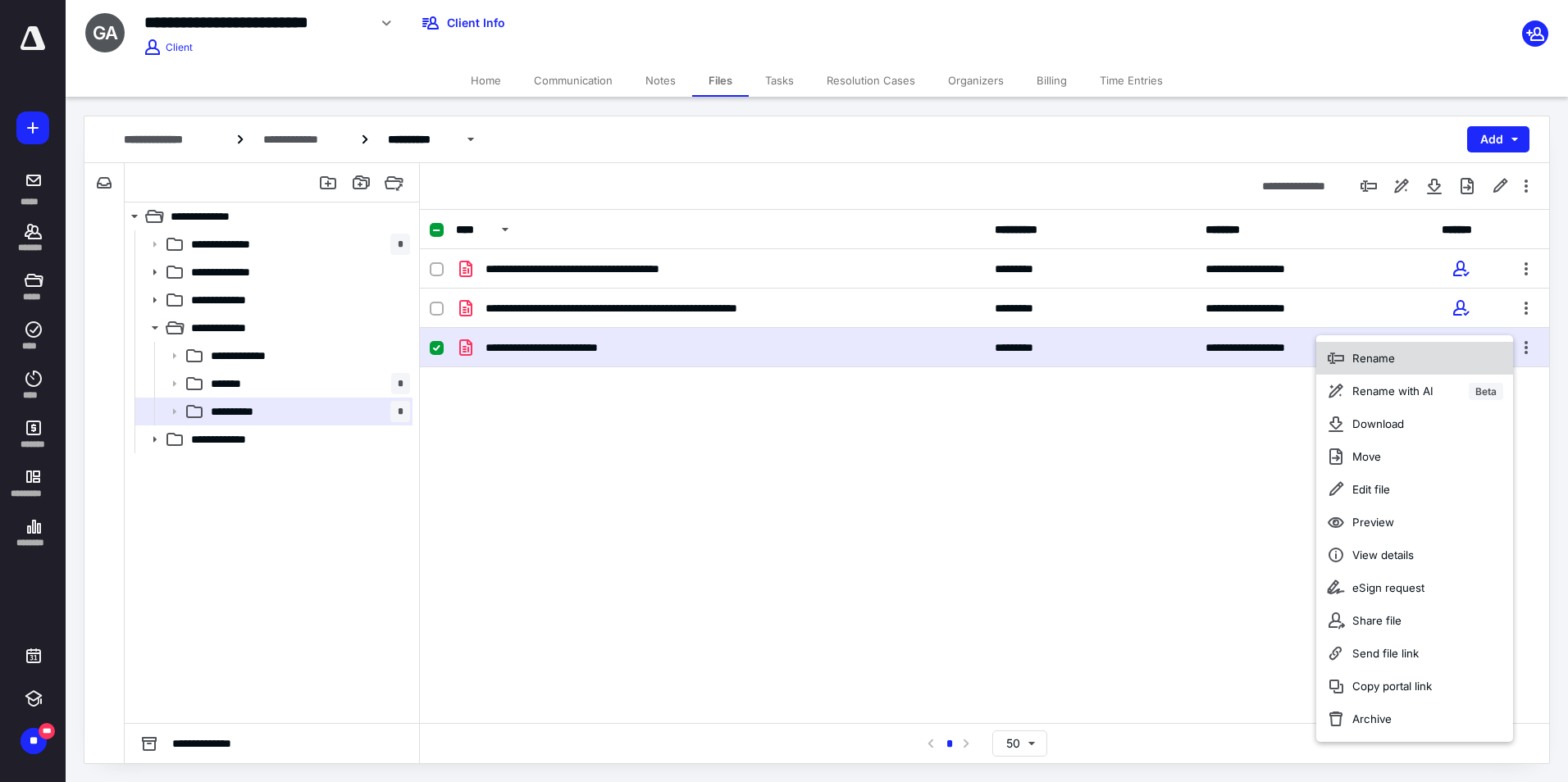 click on "**********" at bounding box center [984, 372] 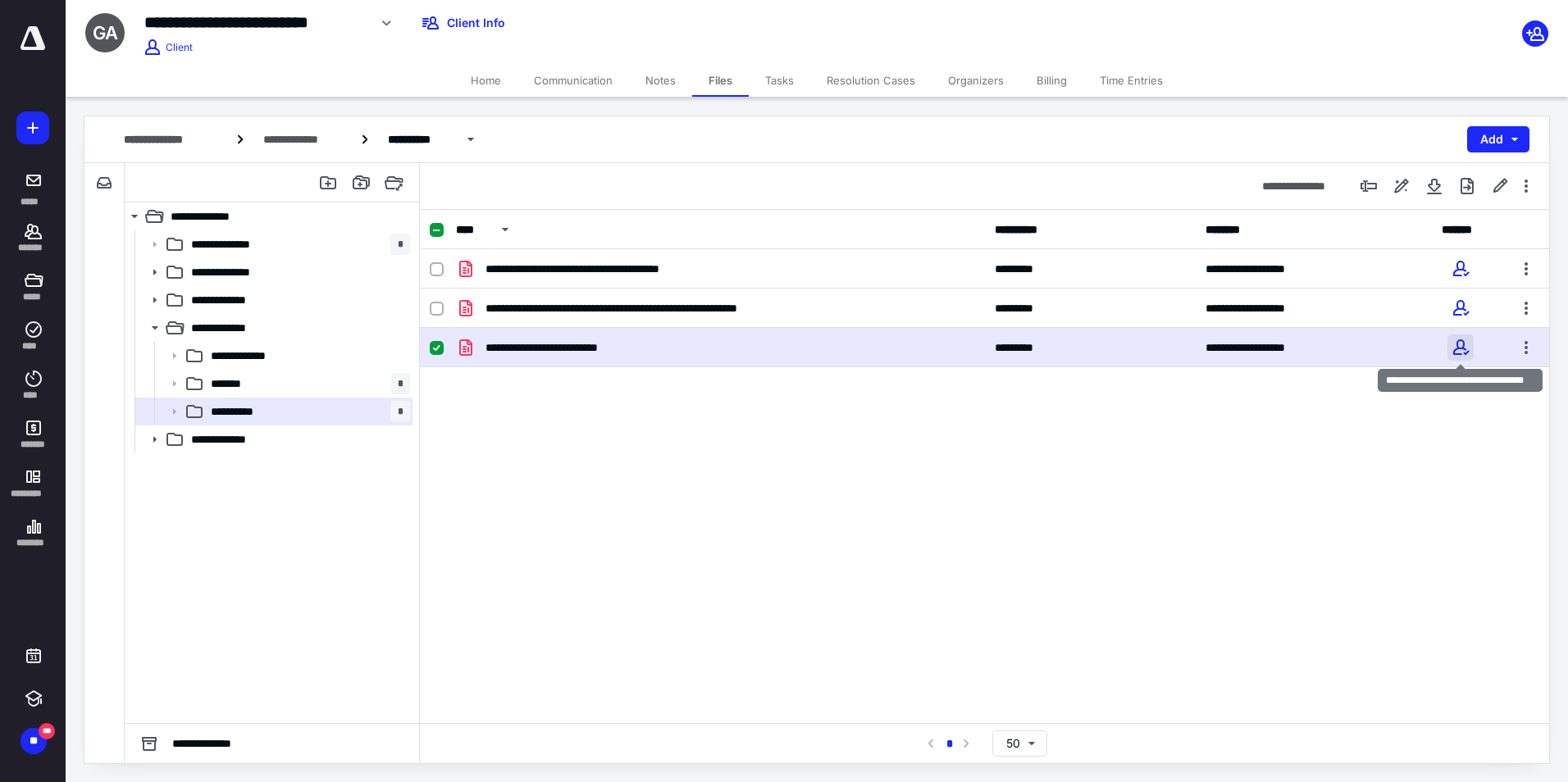 click at bounding box center [1461, 348] 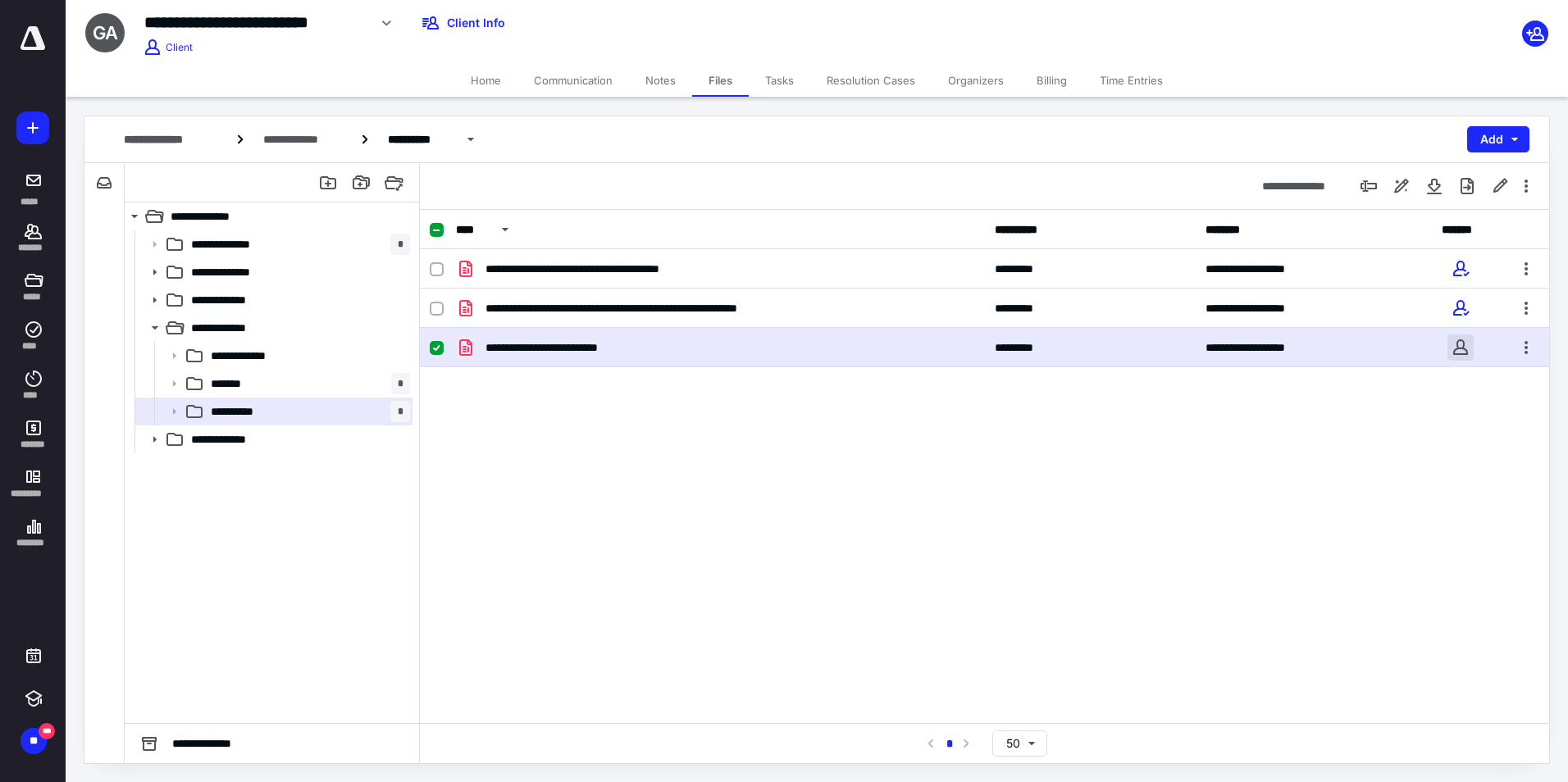 click at bounding box center (1461, 348) 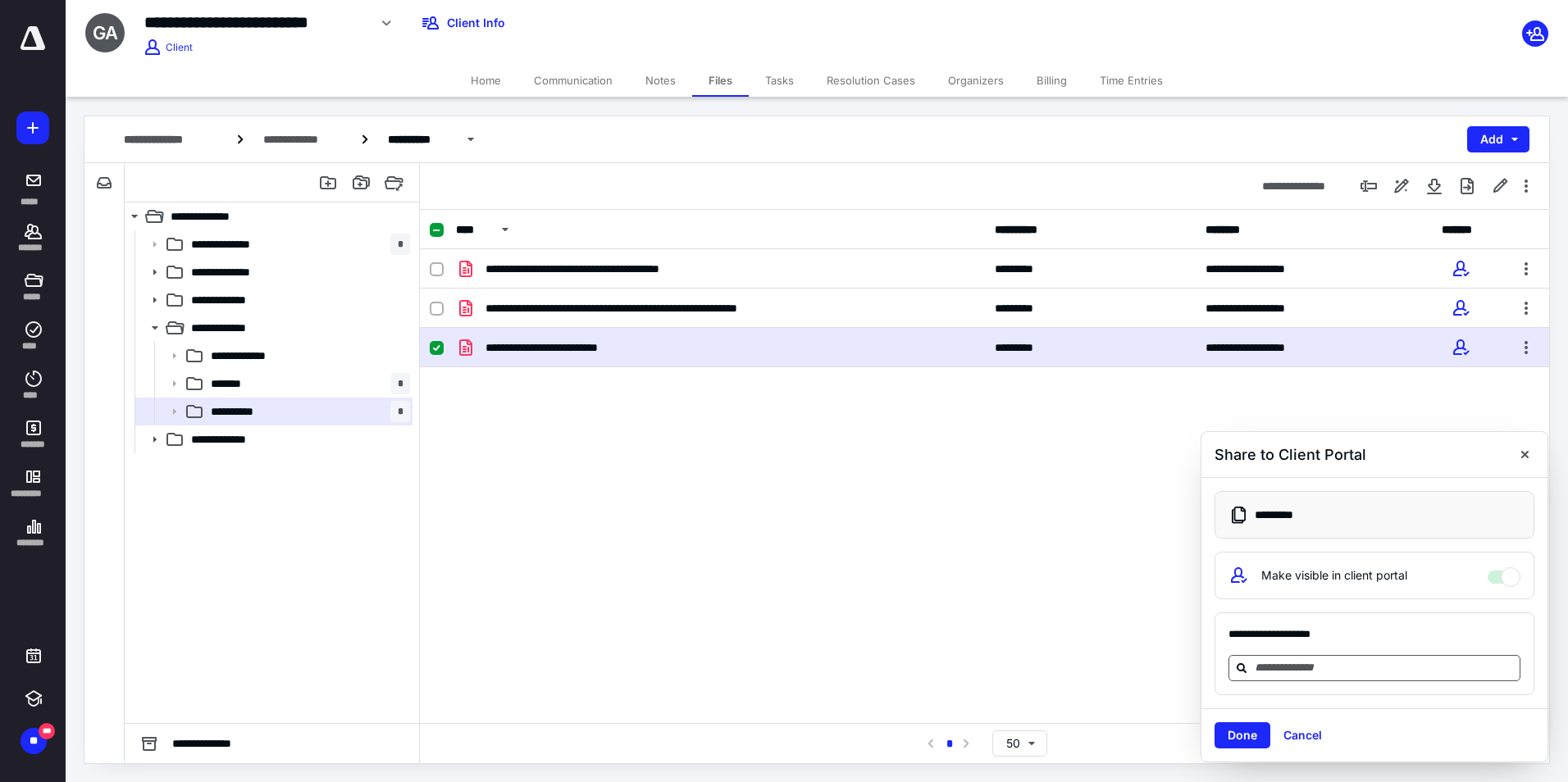 click at bounding box center (1384, 667) 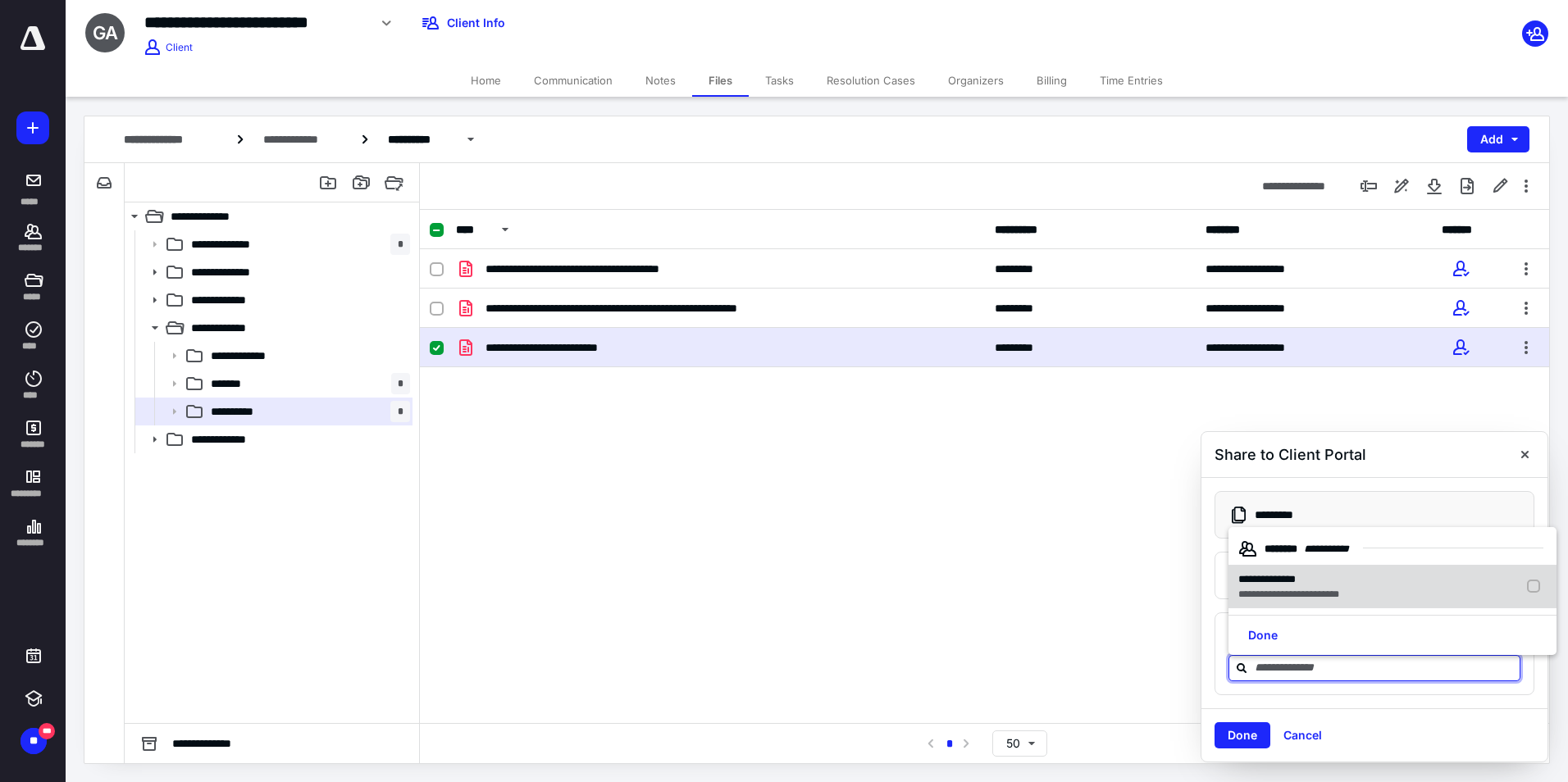 click on "**********" at bounding box center (1288, 594) 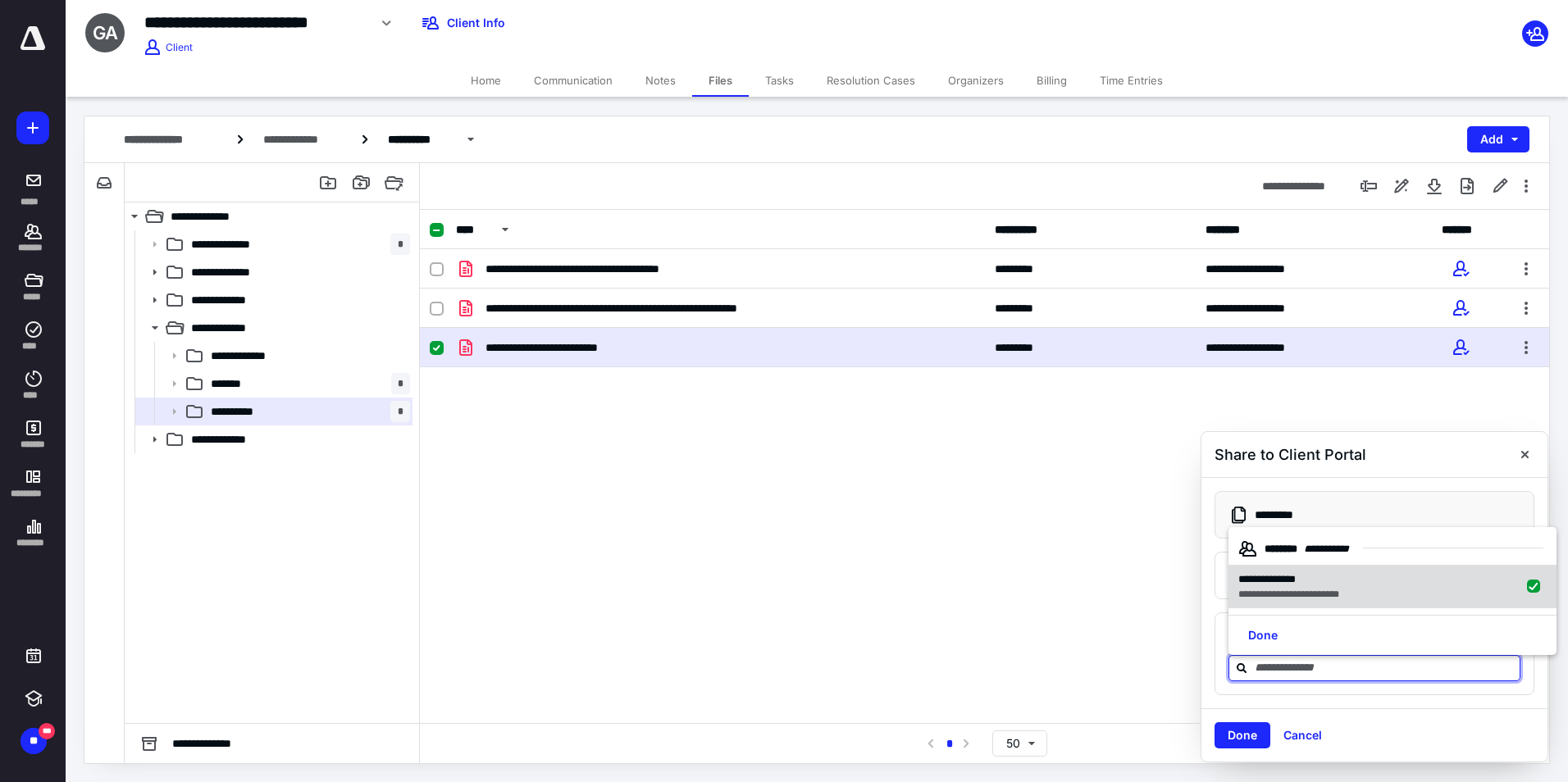 checkbox on "true" 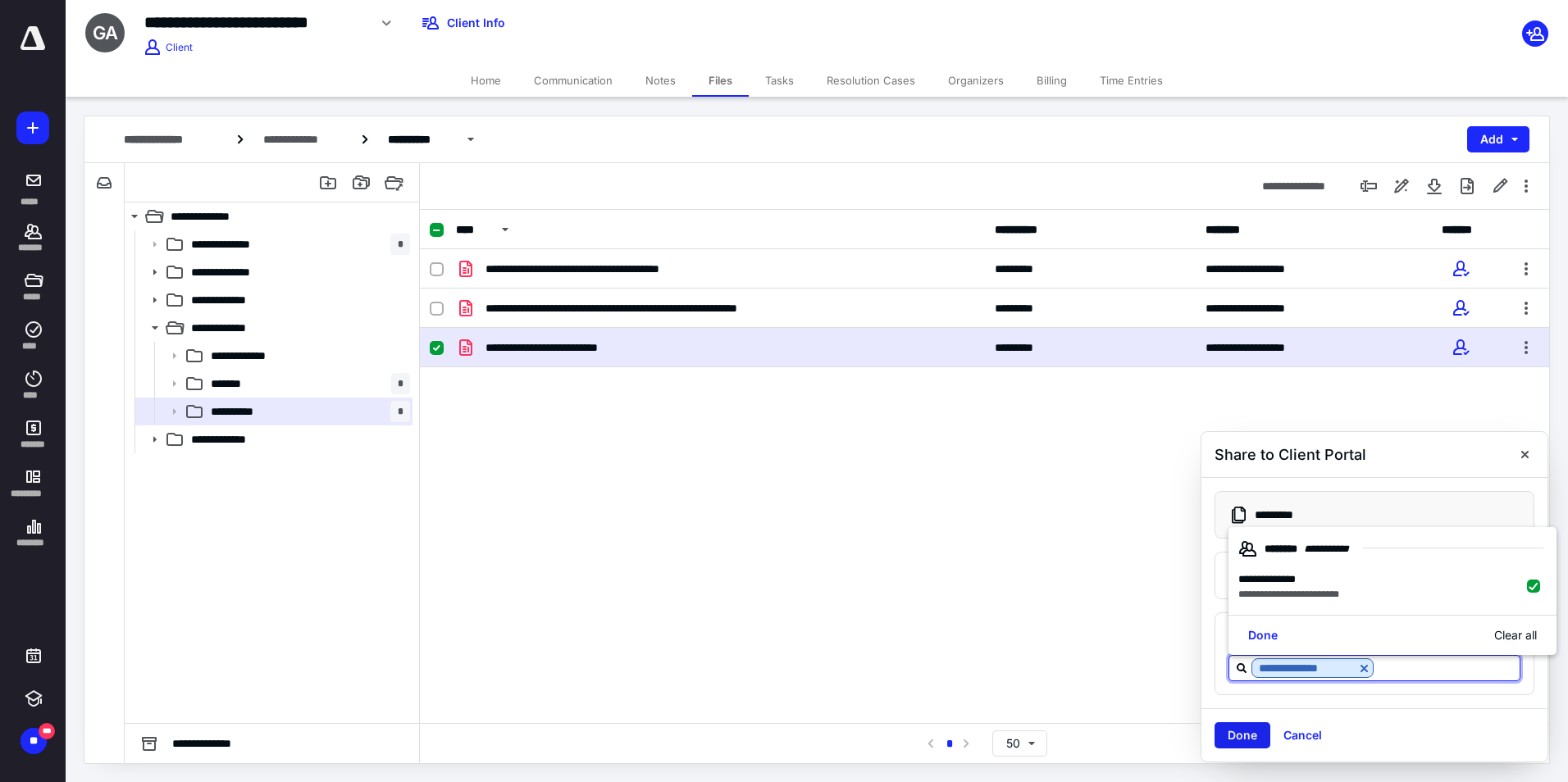 click on "Done" at bounding box center (1242, 735) 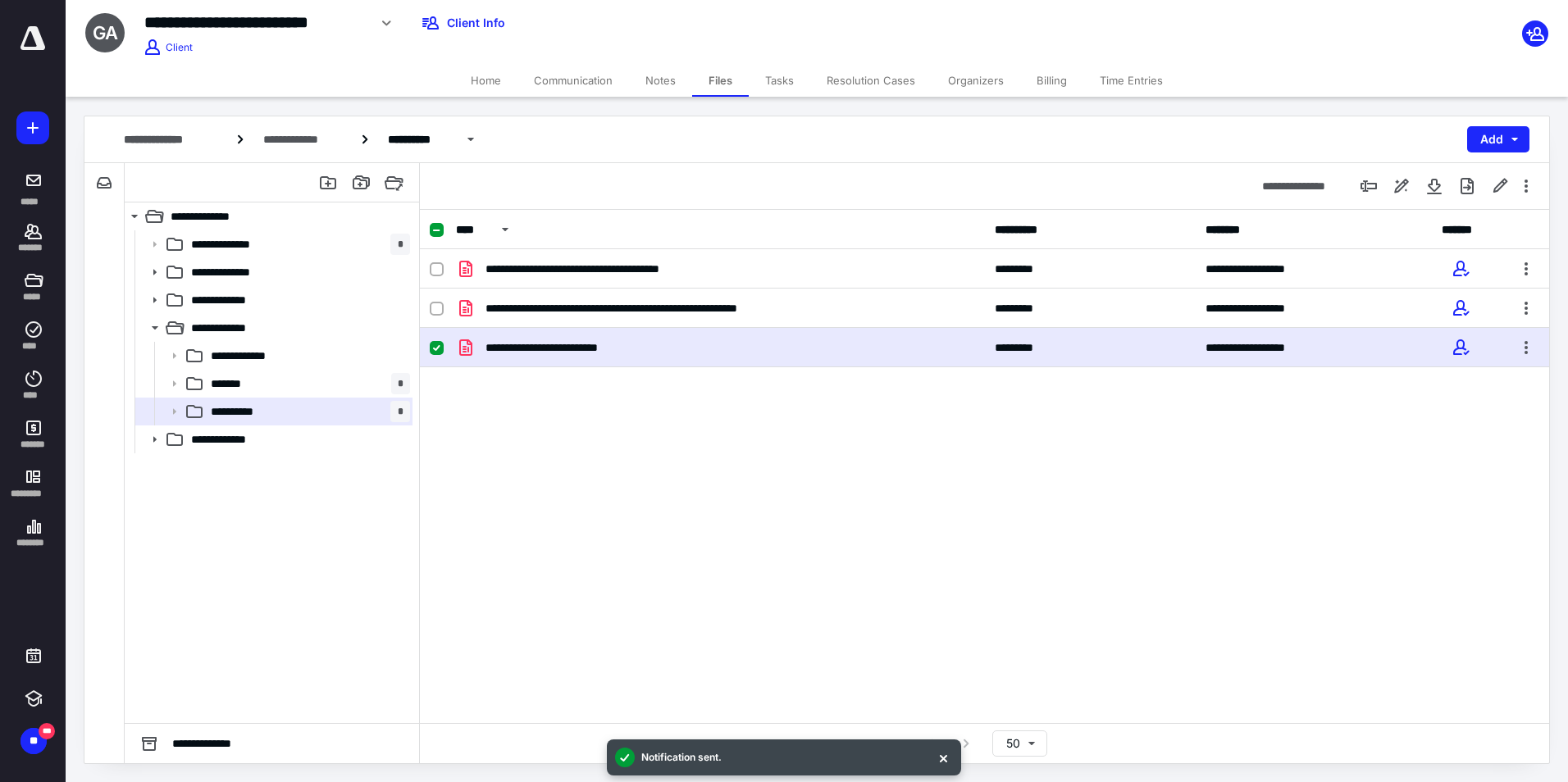 click on "Home" at bounding box center (485, 80) 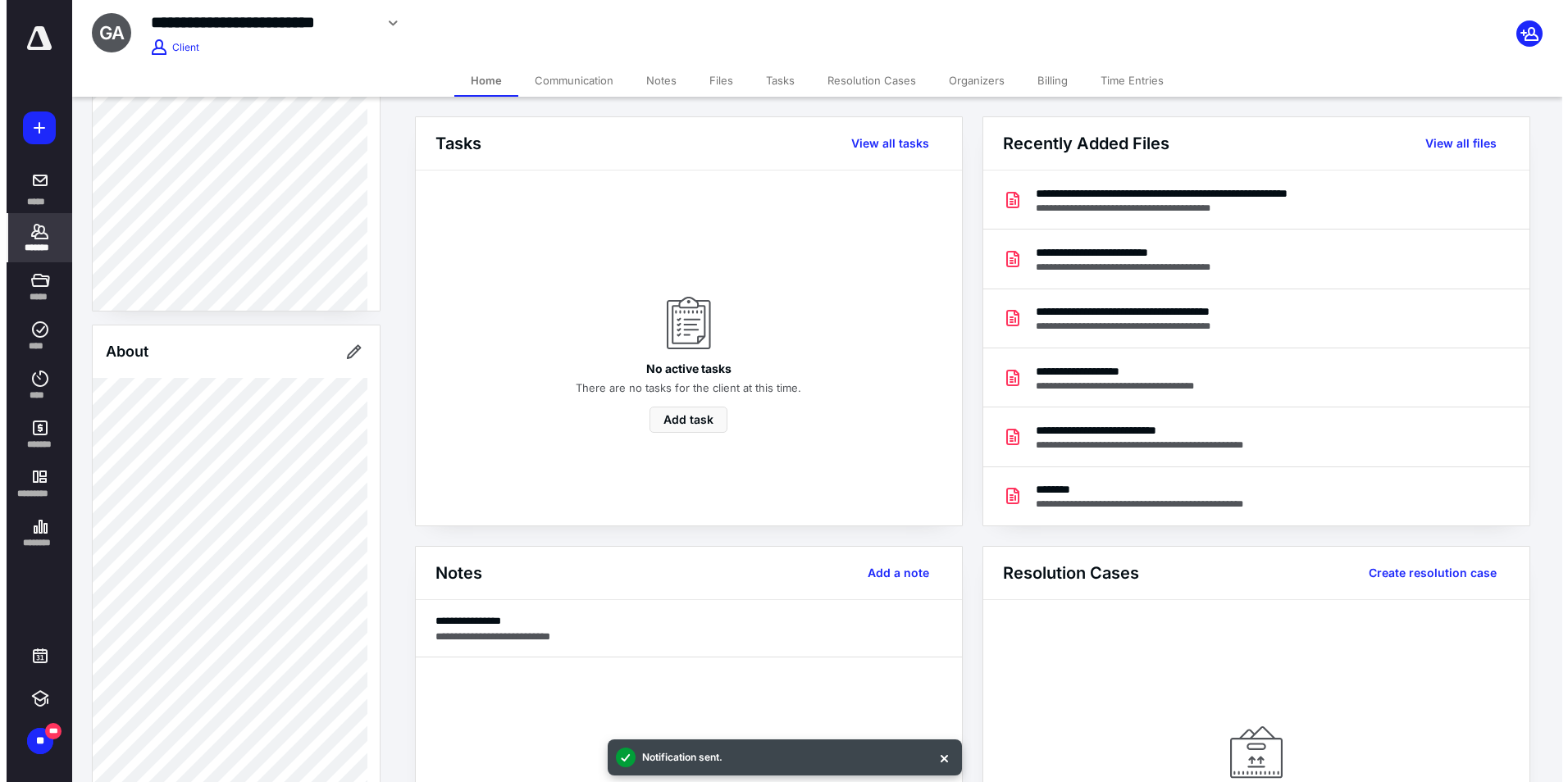 scroll, scrollTop: 0, scrollLeft: 0, axis: both 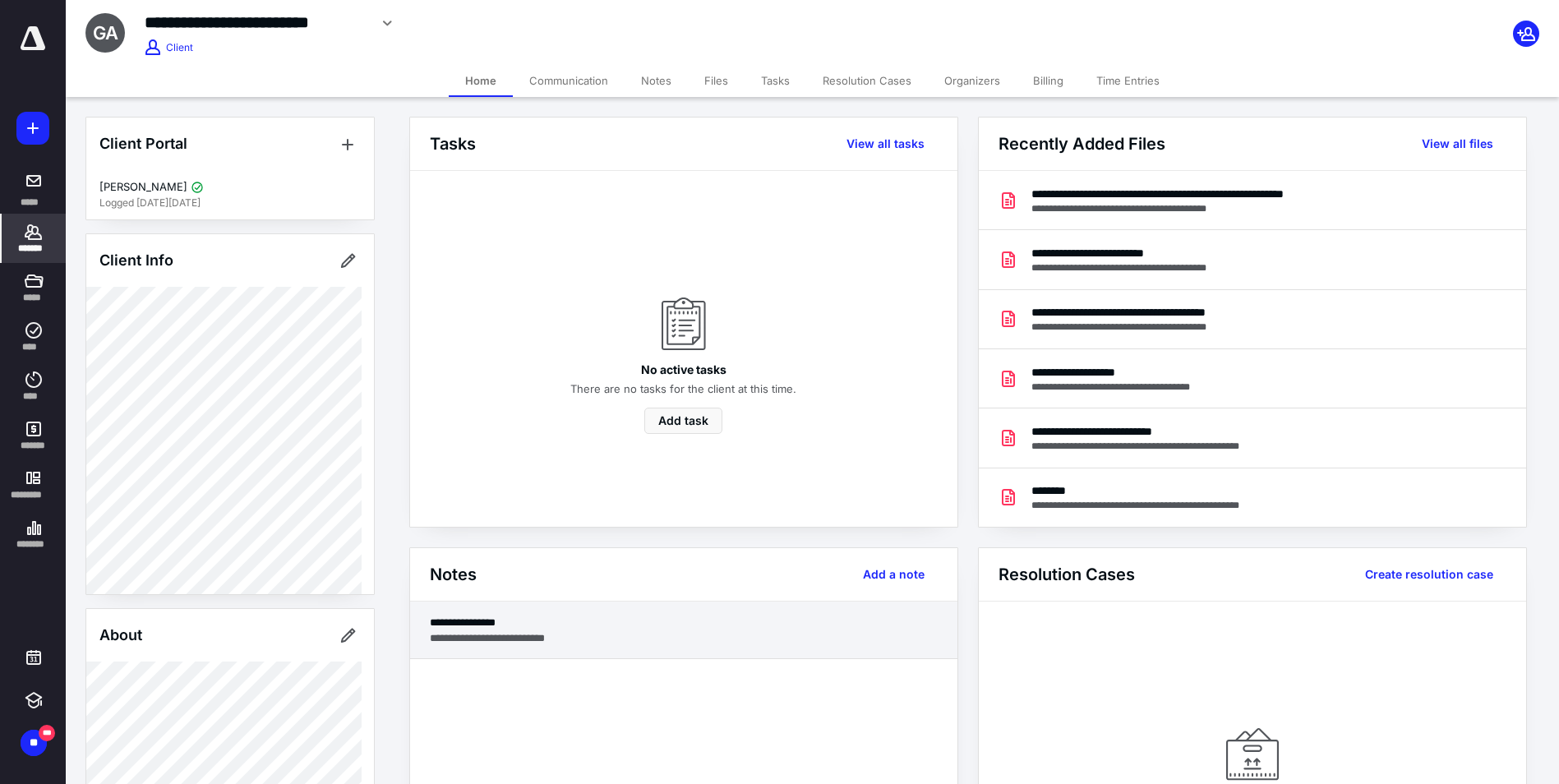 click on "**********" at bounding box center (684, 630) 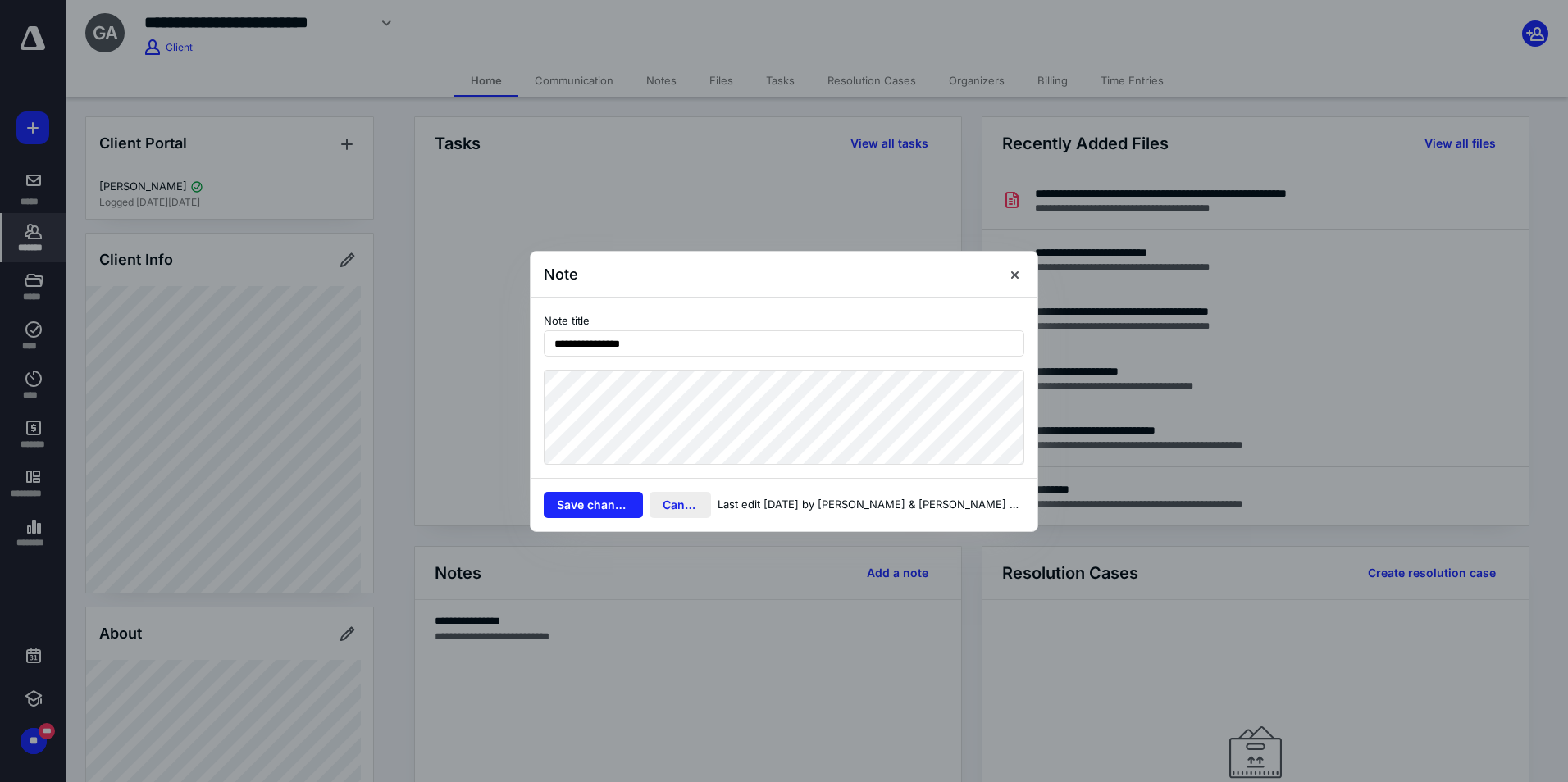 click on "Cancel" at bounding box center [680, 505] 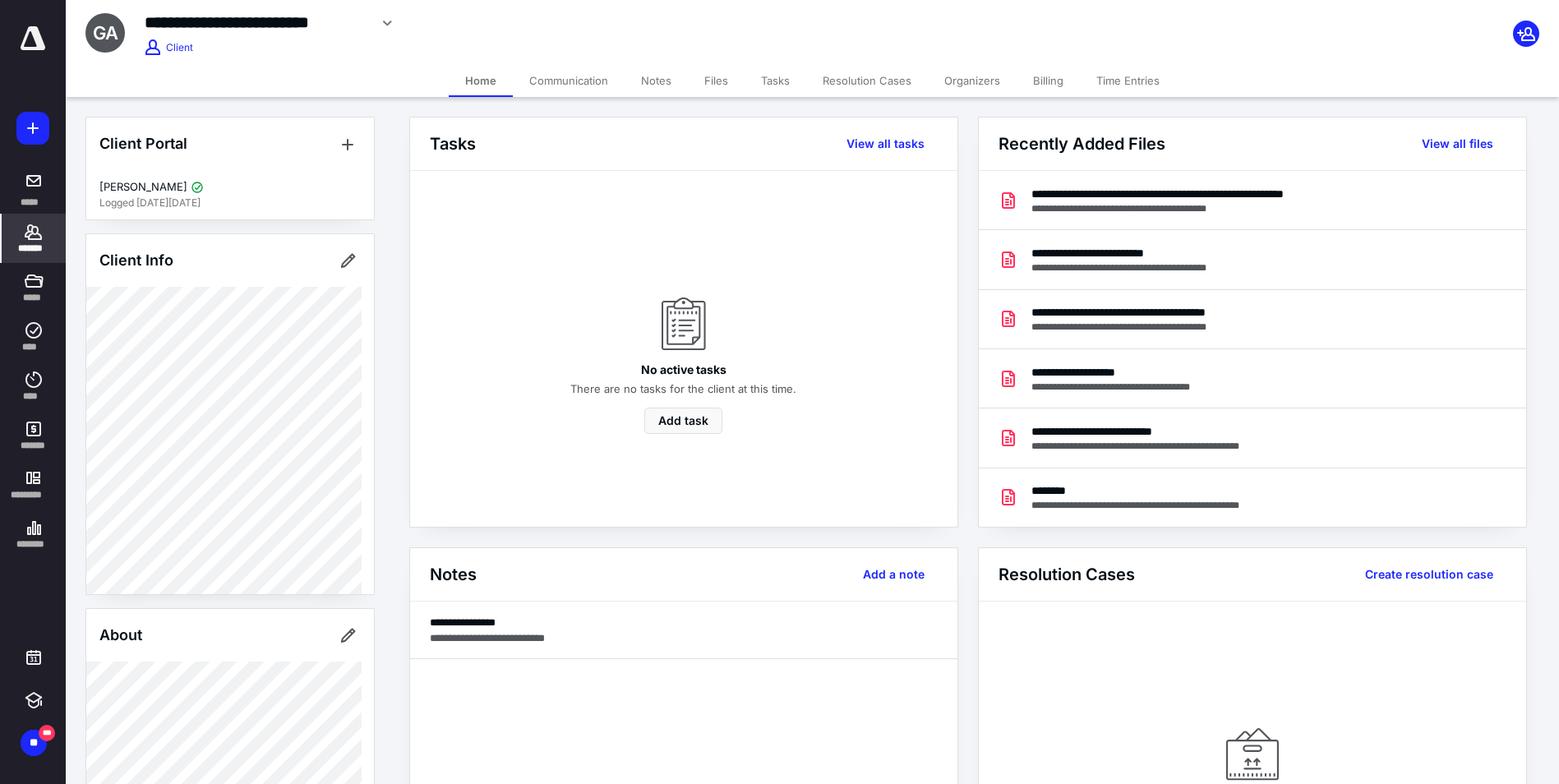 click on "Files" at bounding box center [716, 81] 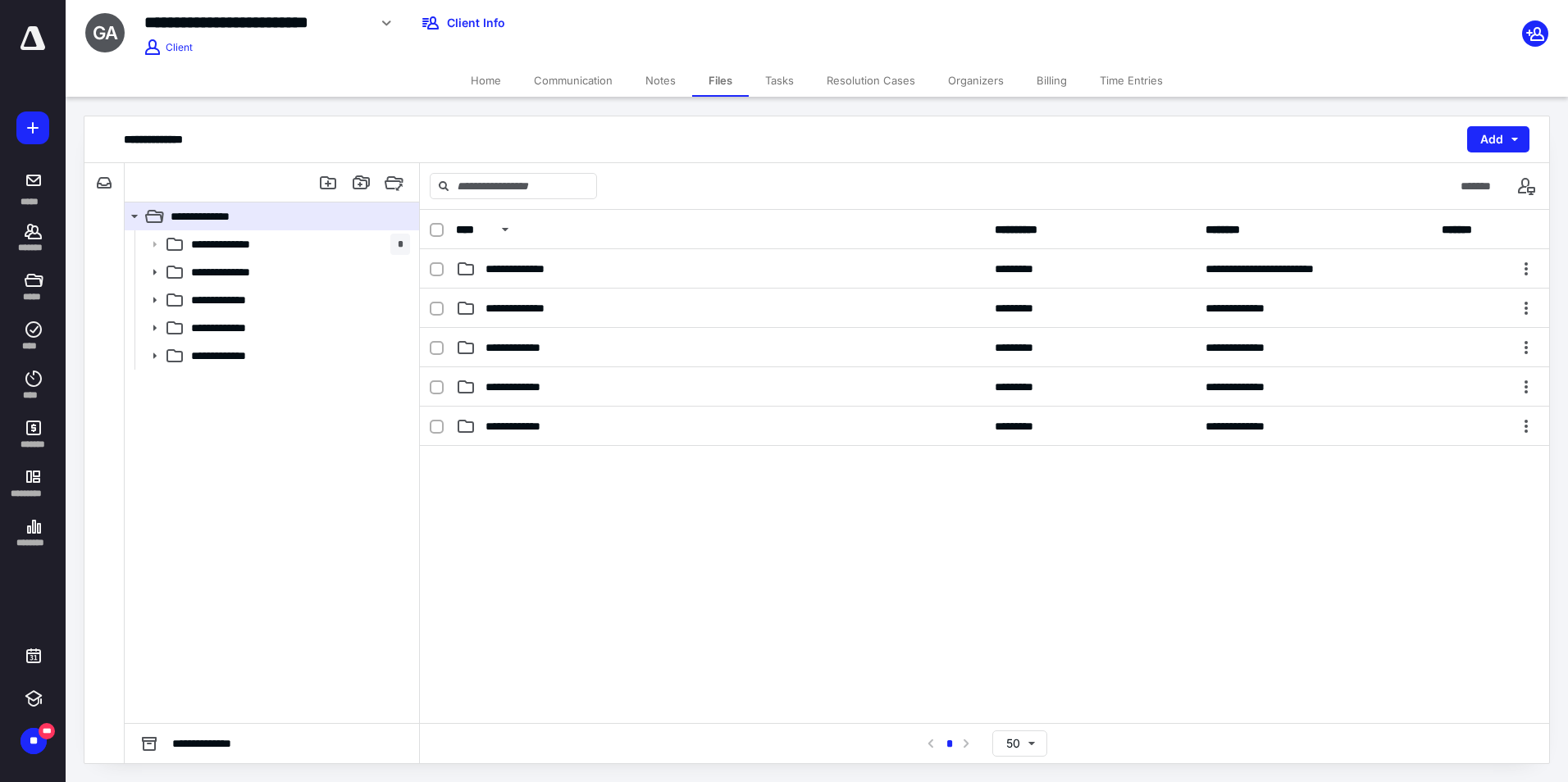 click on "Tasks" at bounding box center (779, 80) 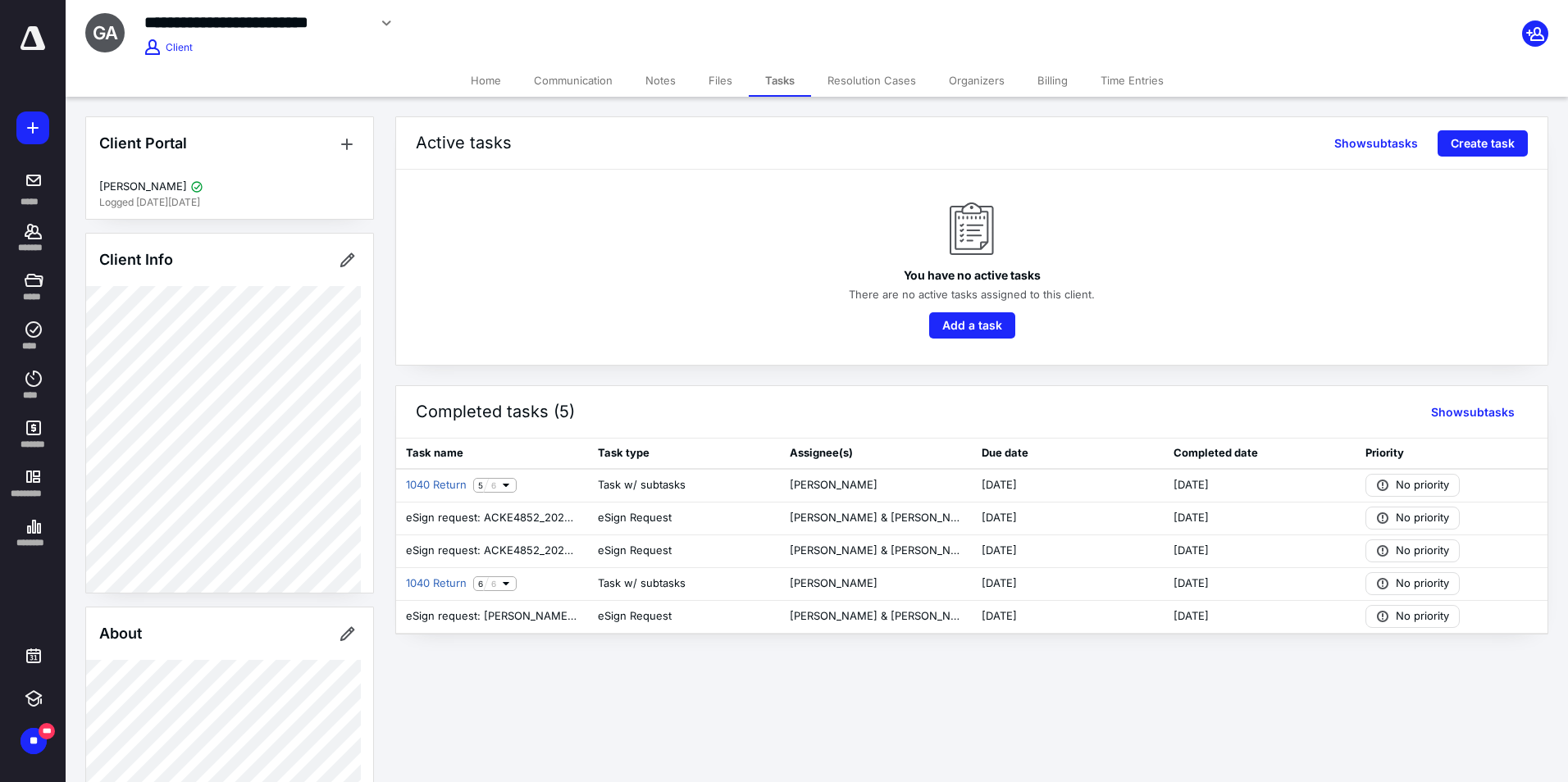 click on "Tasks" at bounding box center (780, 80) 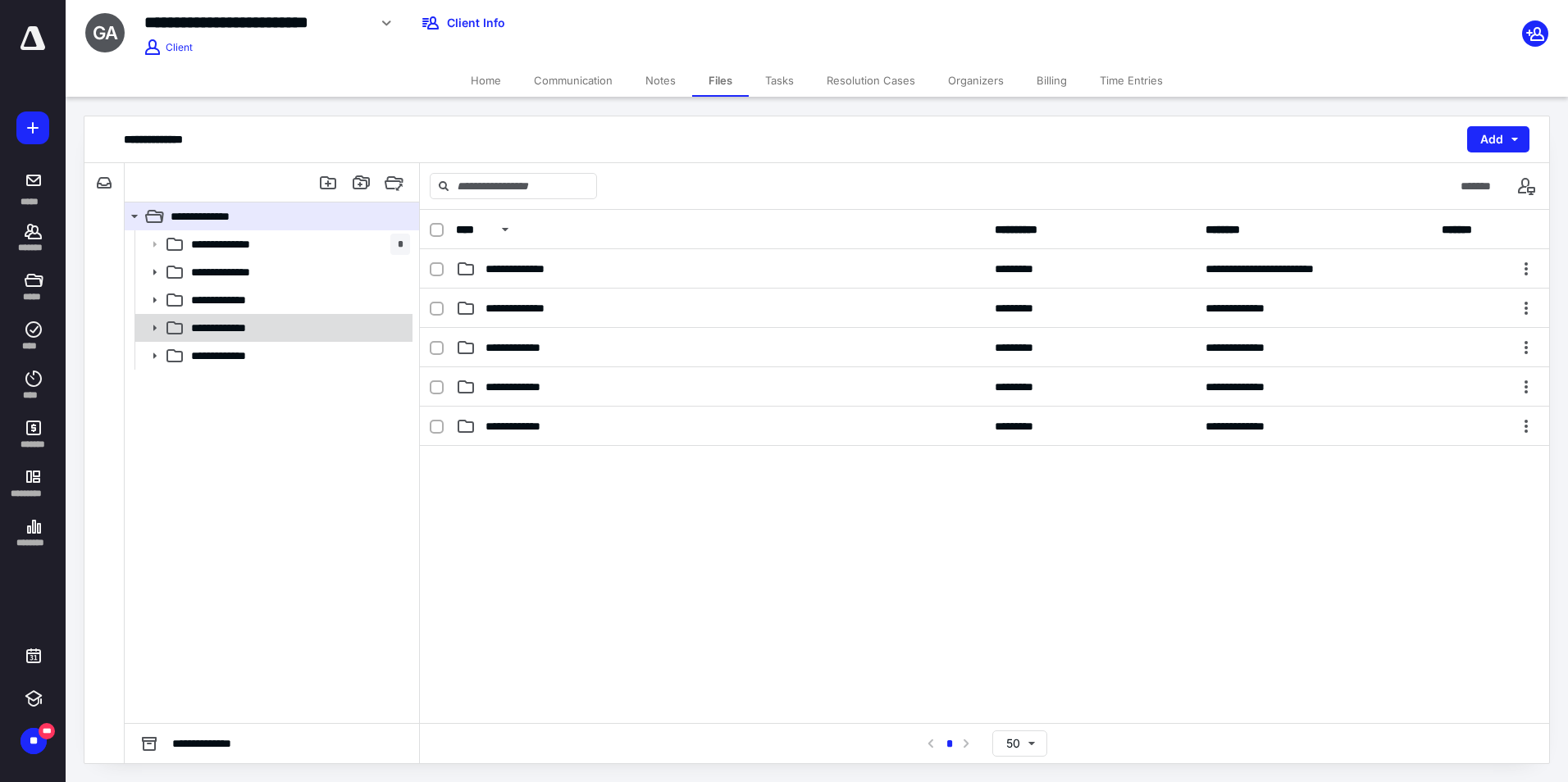 click 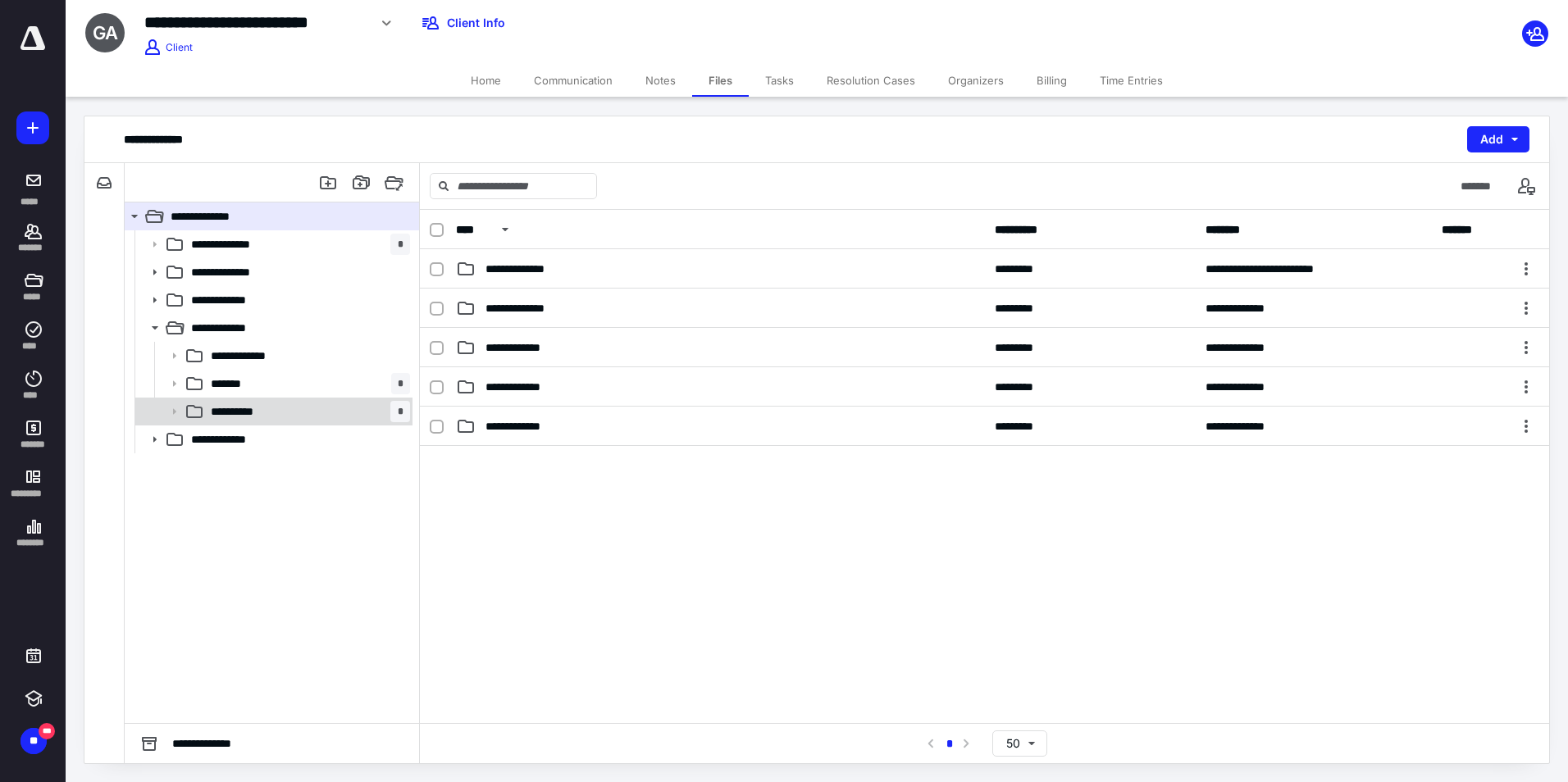 click 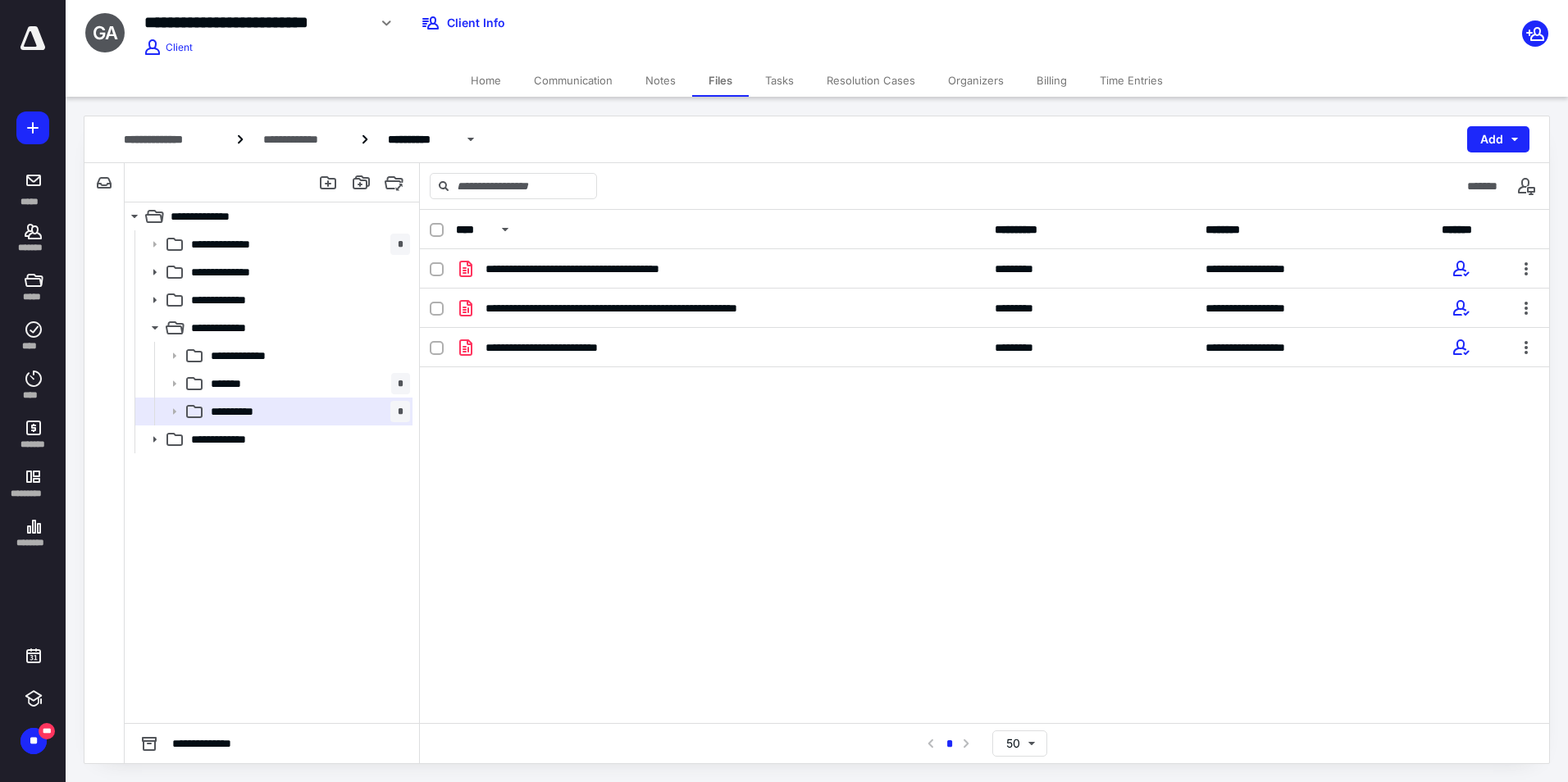click on "Home" at bounding box center (485, 80) 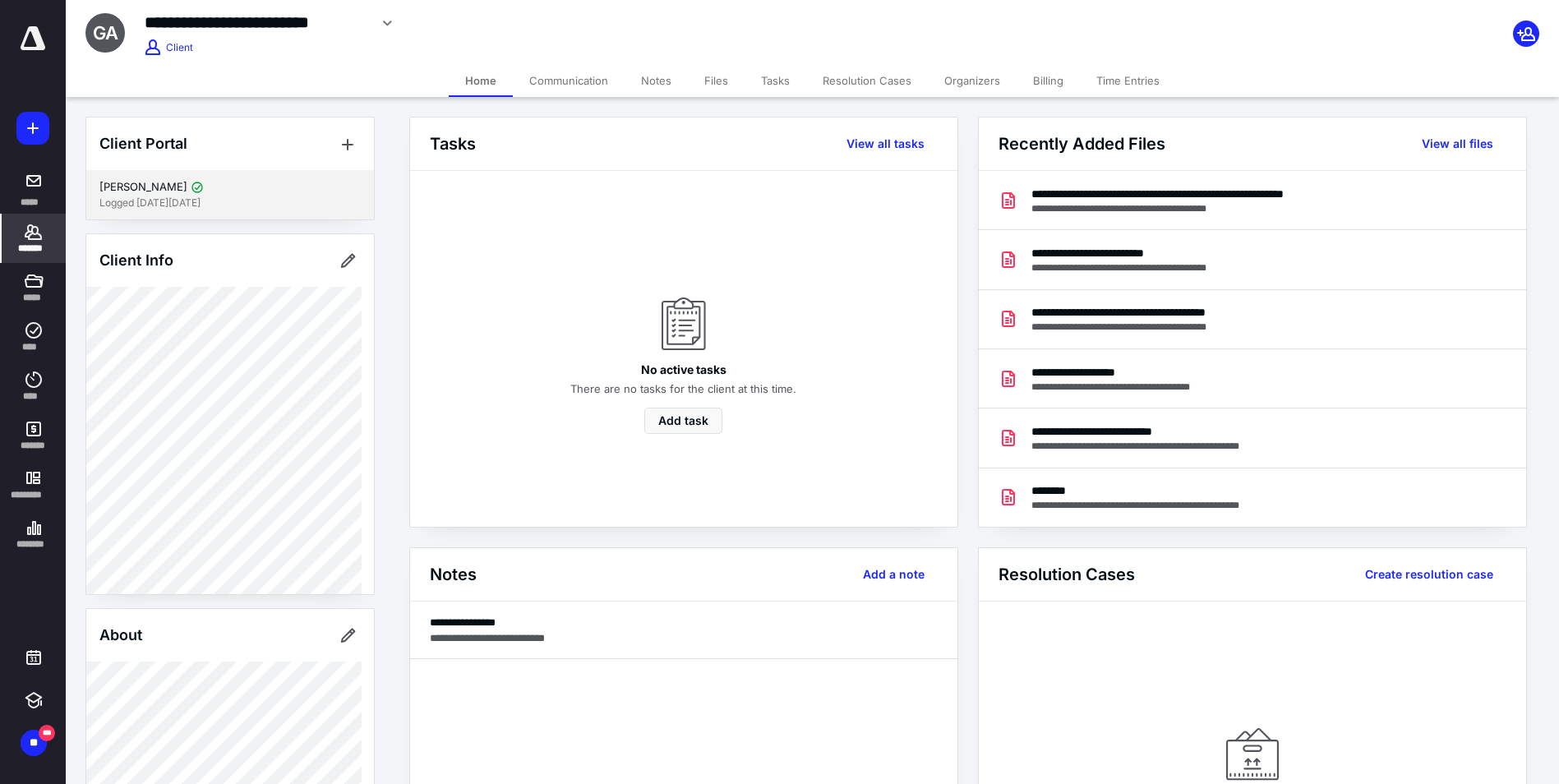 click on "Gregg Ackerman" at bounding box center (143, 187) 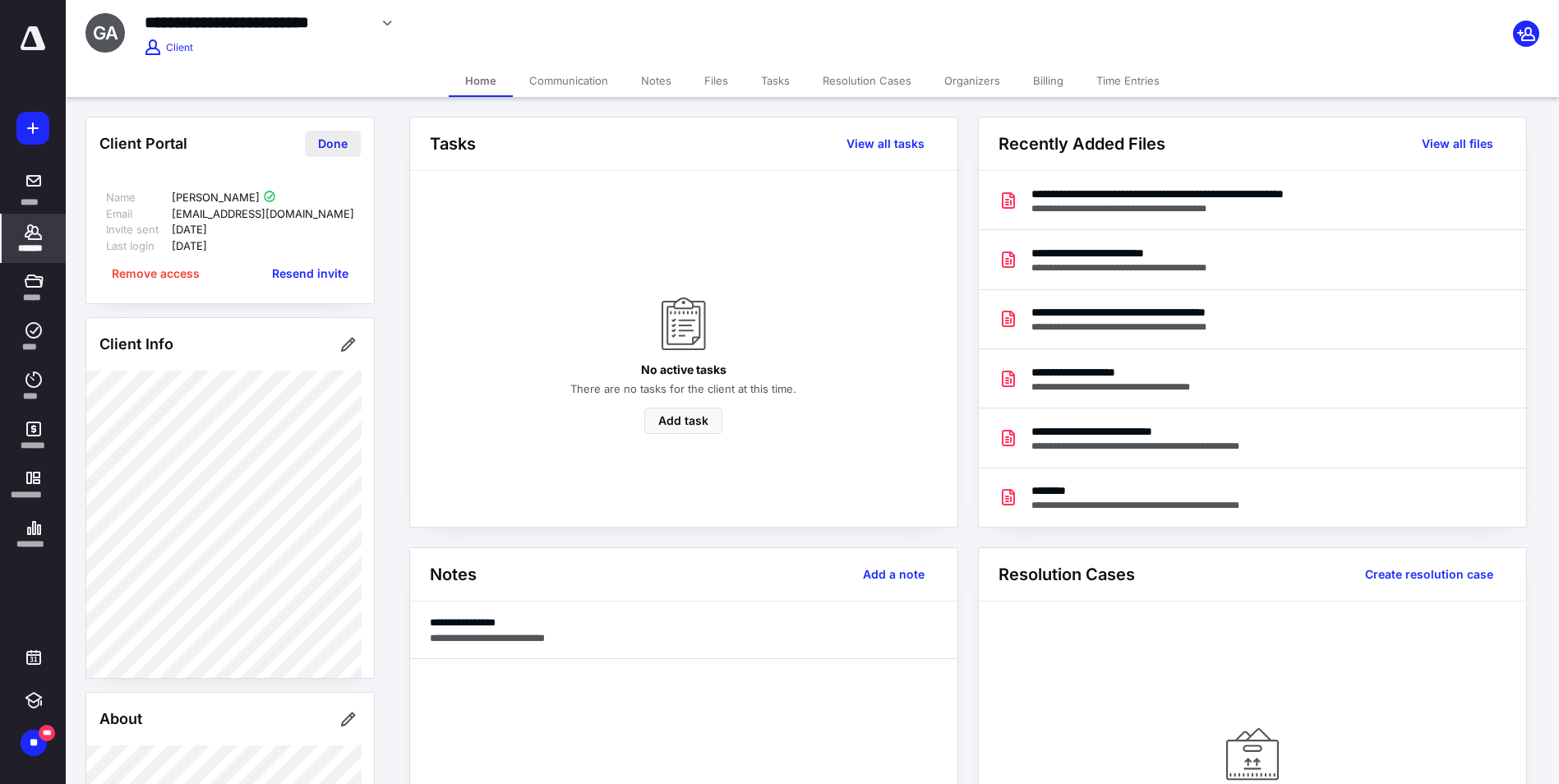 click on "Done" at bounding box center [333, 144] 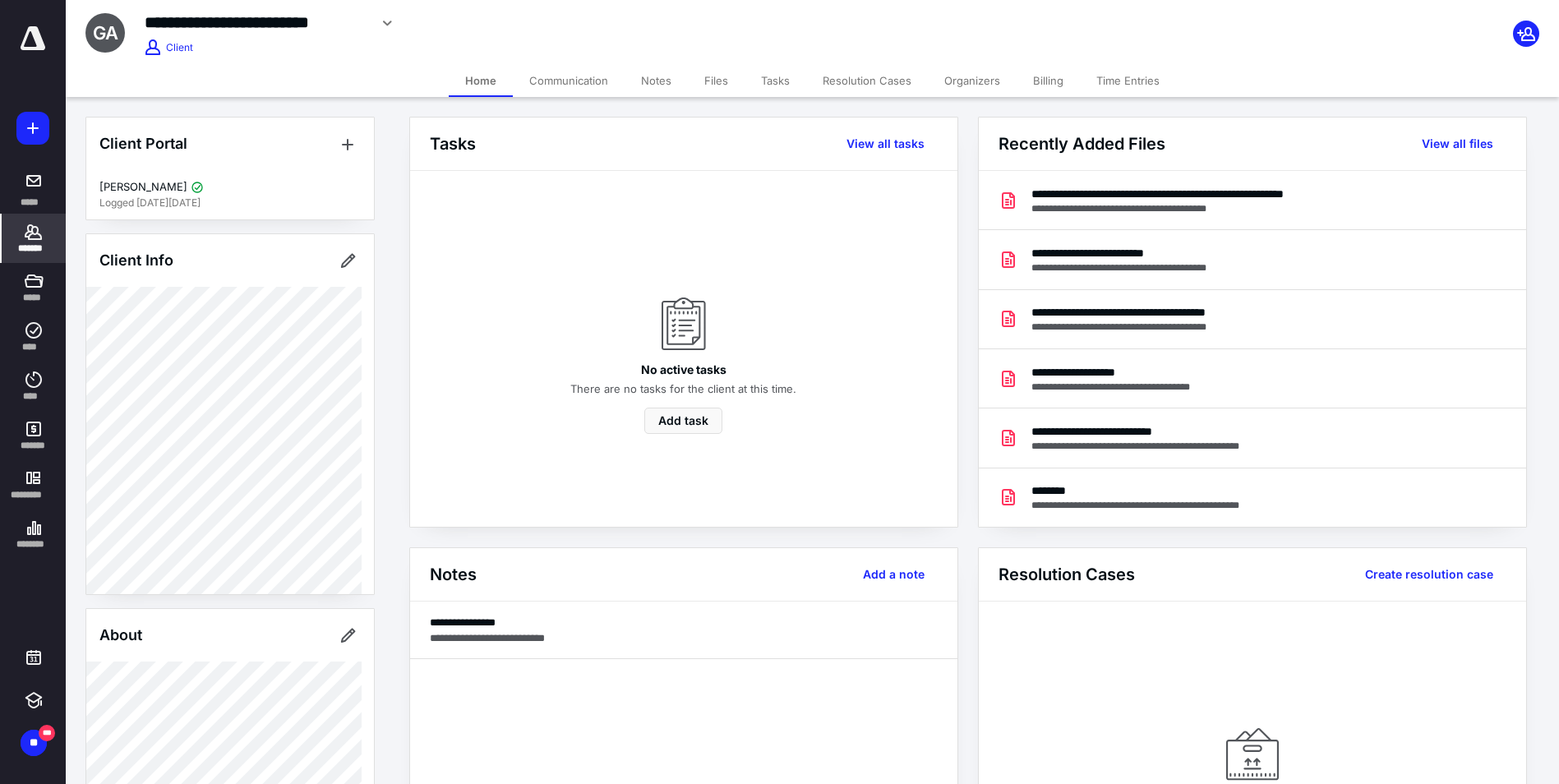 click on "Time Entries" at bounding box center (1128, 81) 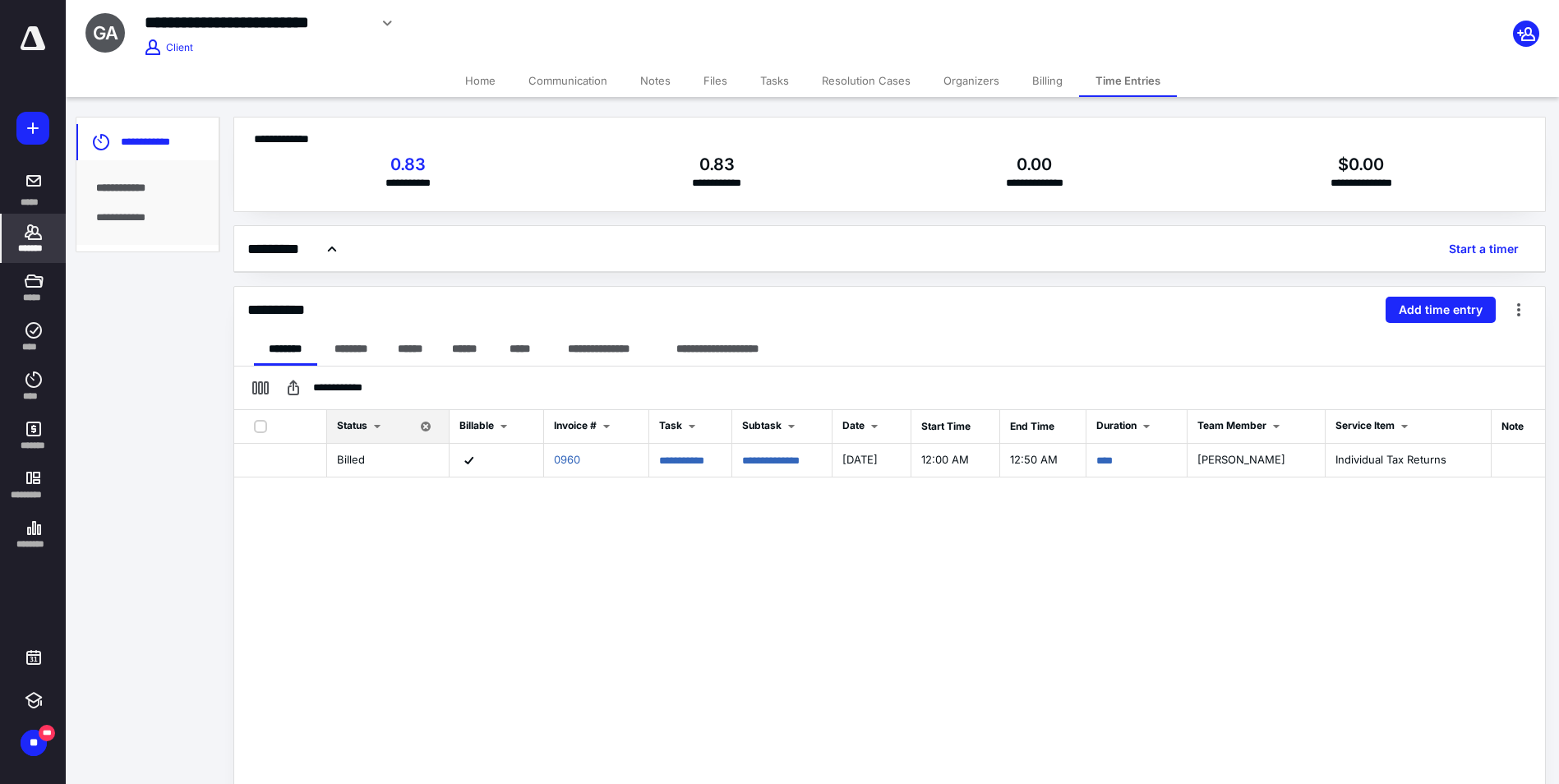 click on "Billing" at bounding box center [1047, 81] 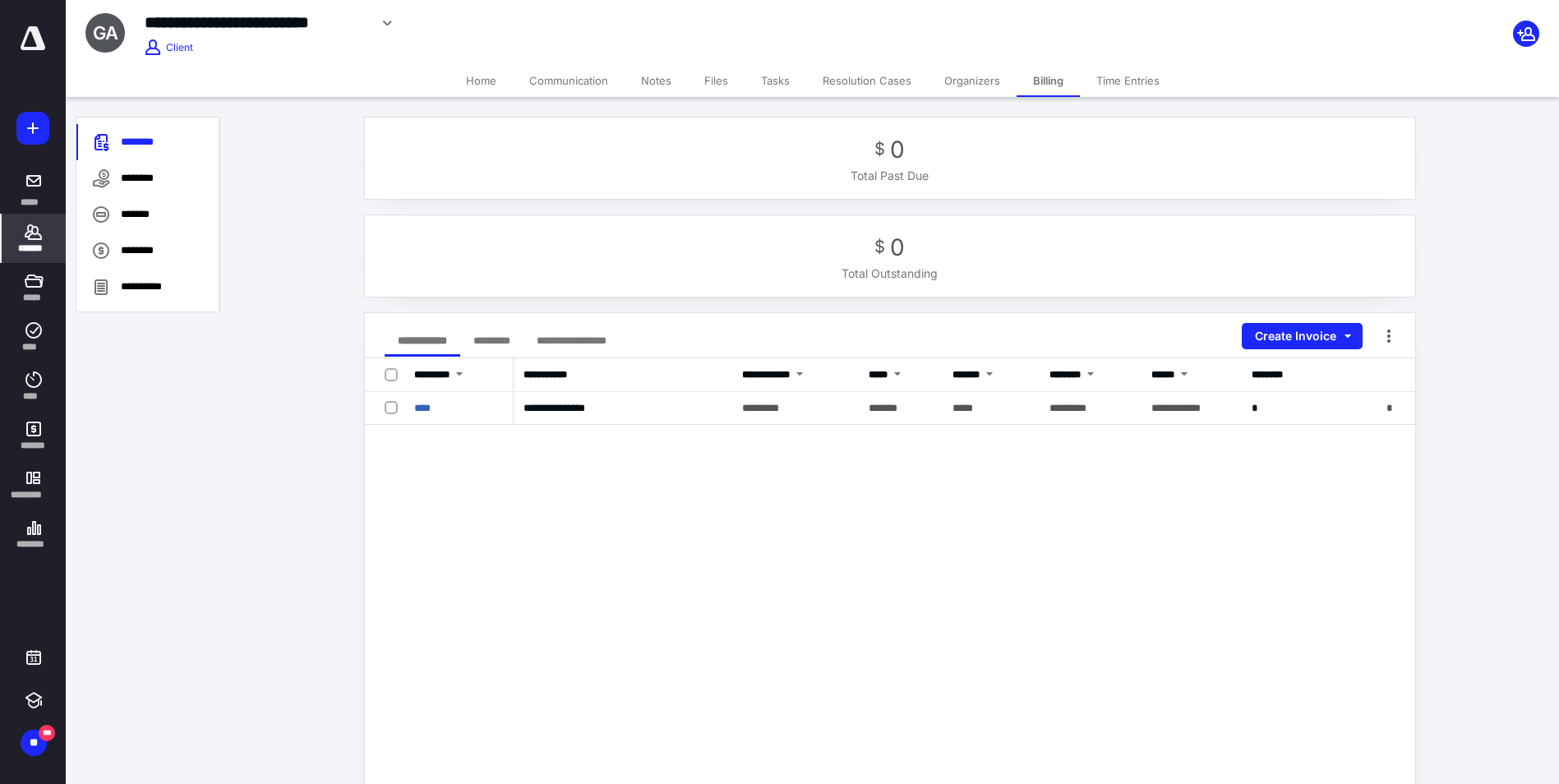 click on "Tasks" at bounding box center [775, 81] 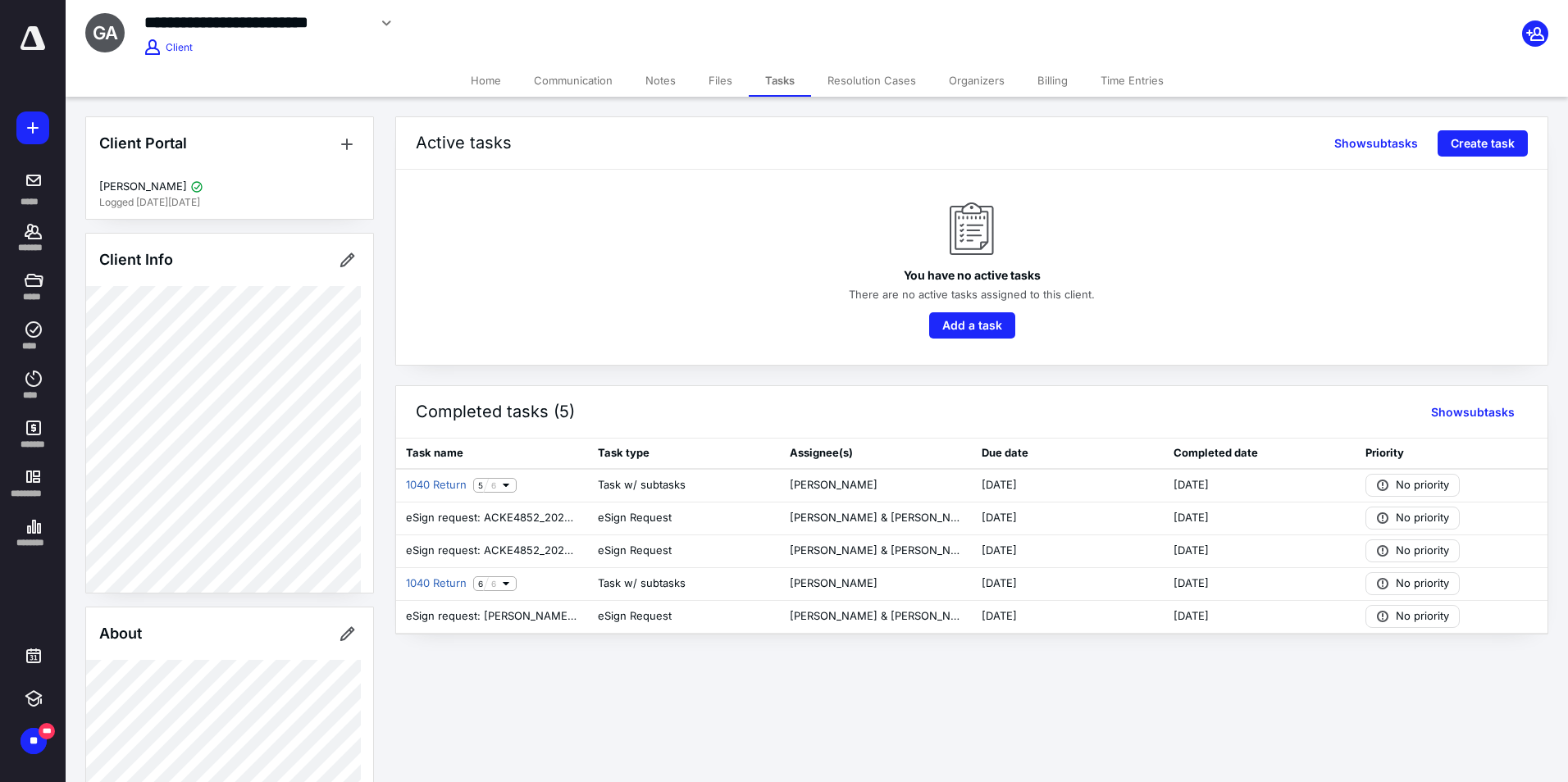 click on "Files" at bounding box center [720, 80] 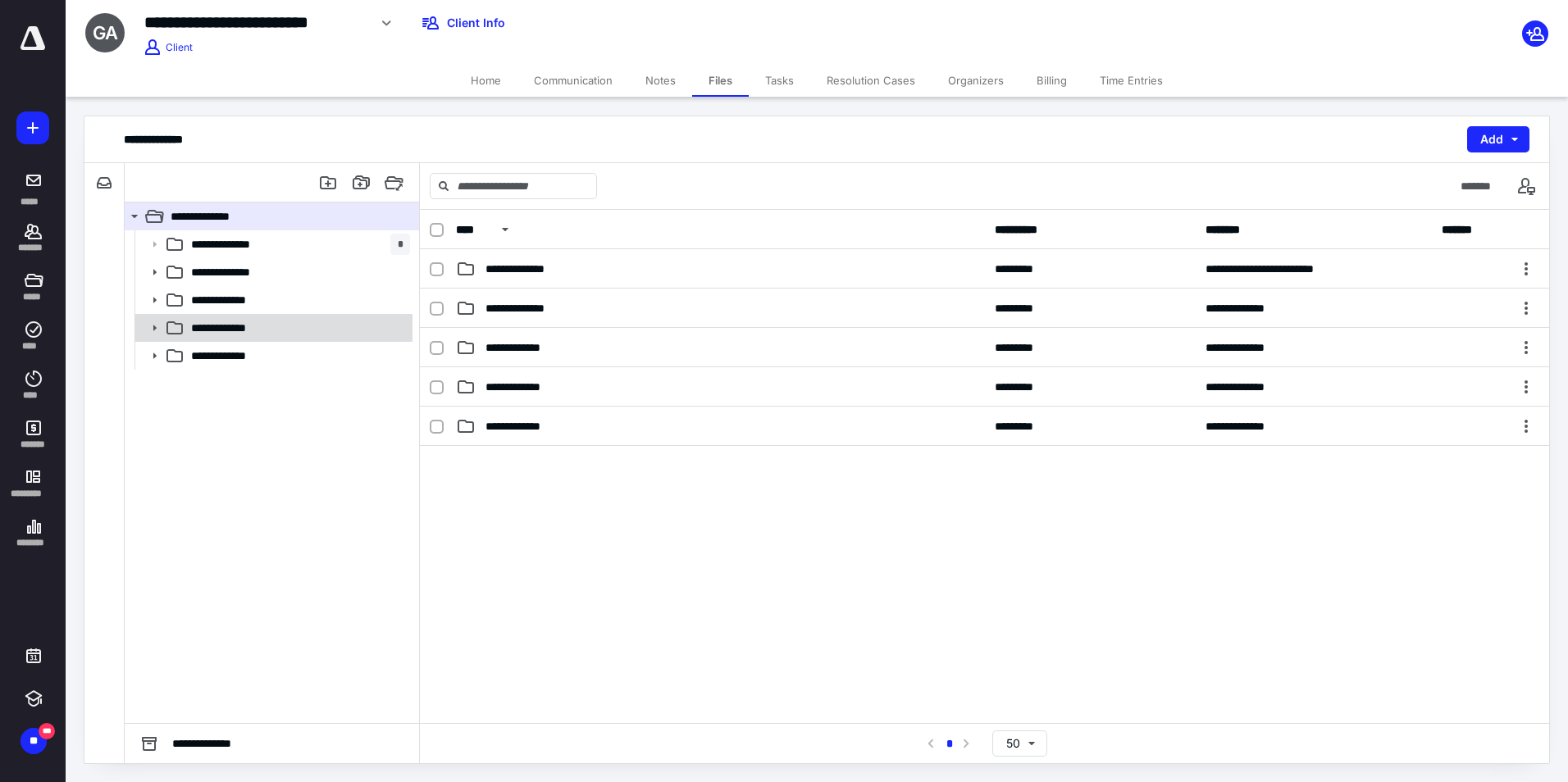 click 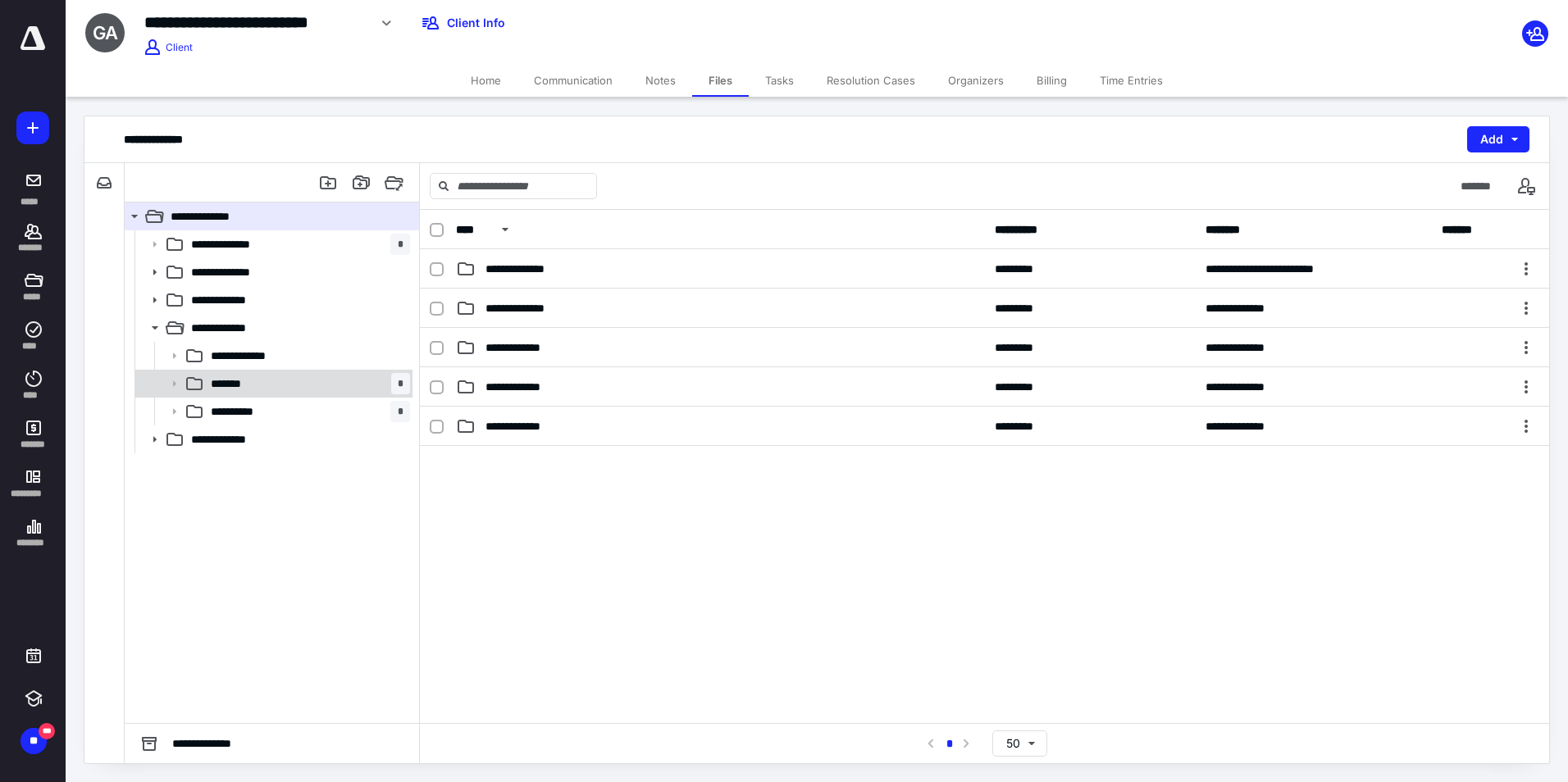 click on "******* *" at bounding box center (307, 384) 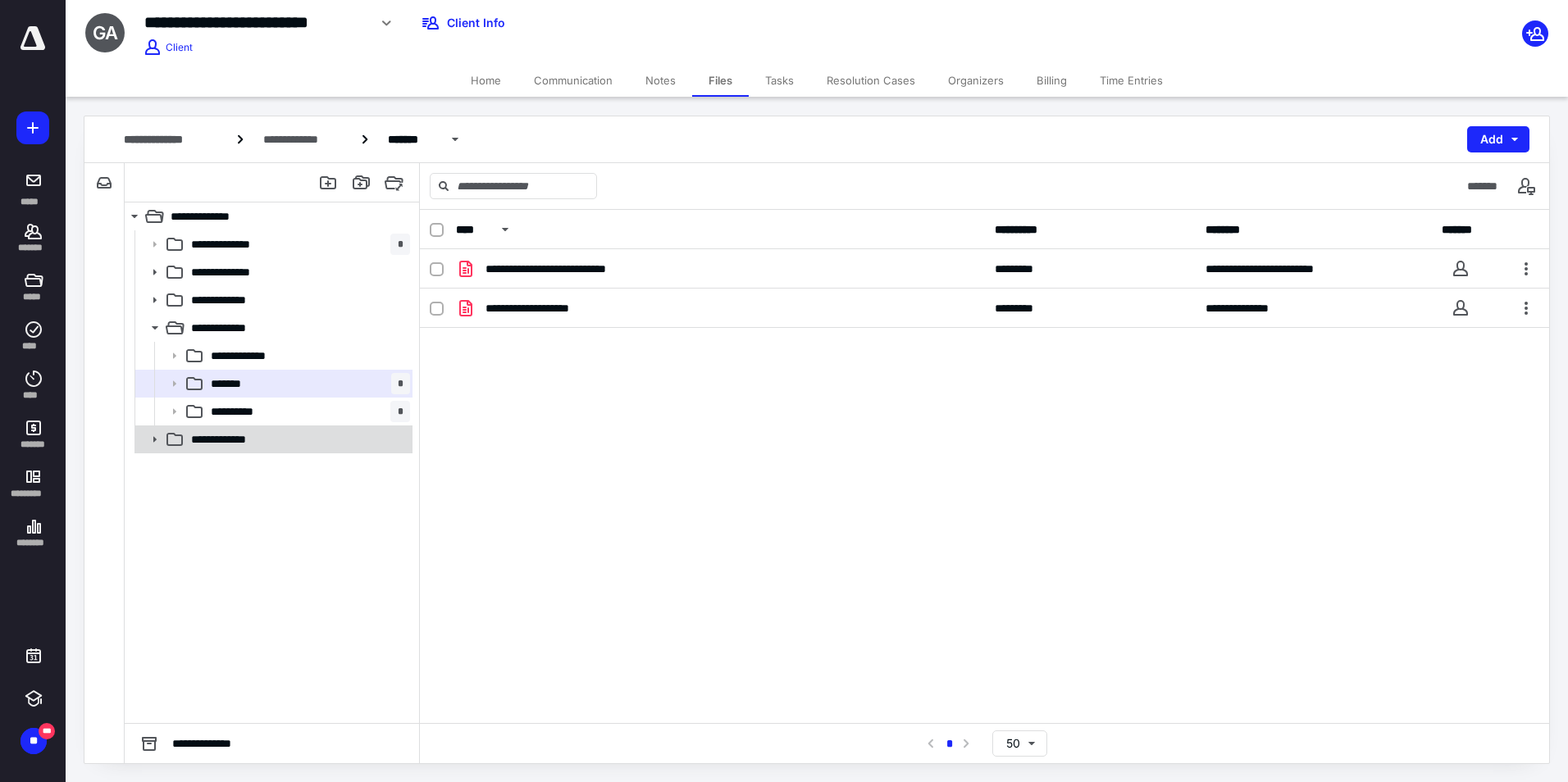 click 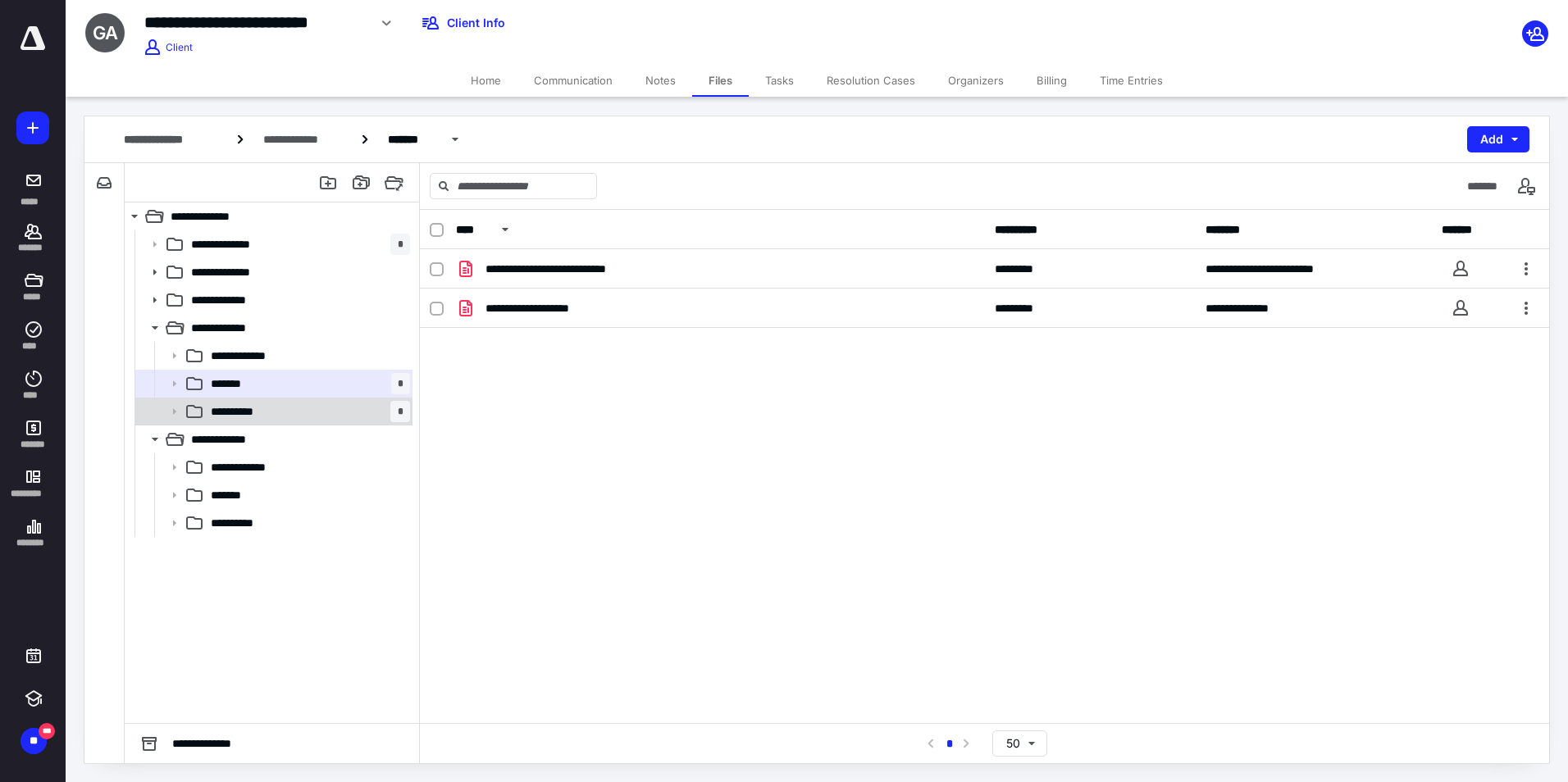 click on "**********" at bounding box center (272, 411) 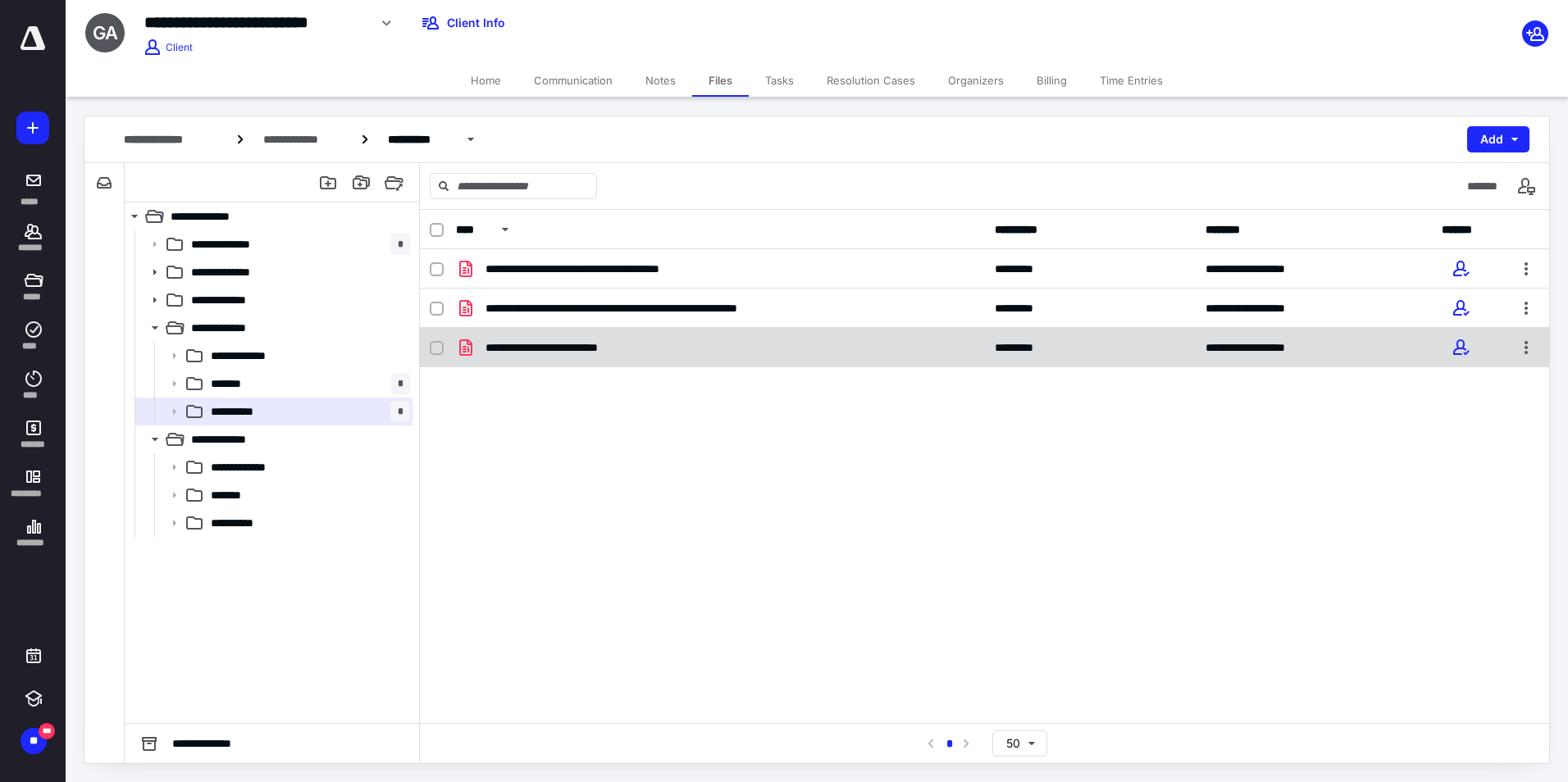 click on "**********" at bounding box center [984, 348] 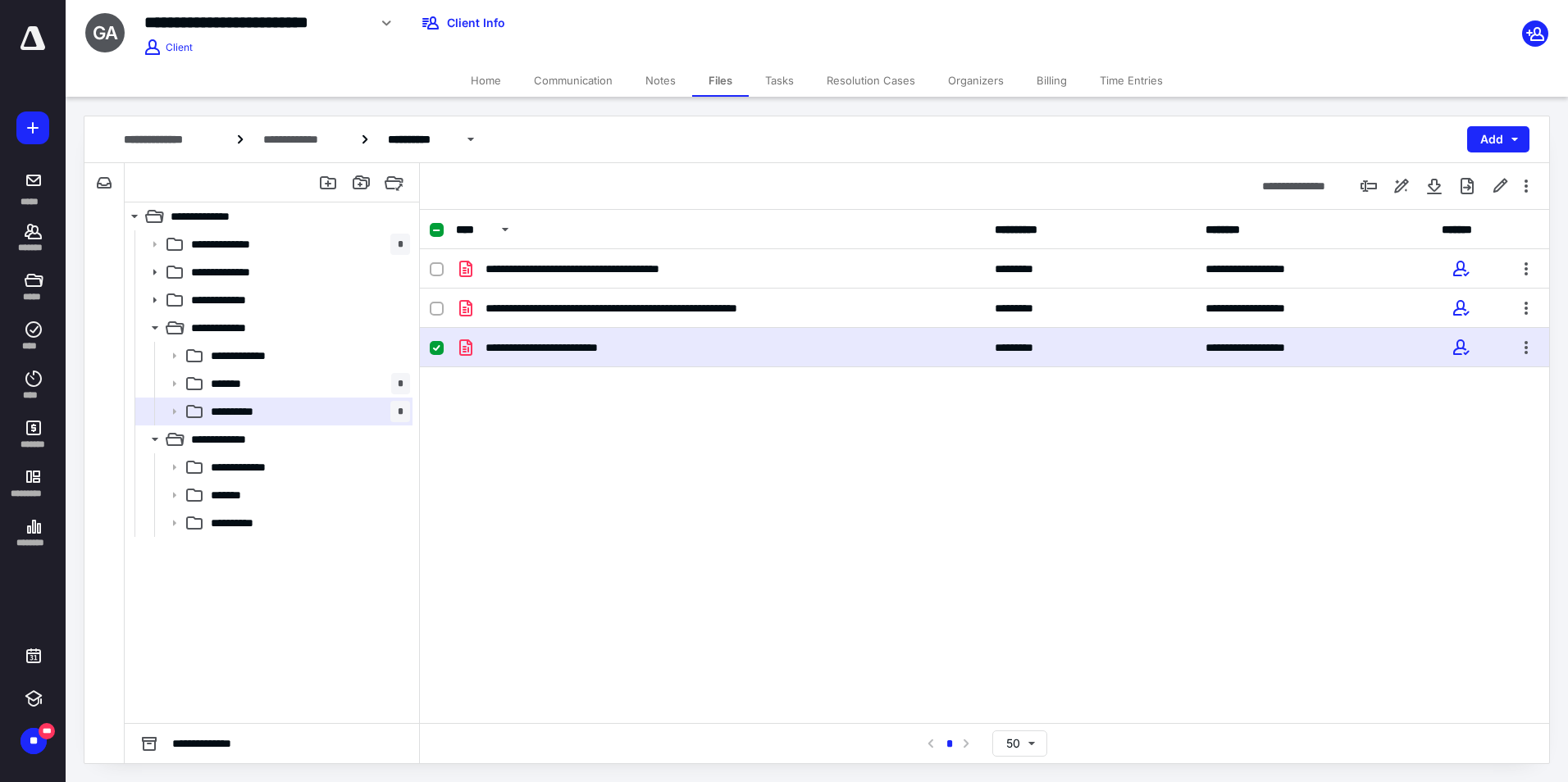 click on "**********" at bounding box center (984, 348) 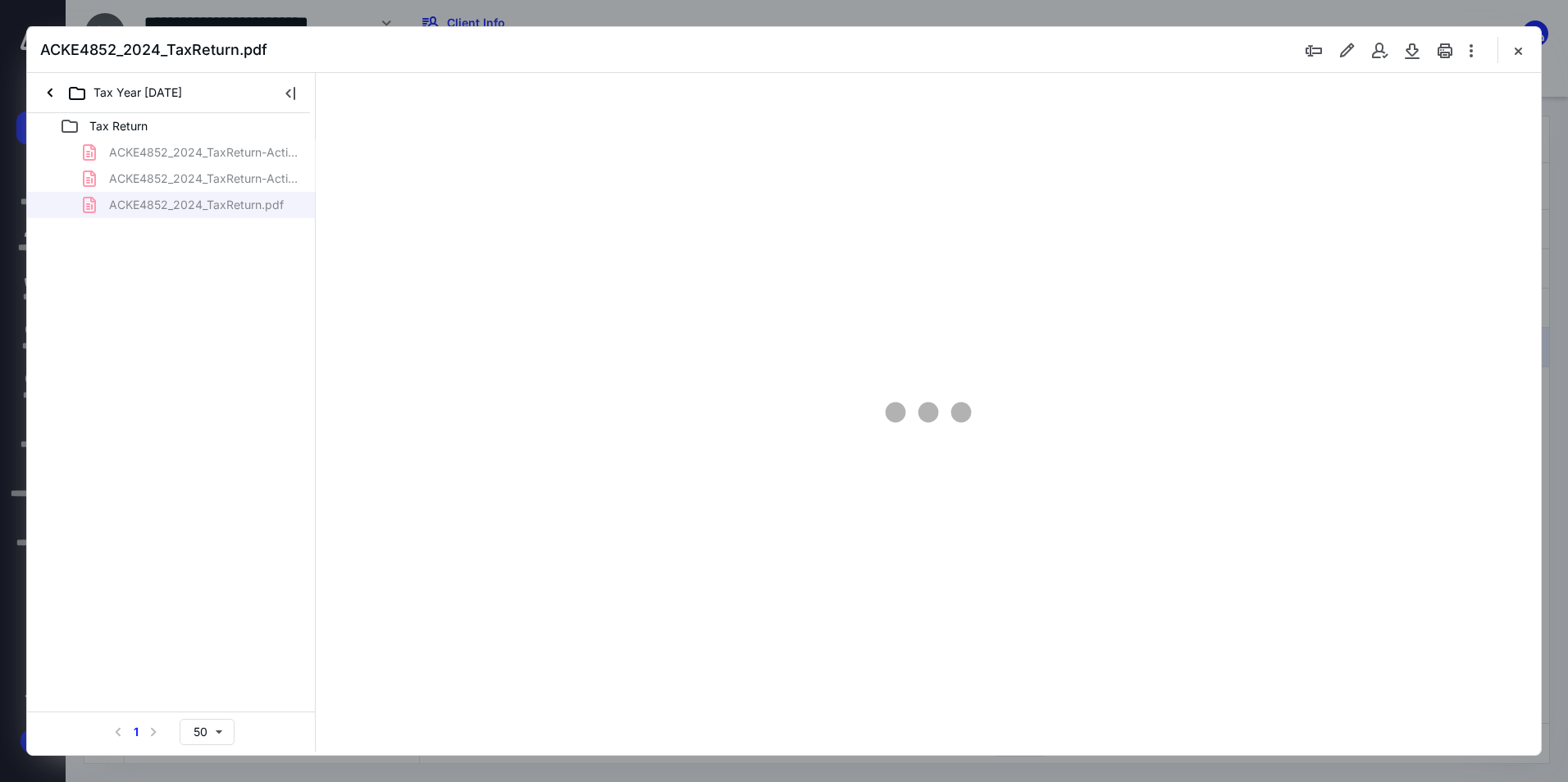 scroll, scrollTop: 0, scrollLeft: 0, axis: both 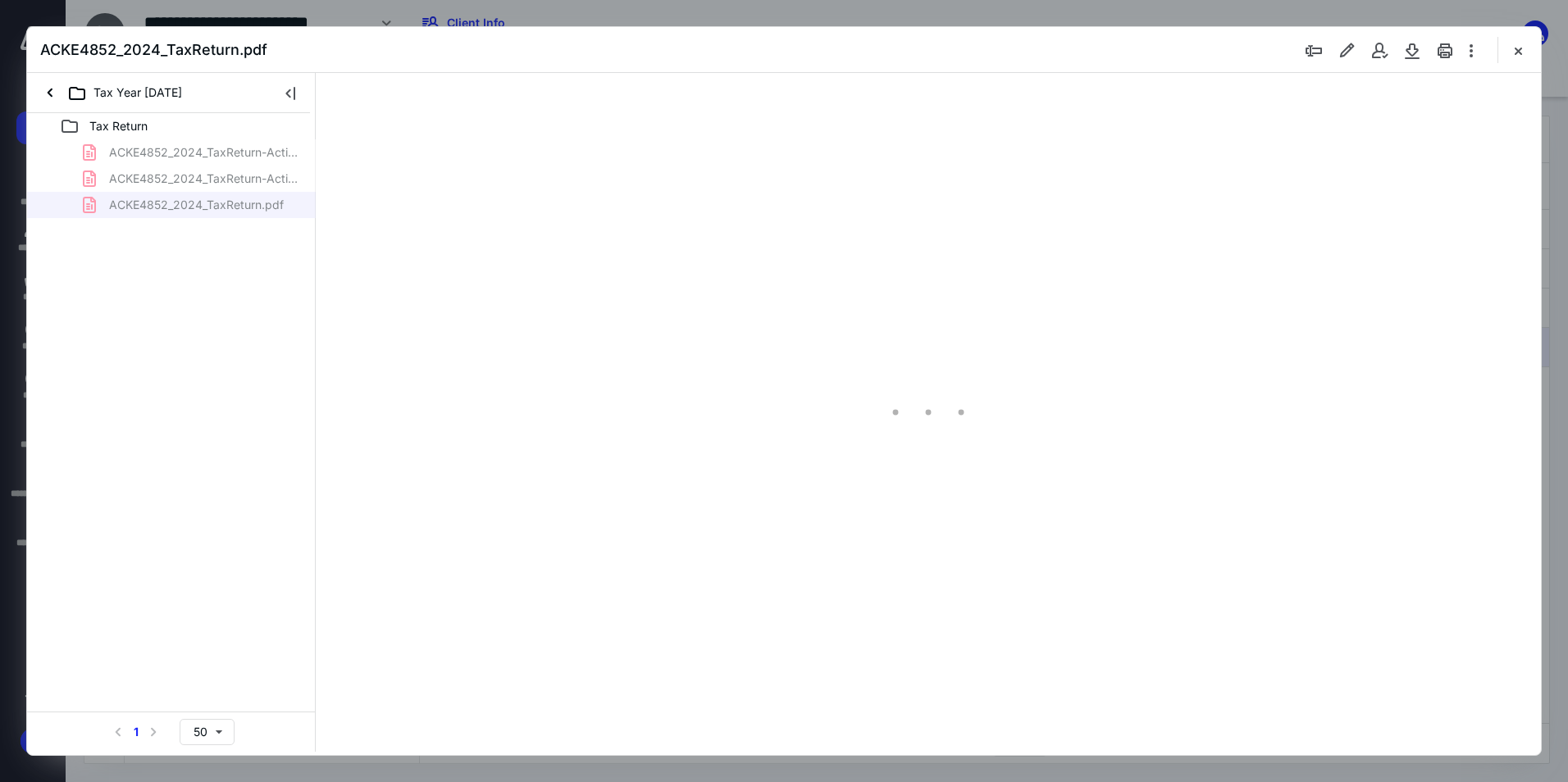 type on "122" 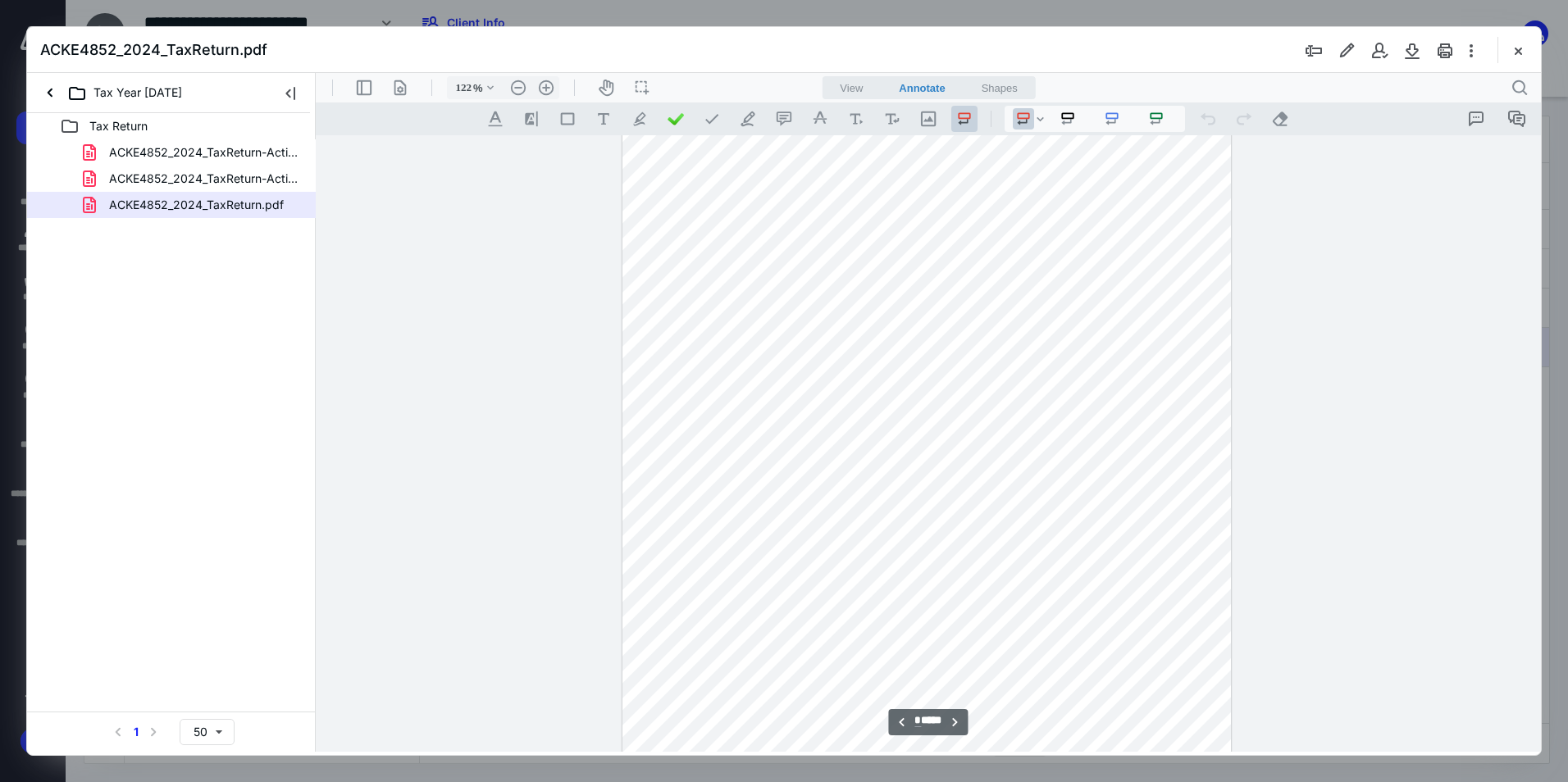 scroll, scrollTop: 3263, scrollLeft: 0, axis: vertical 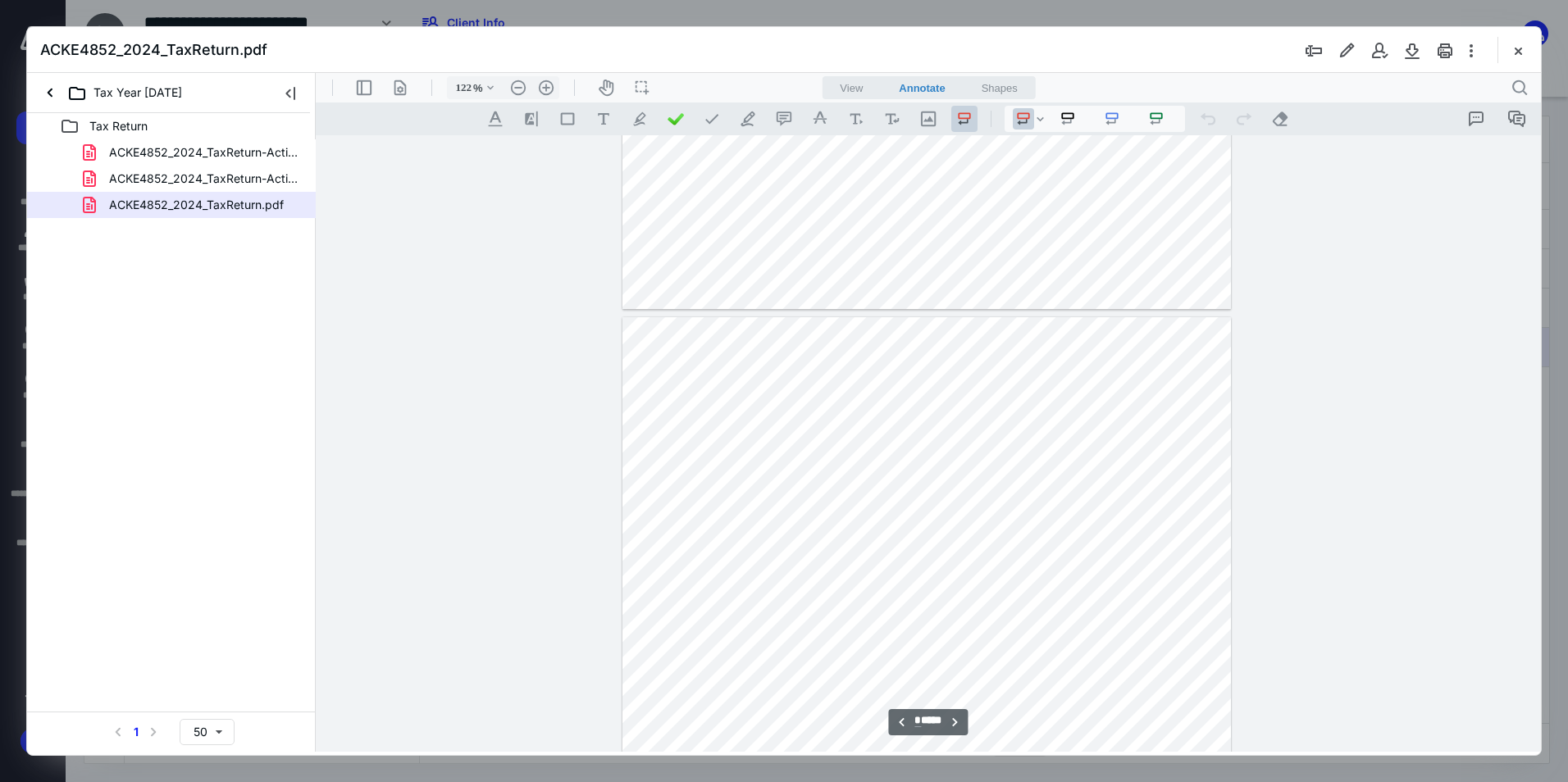type on "*" 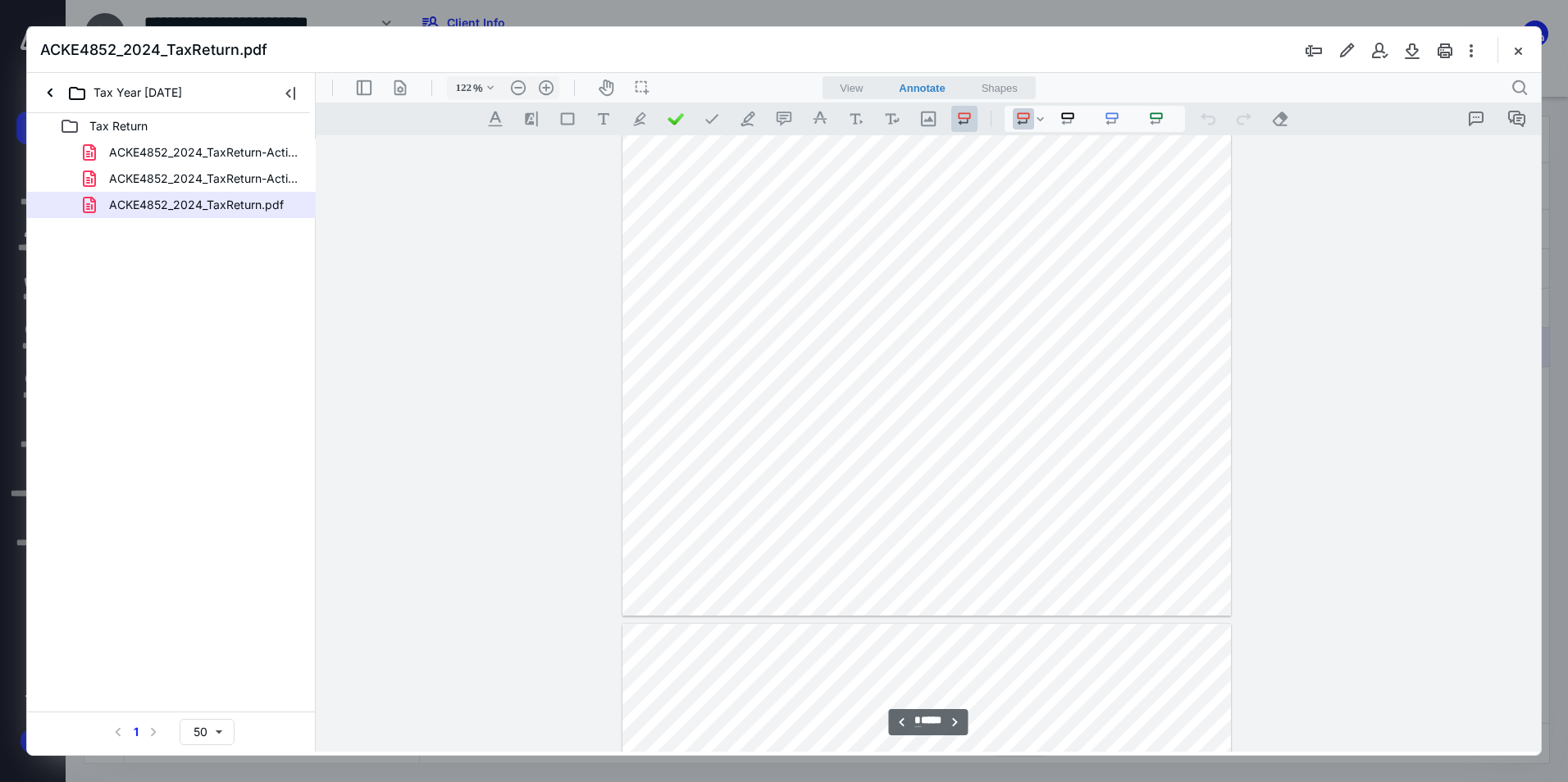 scroll, scrollTop: 4493, scrollLeft: 0, axis: vertical 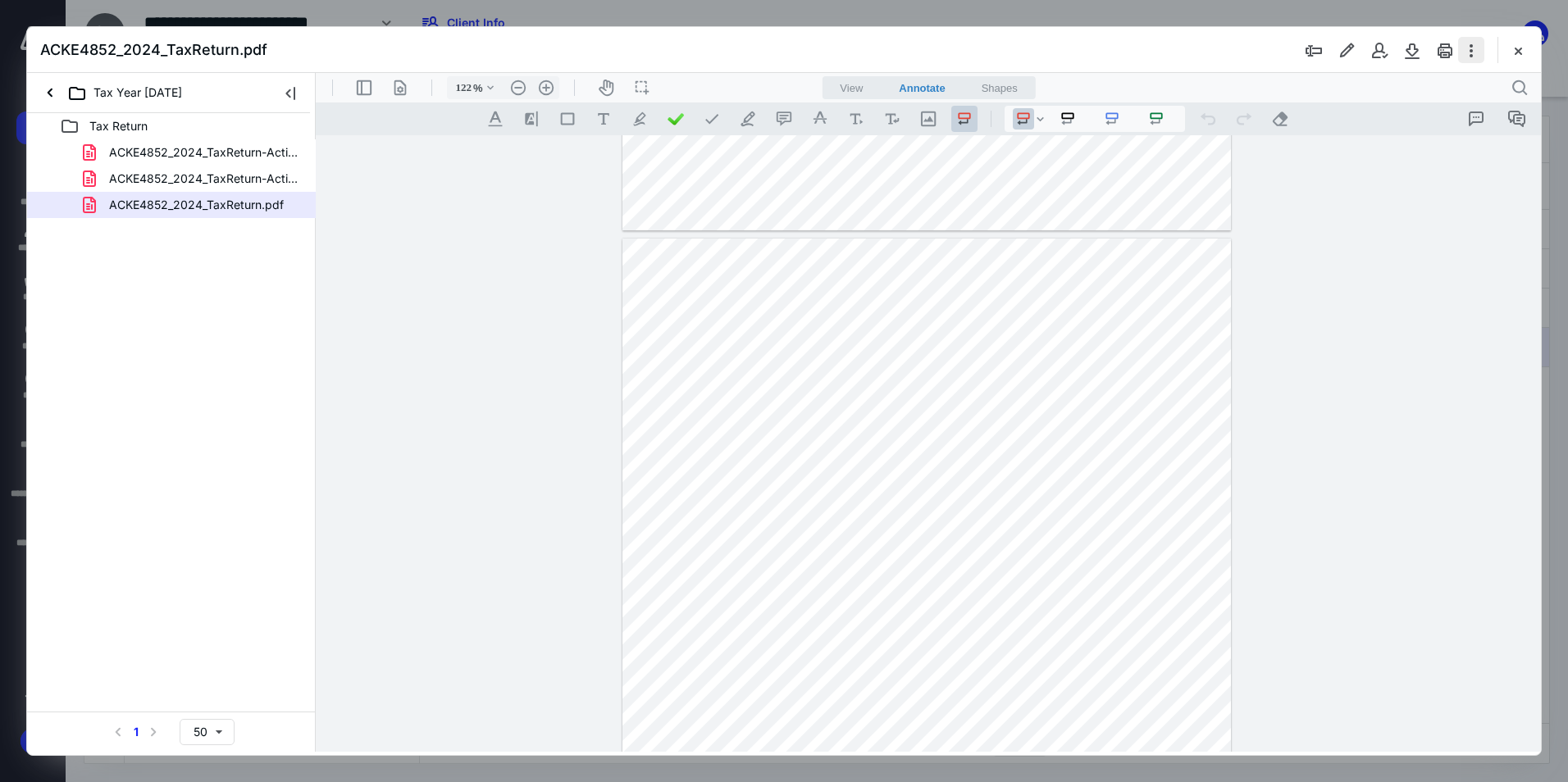 click at bounding box center [1471, 50] 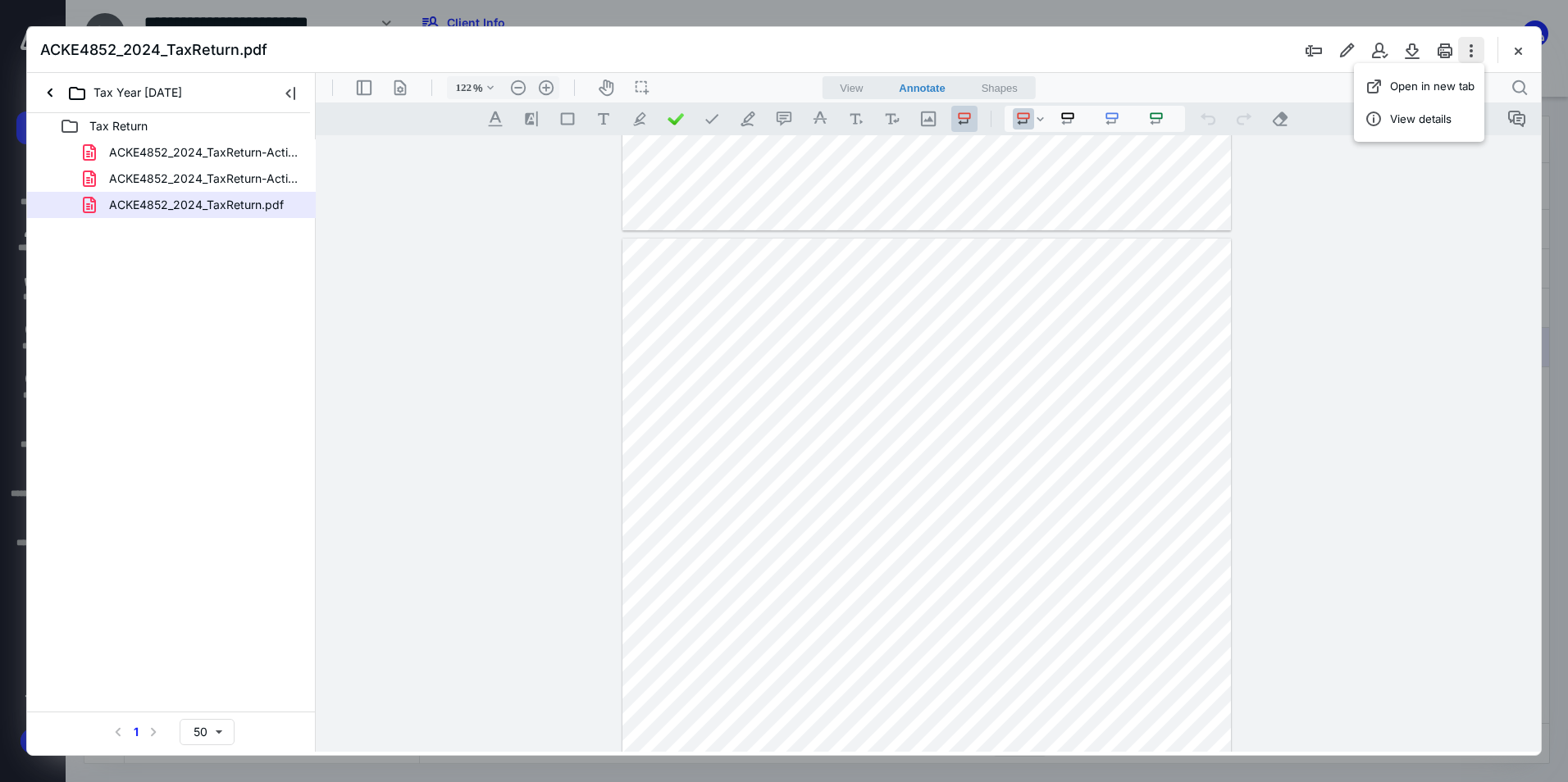 click at bounding box center (1471, 50) 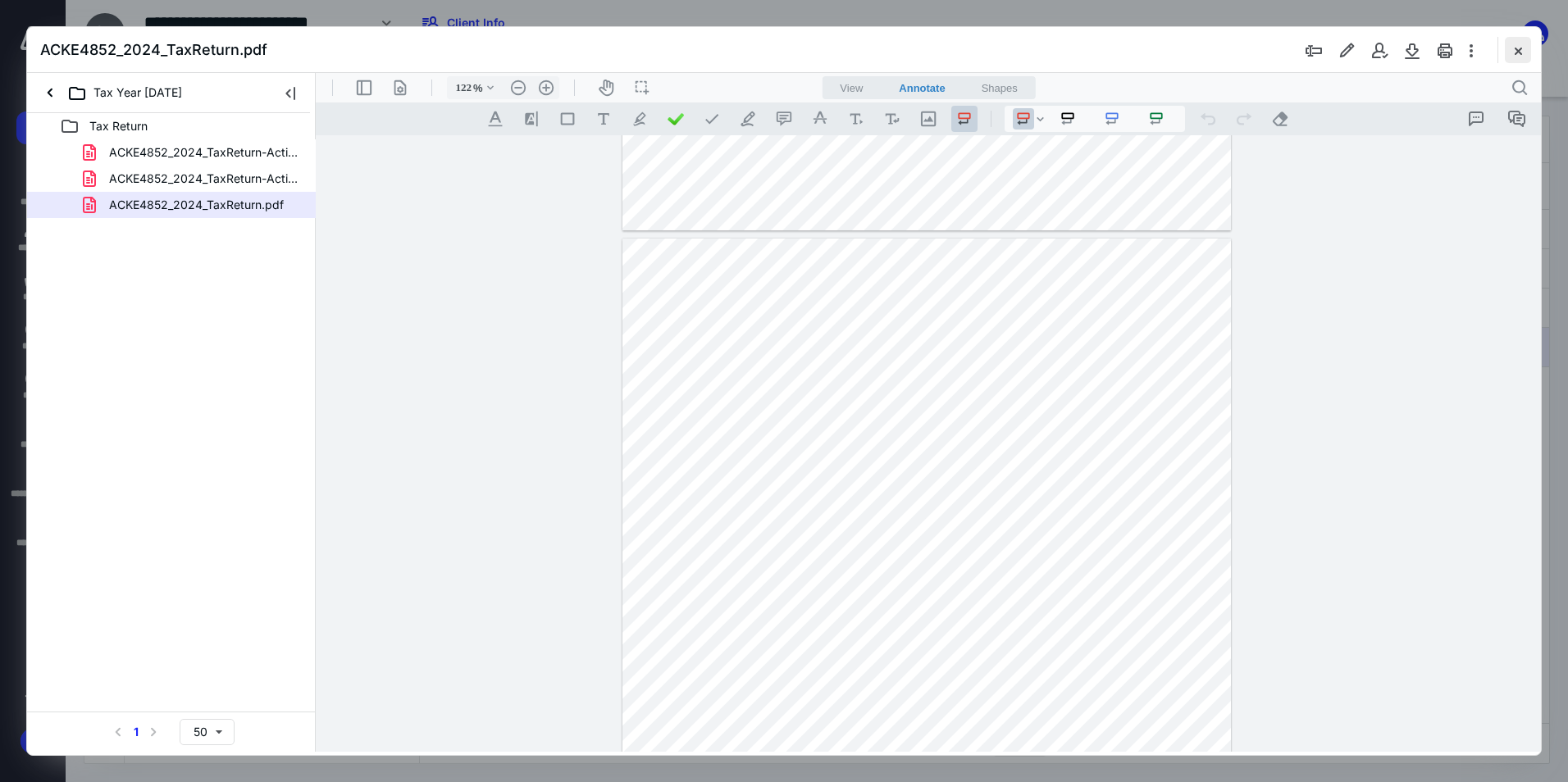 click at bounding box center (1518, 50) 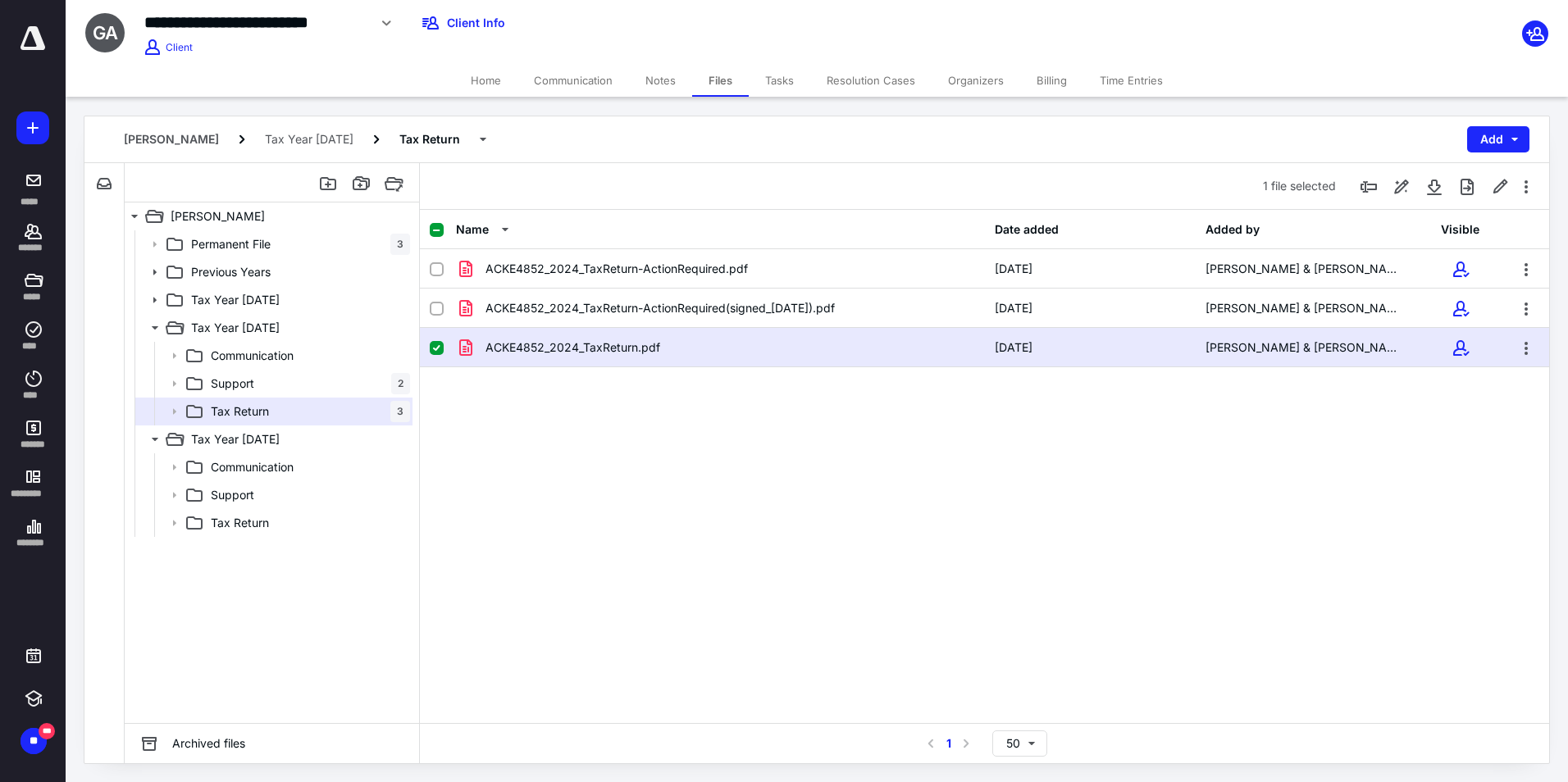 click on "Organizers" at bounding box center (976, 80) 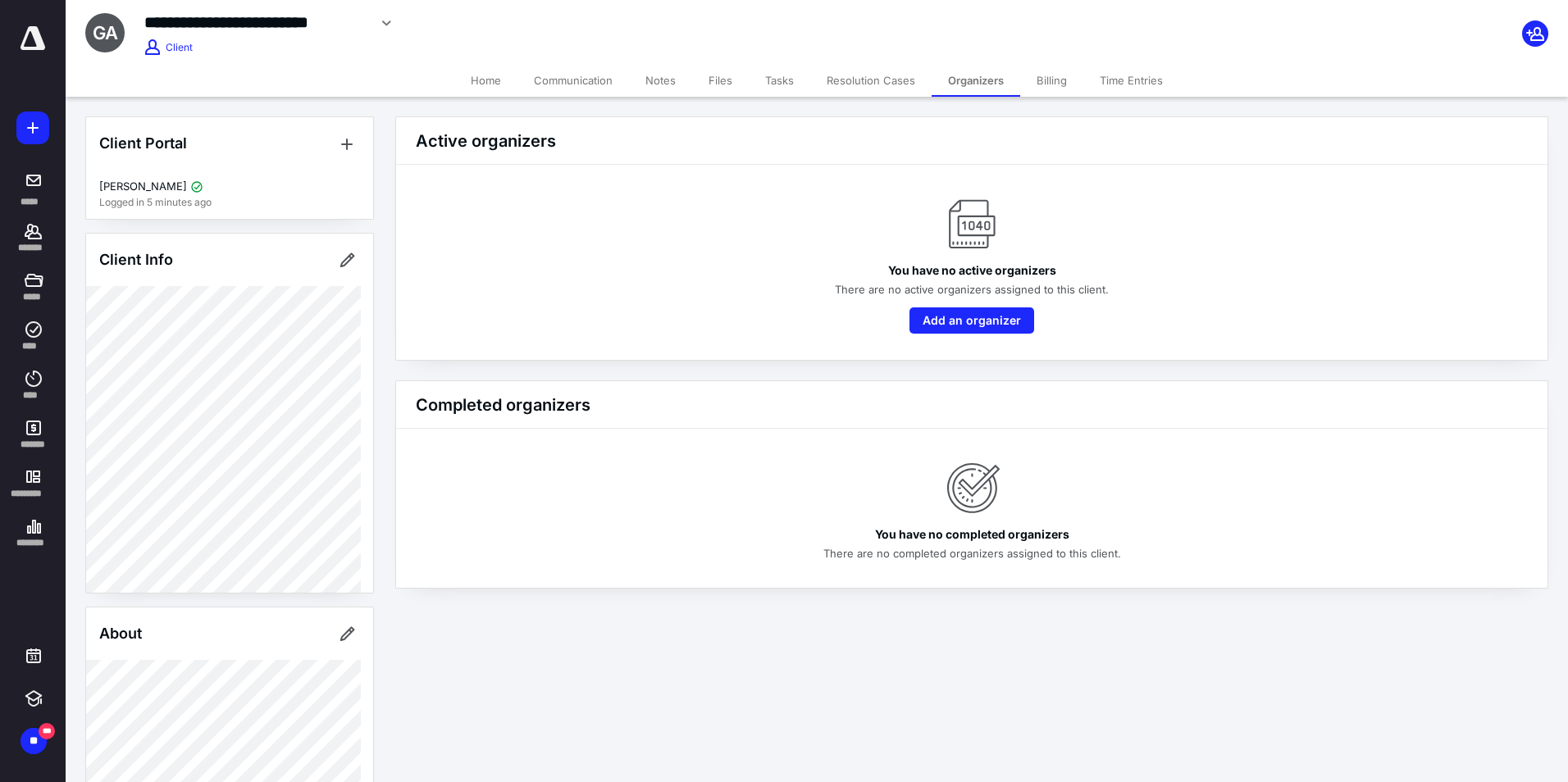 click on "Billing" at bounding box center [1051, 80] 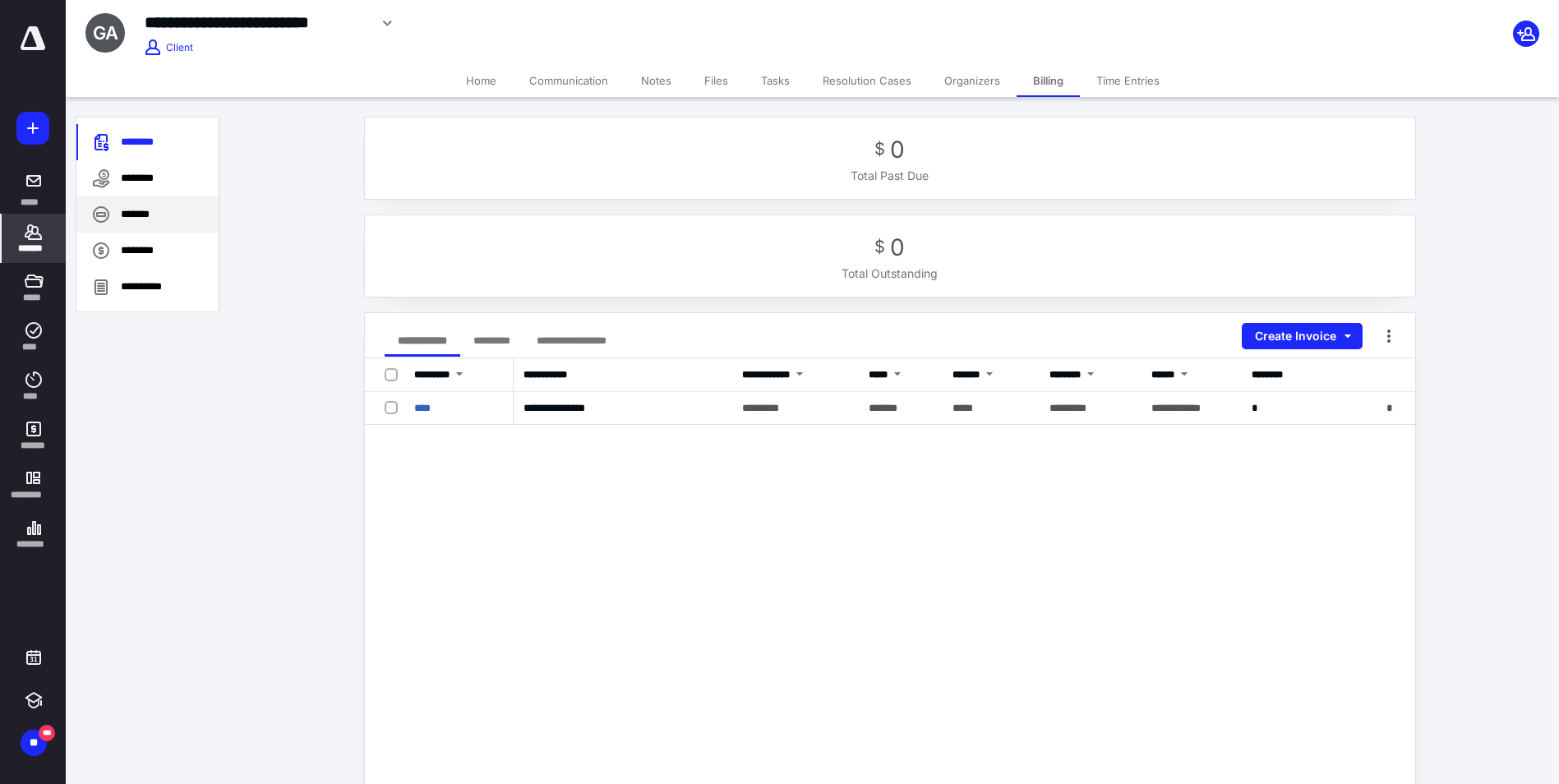 click on "*******" at bounding box center [147, 214] 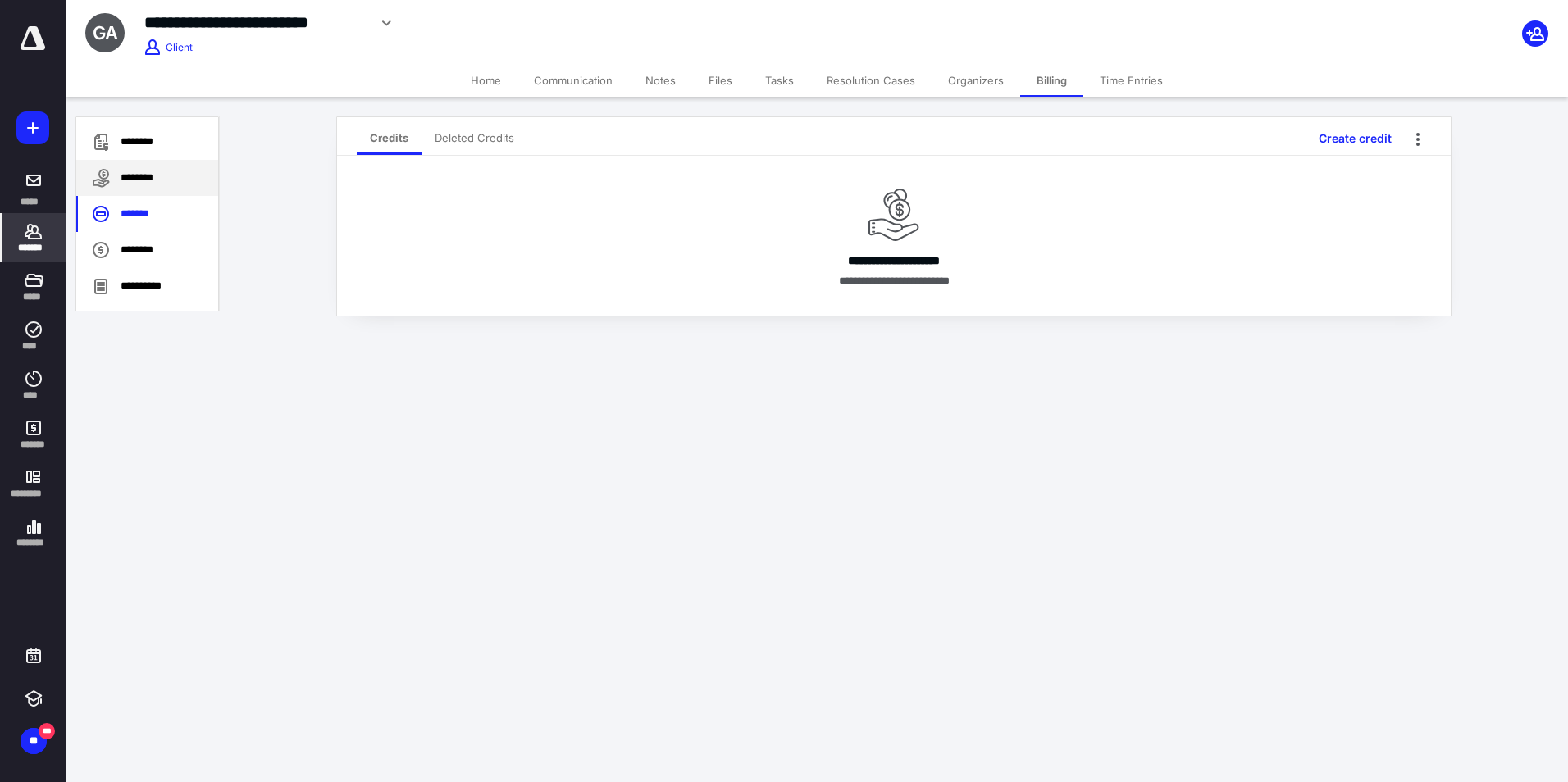 click on "********" at bounding box center (147, 178) 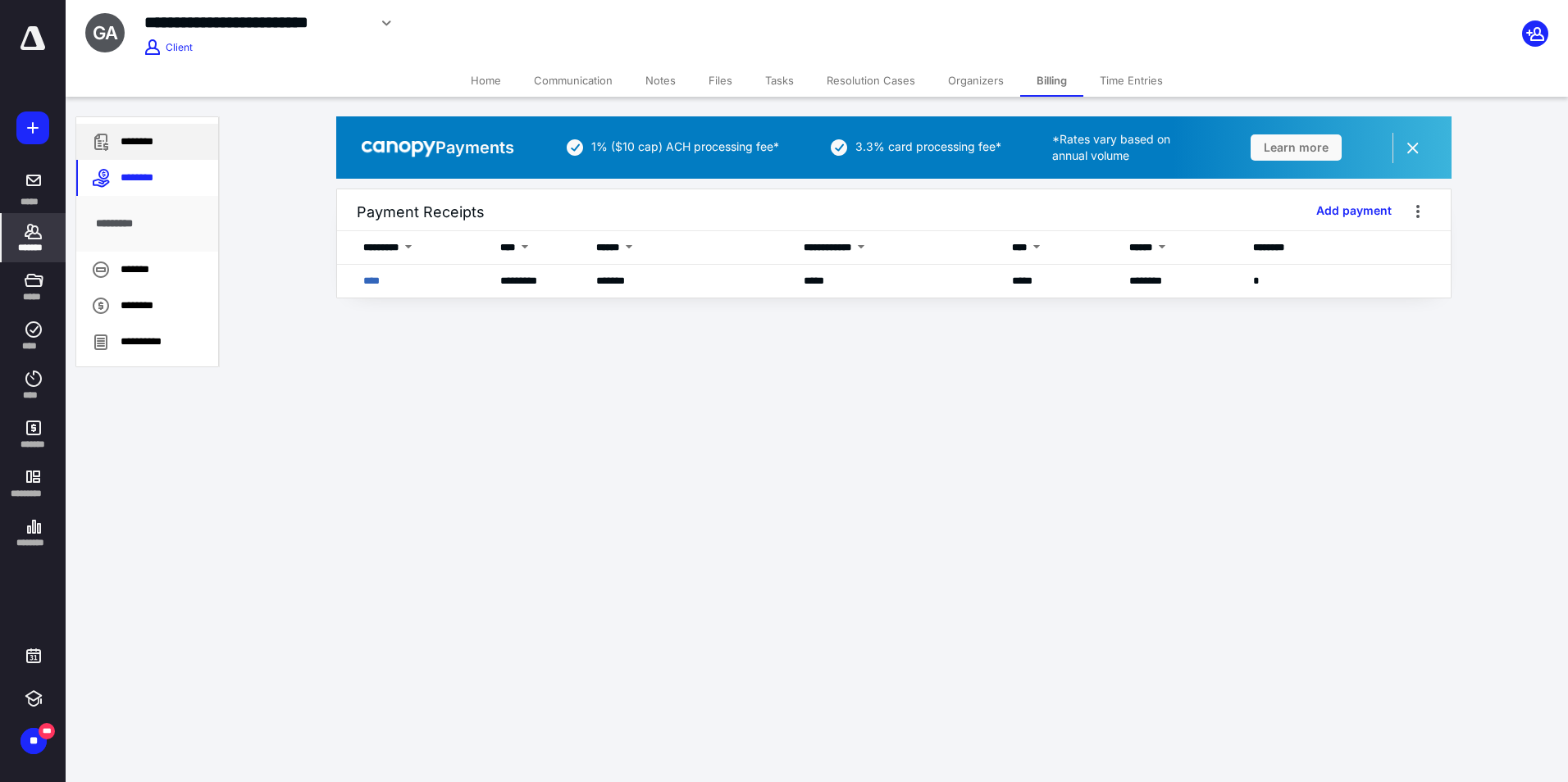 click on "********" at bounding box center [147, 142] 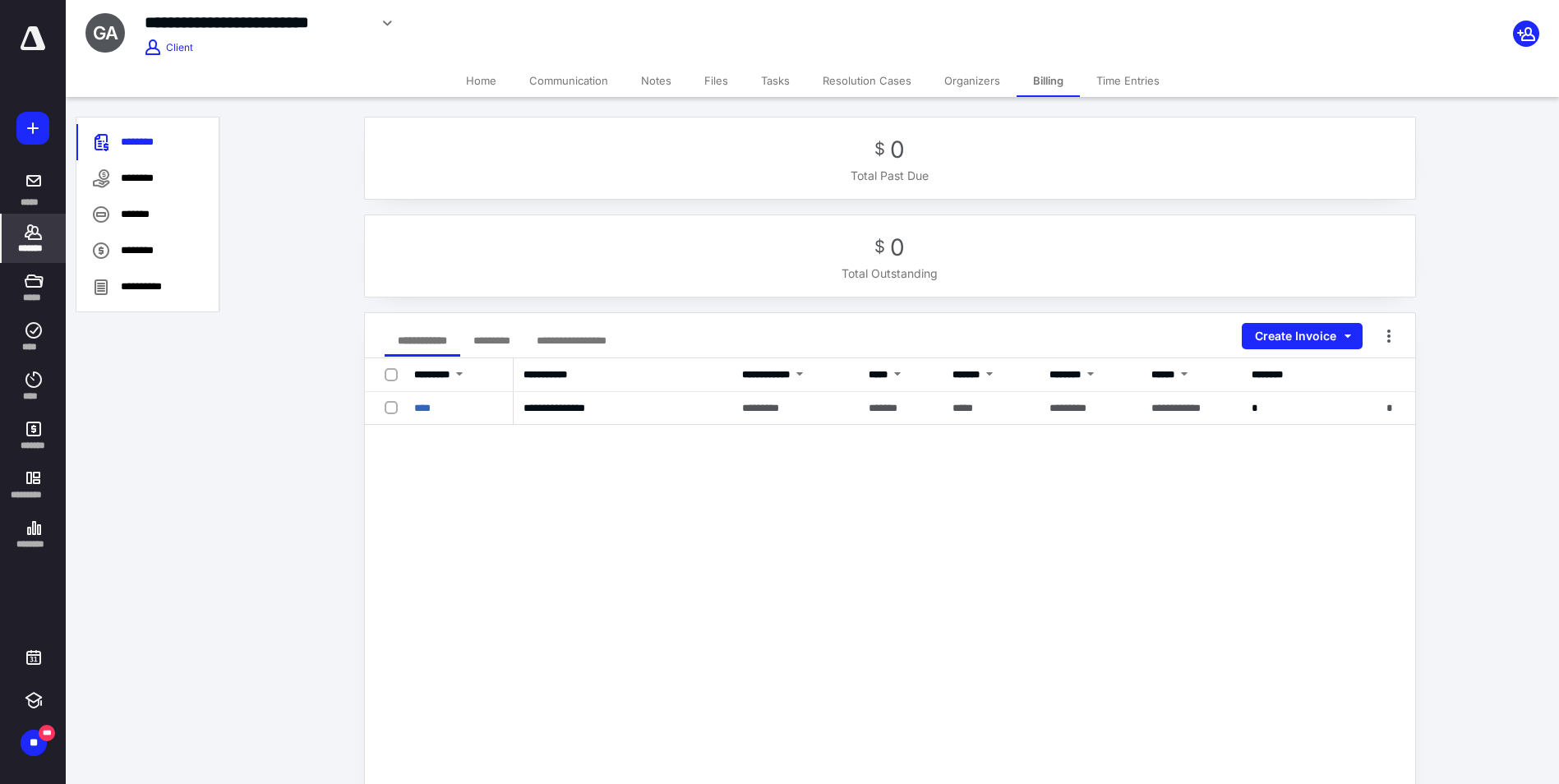 click on "*******" at bounding box center (34, 248) 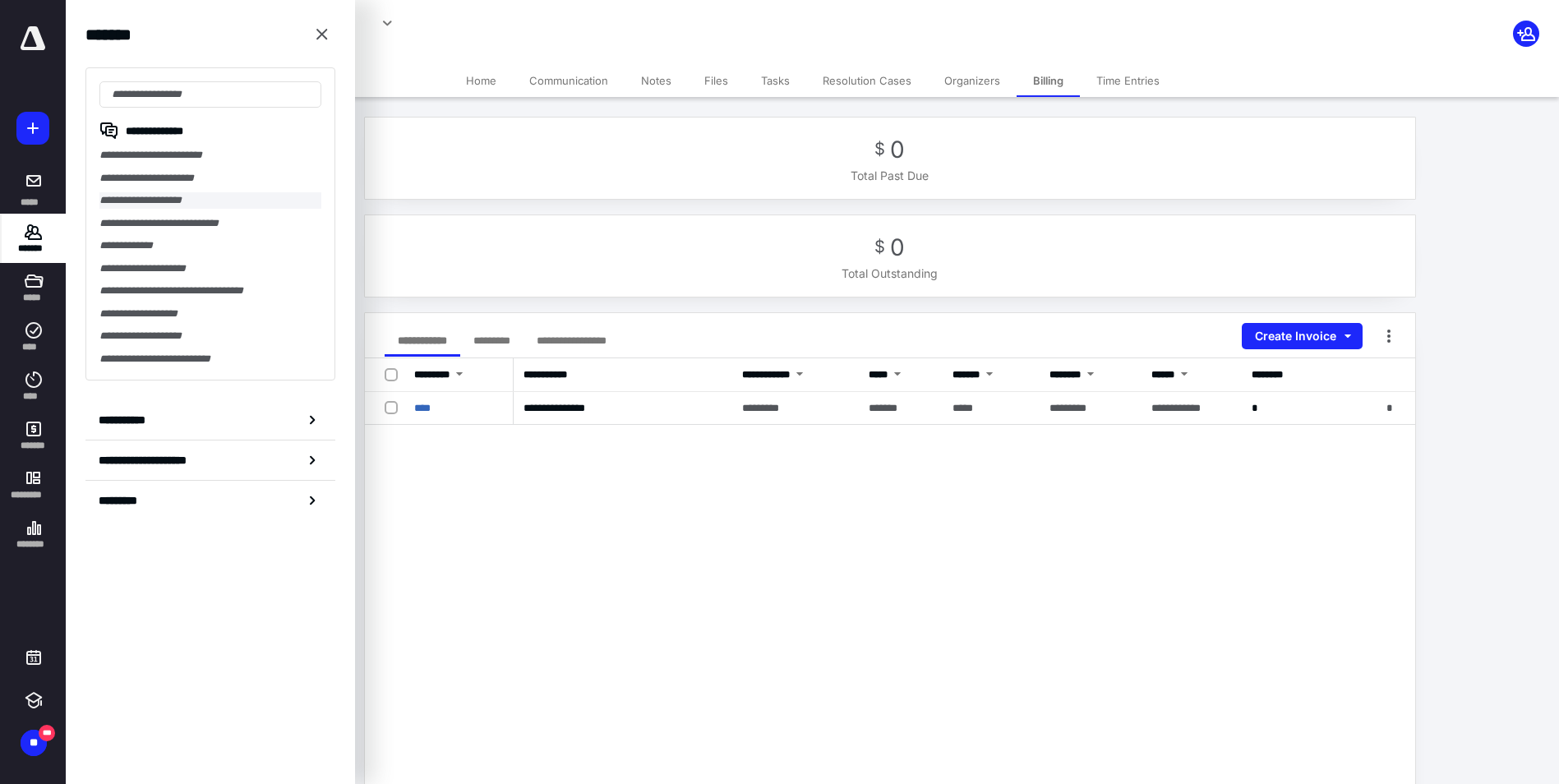 click on "**********" at bounding box center (210, 201) 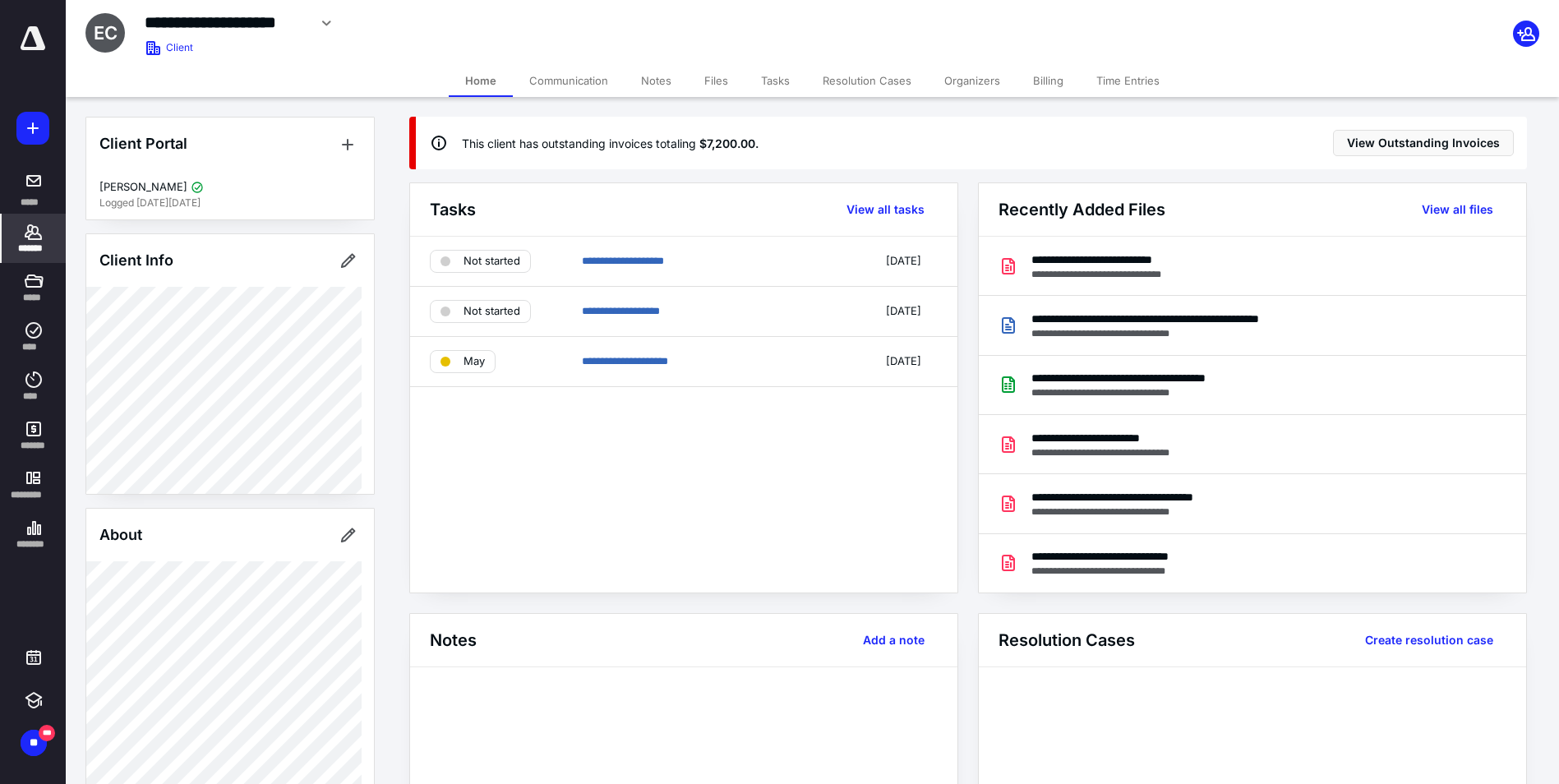 click on "Files" at bounding box center (716, 81) 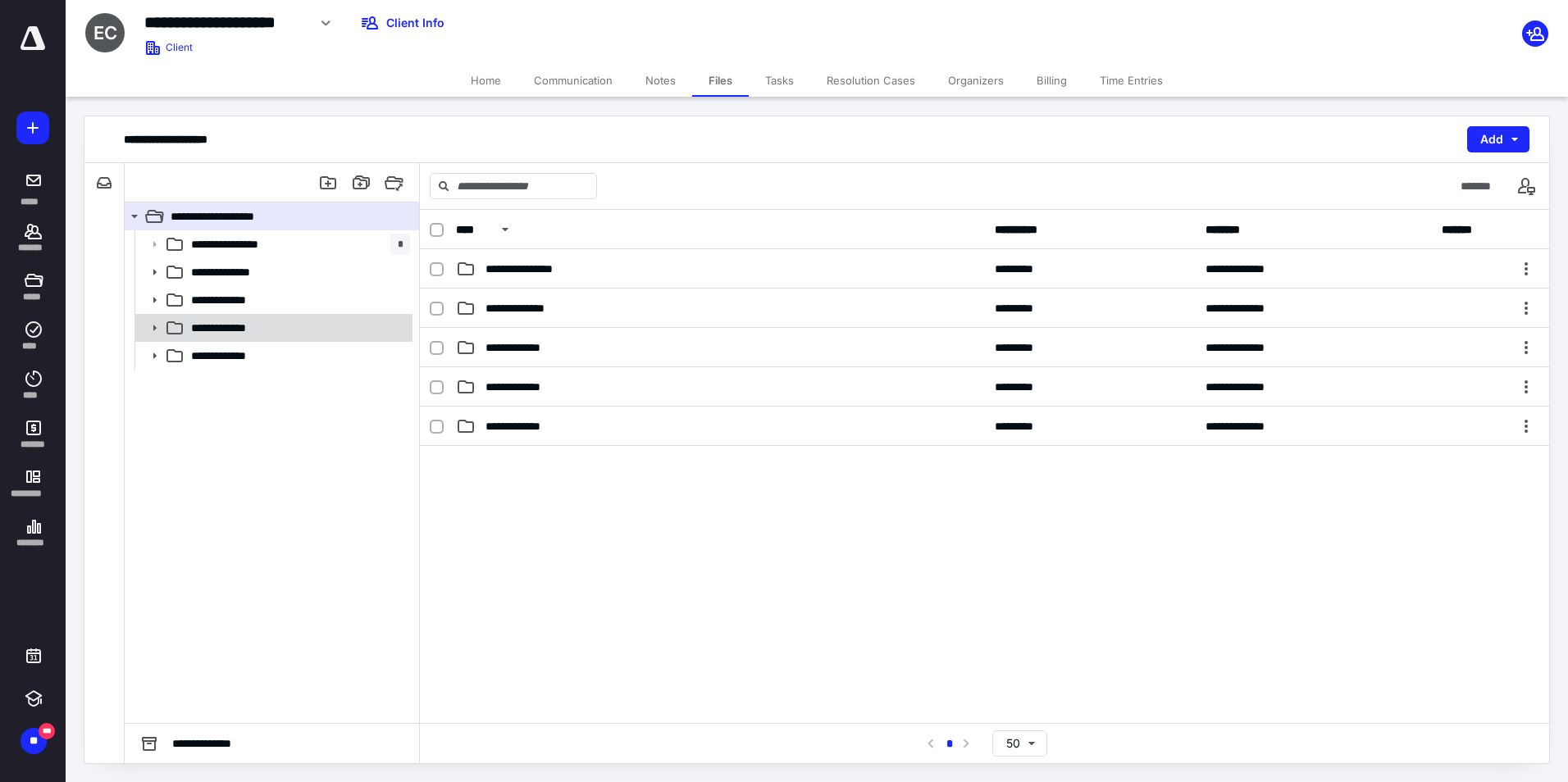 click 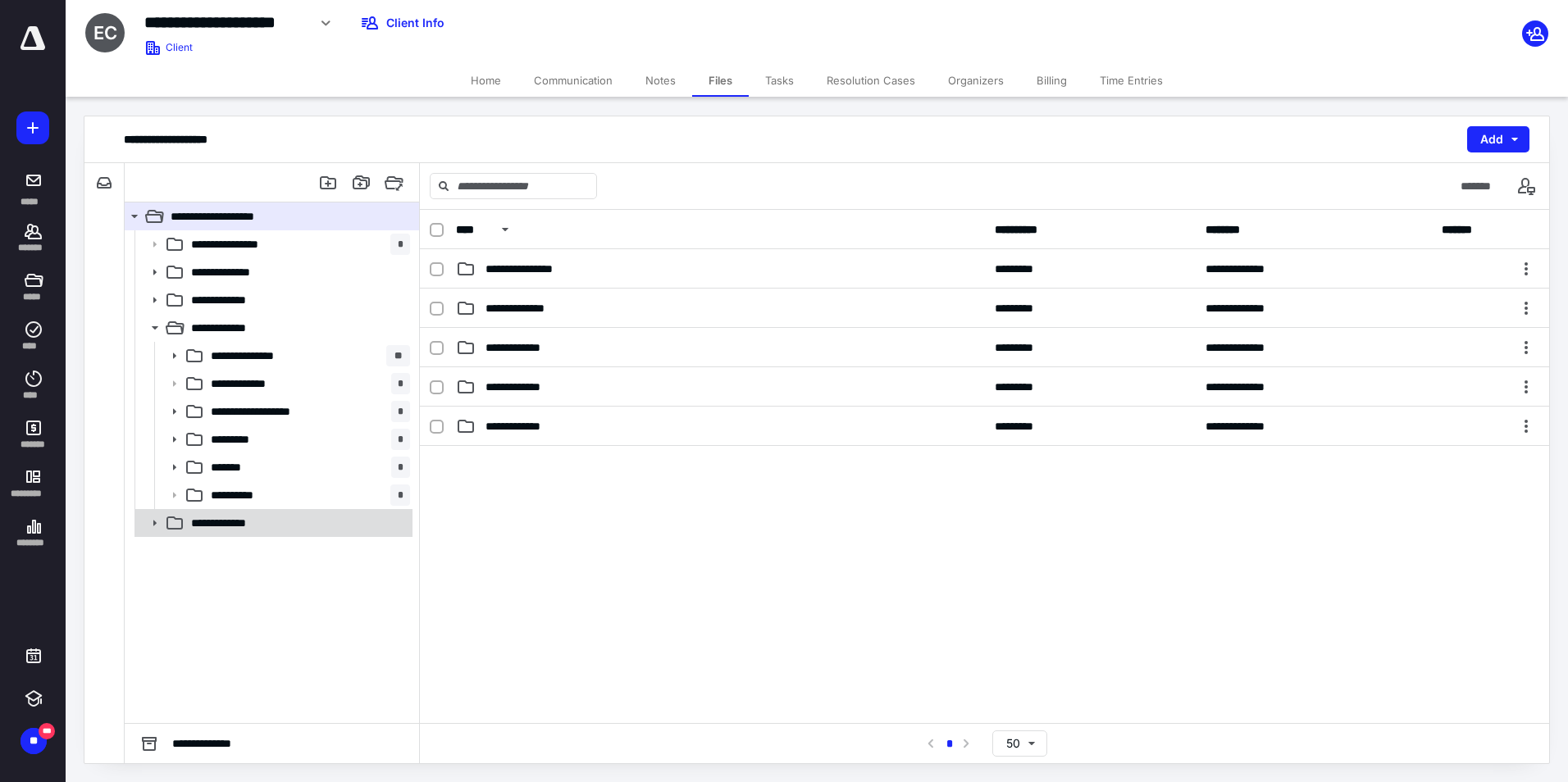click 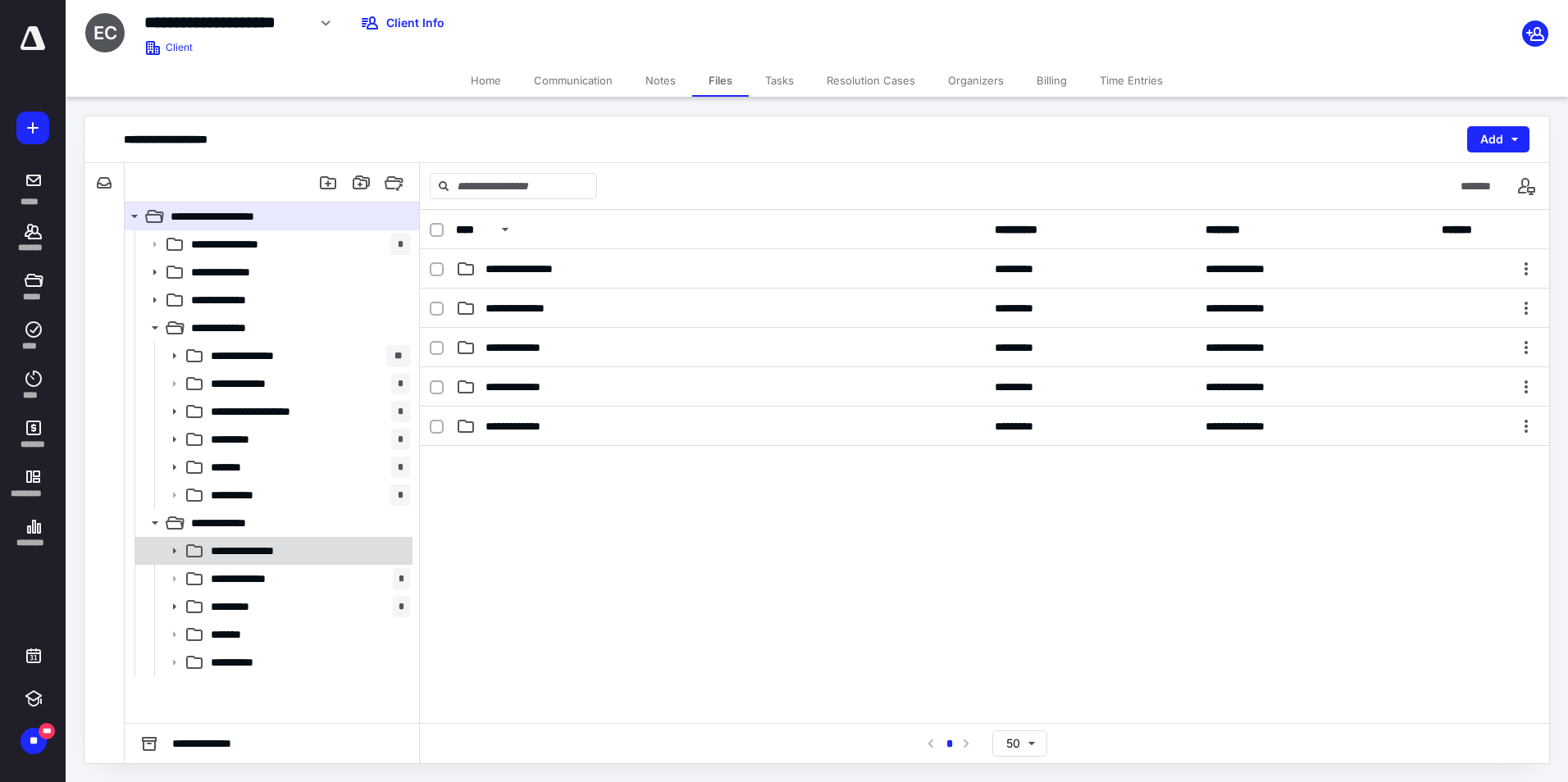 click 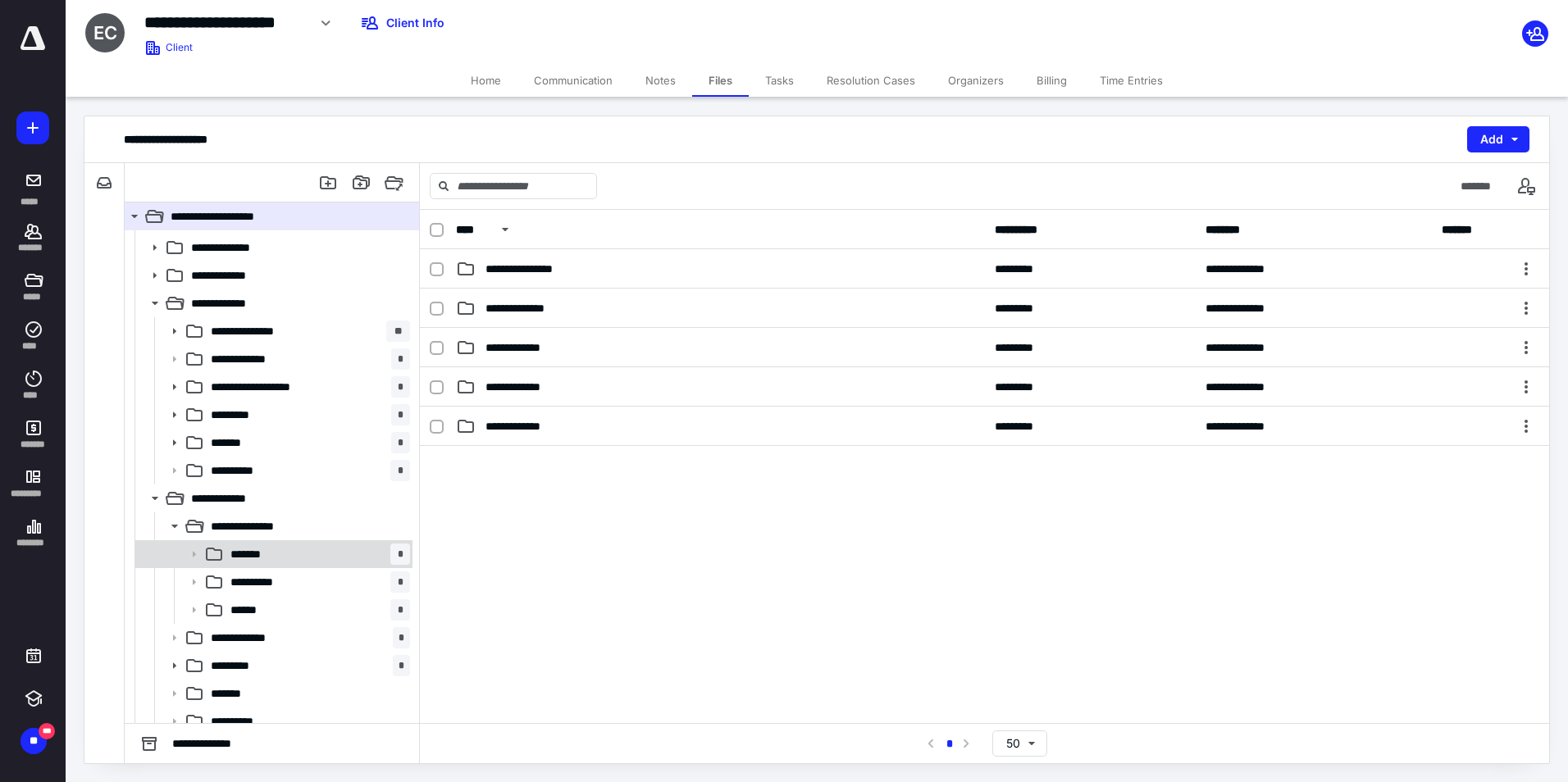 scroll, scrollTop: 37, scrollLeft: 0, axis: vertical 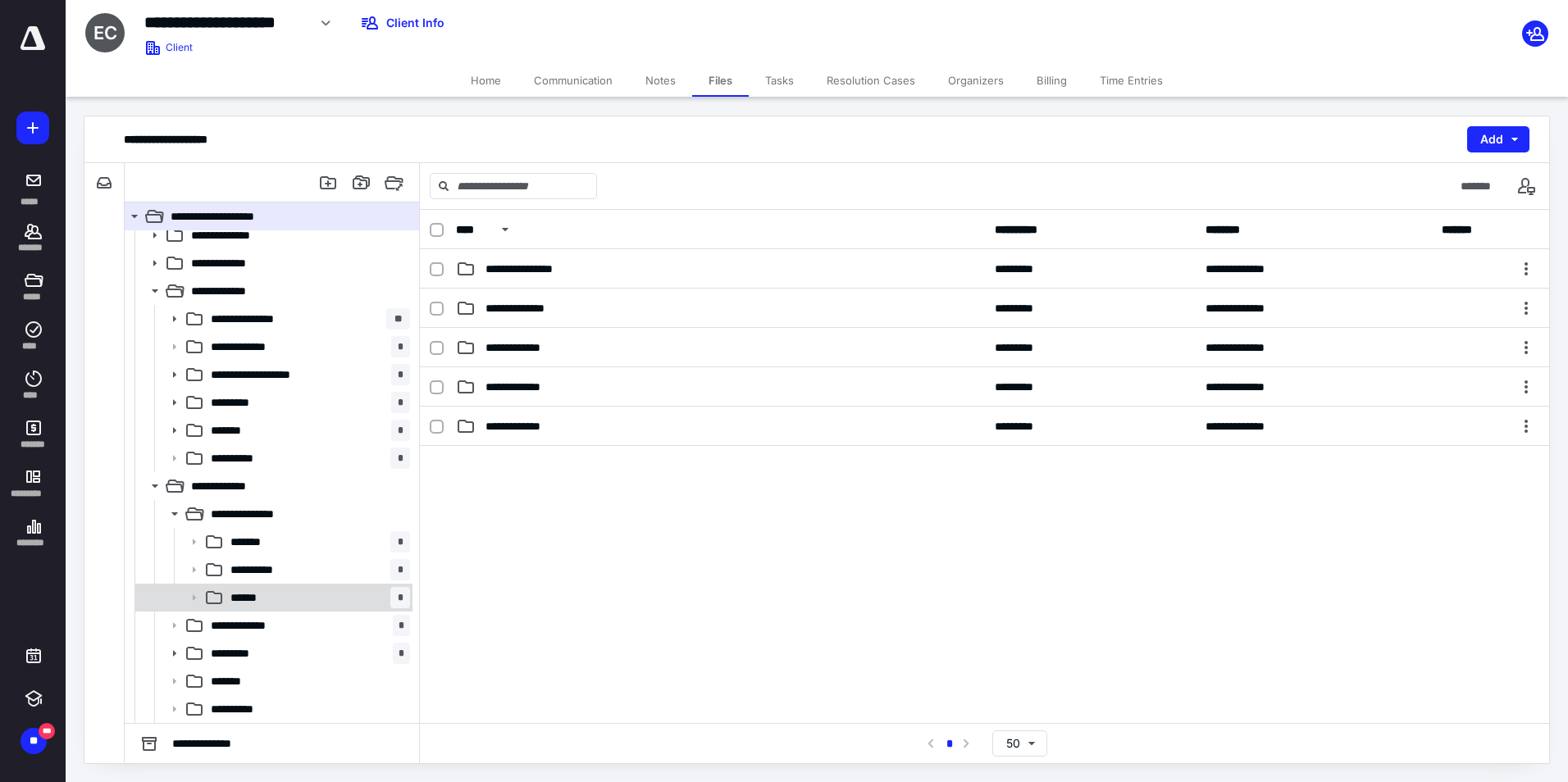 click on "****** *" at bounding box center [317, 598] 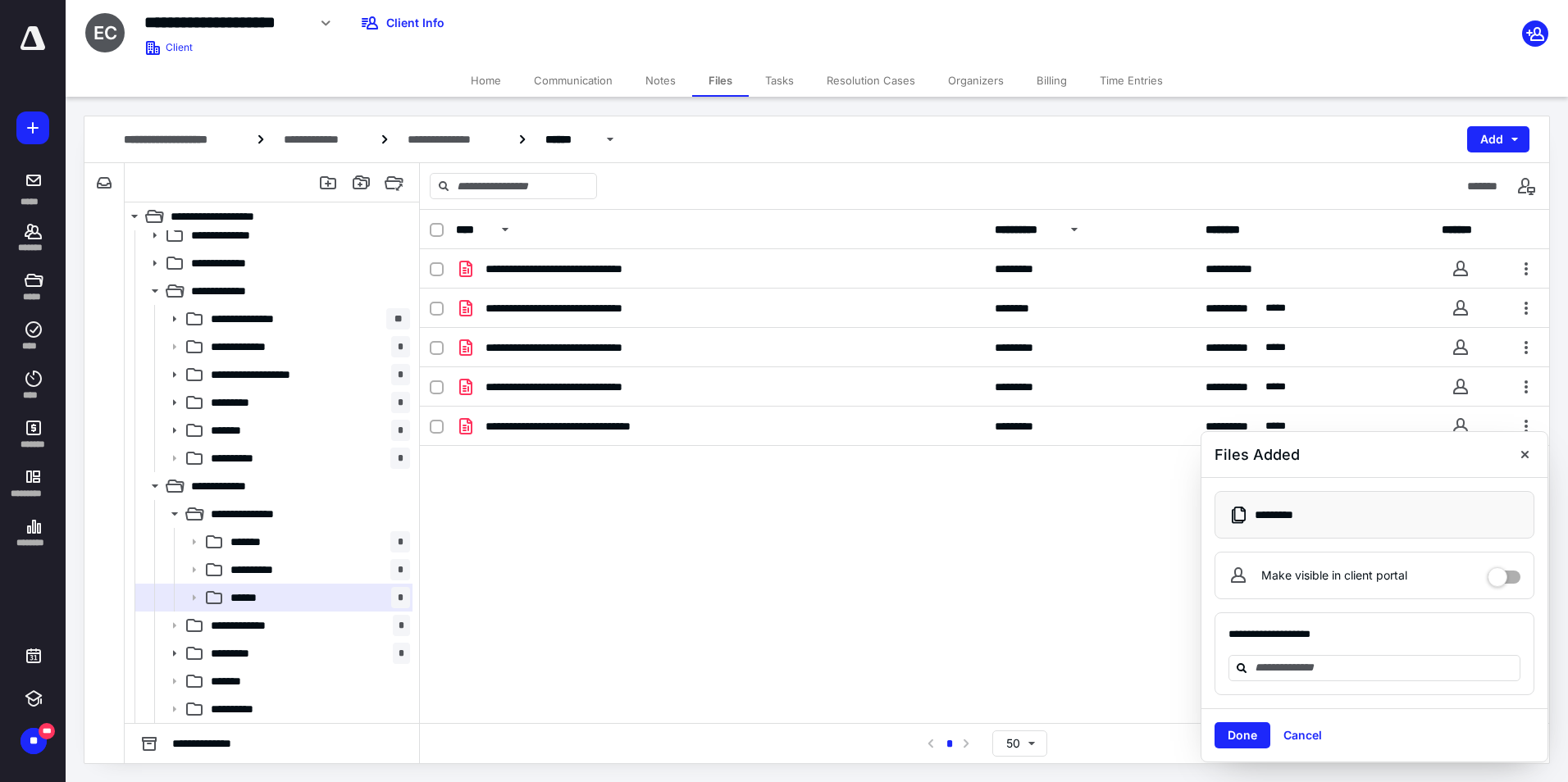 click on "**********" at bounding box center (1026, 230) 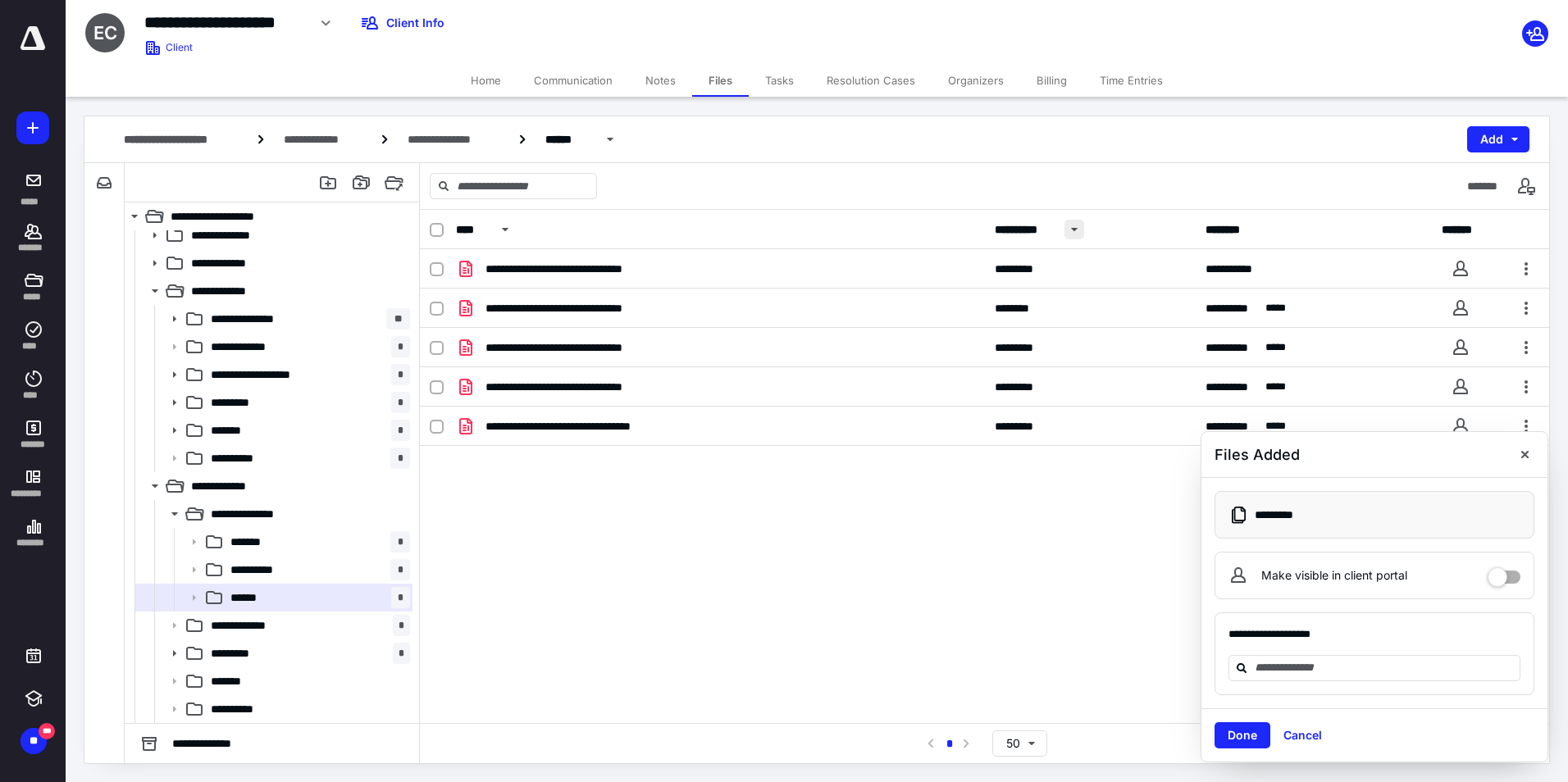 click at bounding box center (1074, 230) 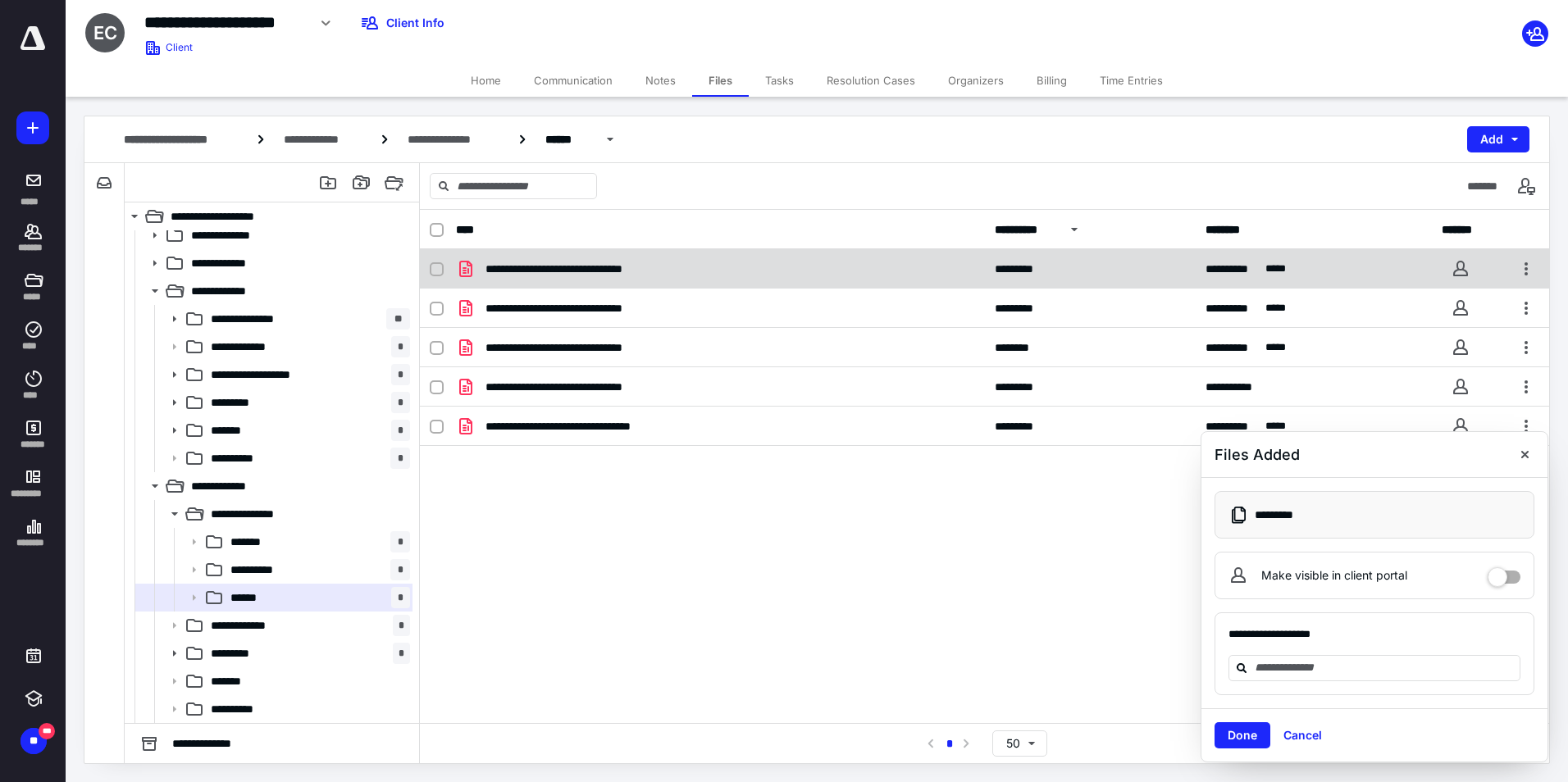 click on "*********" at bounding box center (1022, 269) 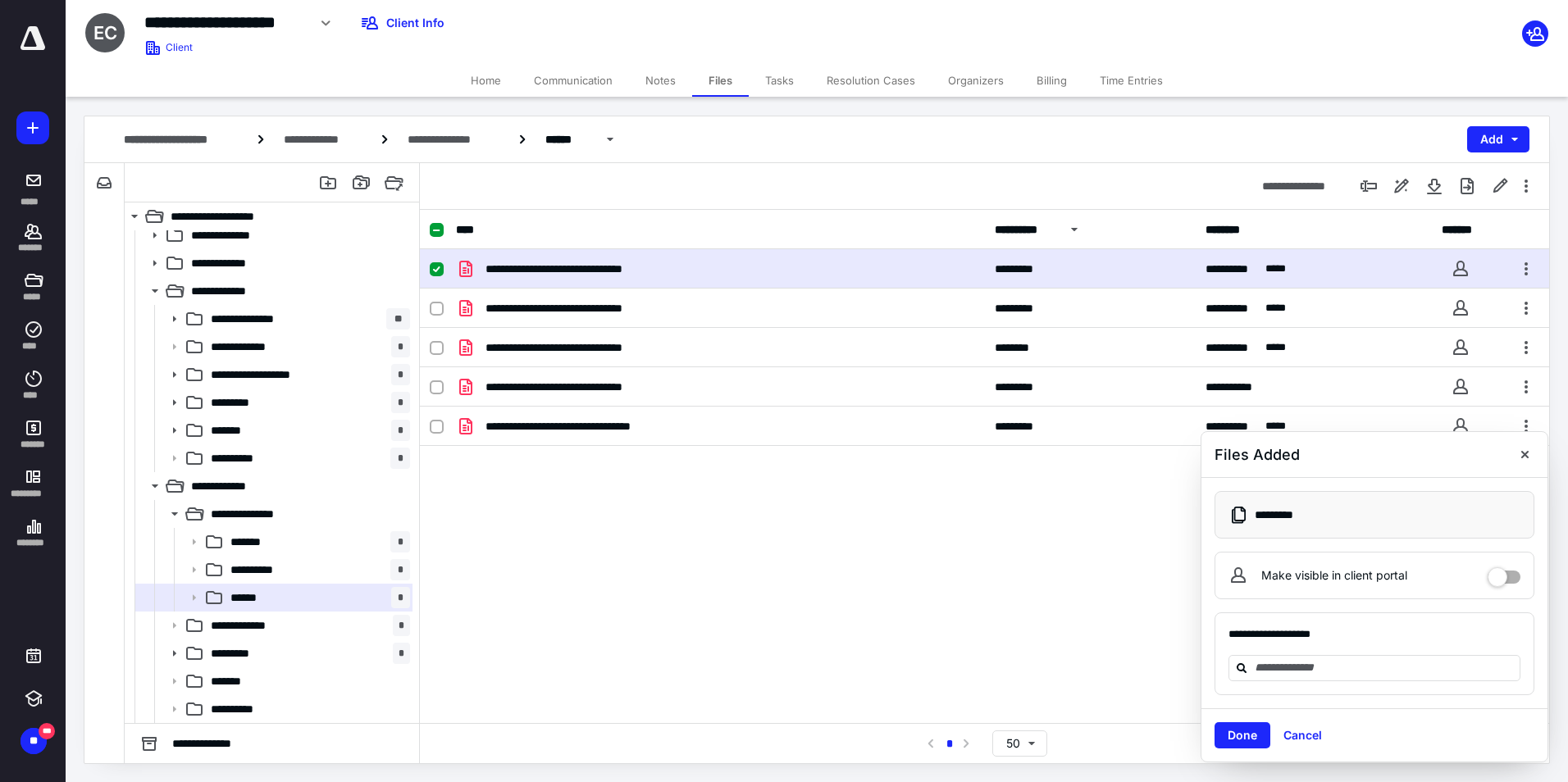 click on "*********" at bounding box center [1022, 269] 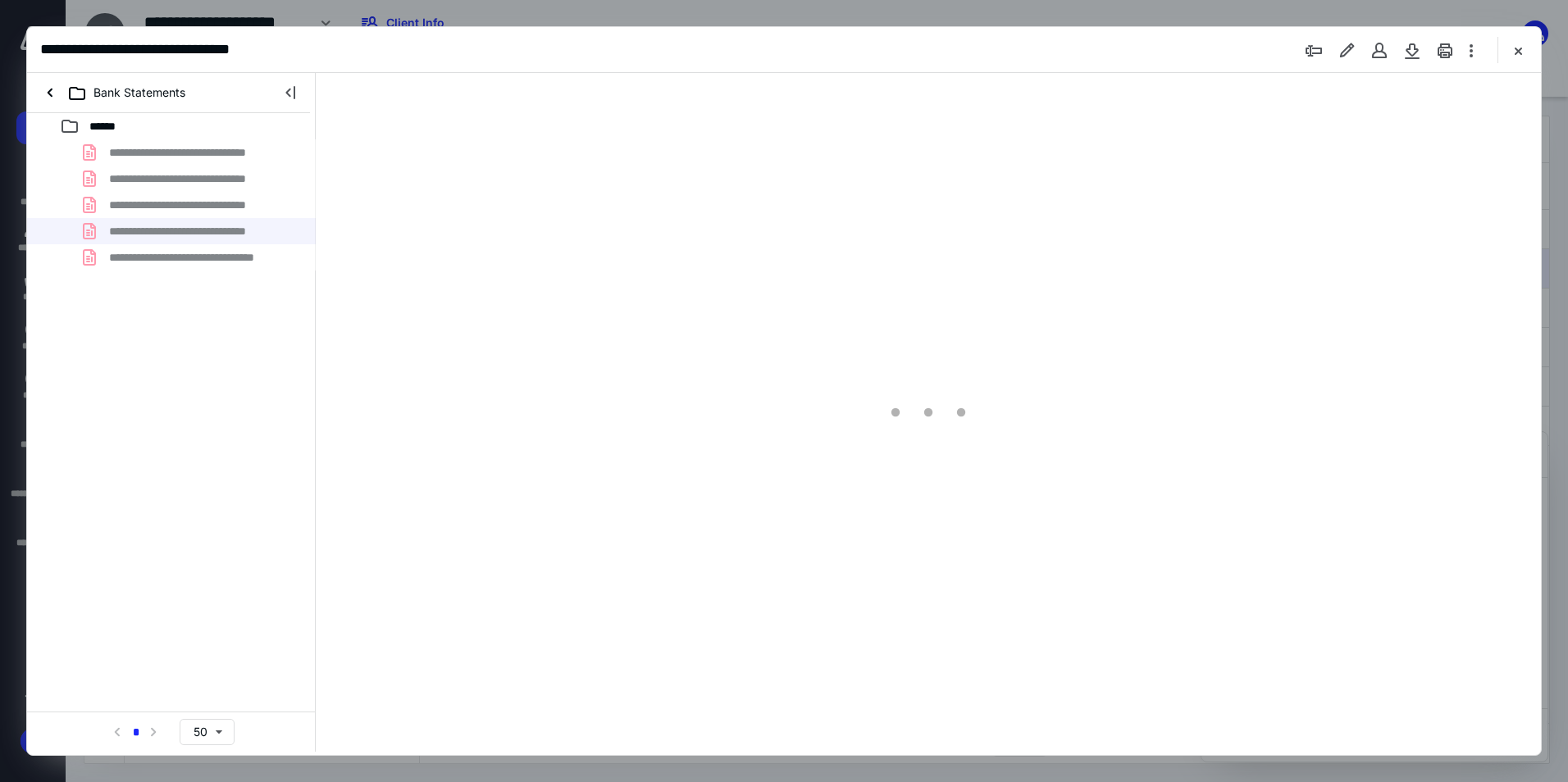 scroll, scrollTop: 0, scrollLeft: 0, axis: both 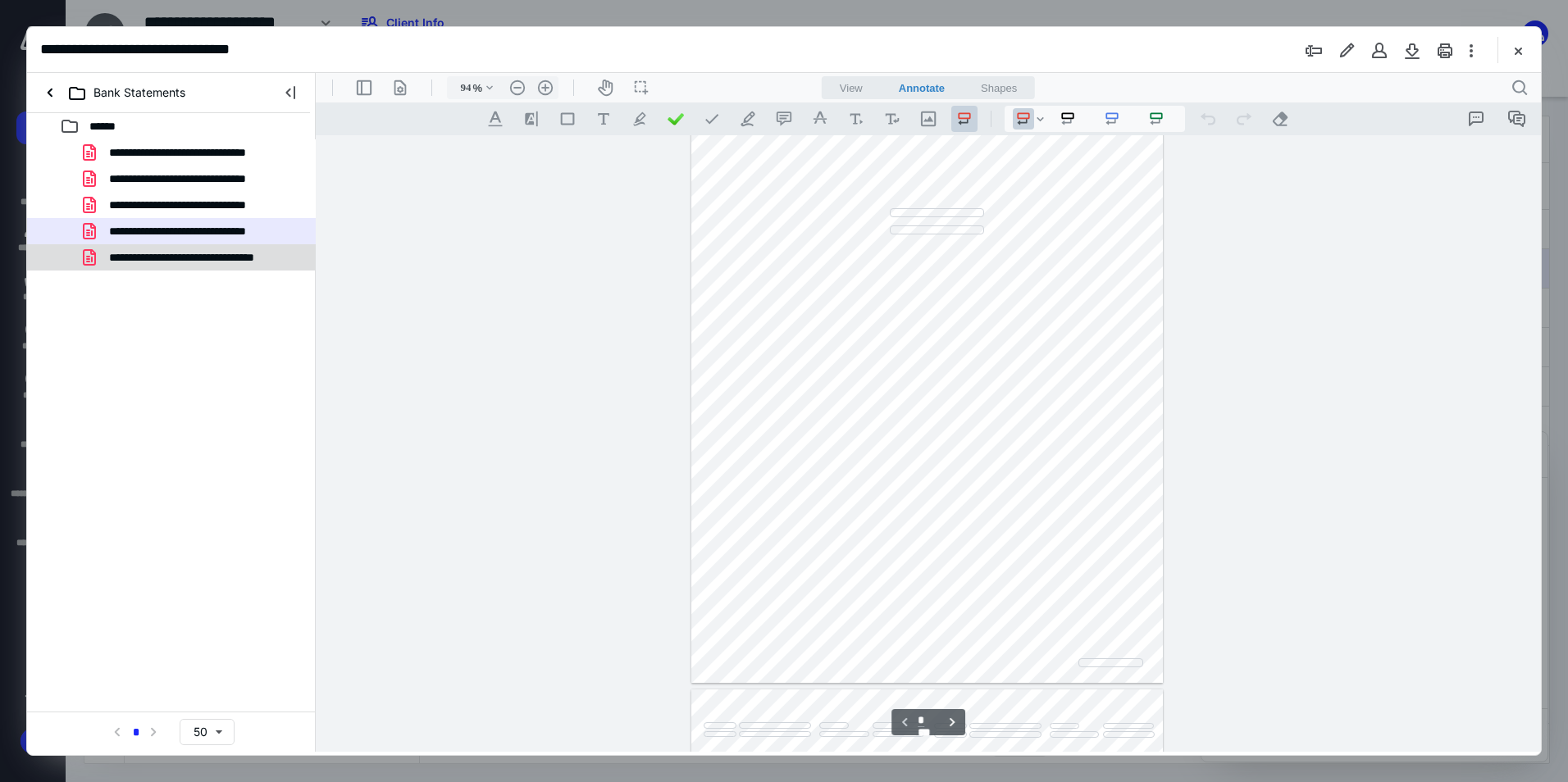 click on "**********" at bounding box center [204, 257] 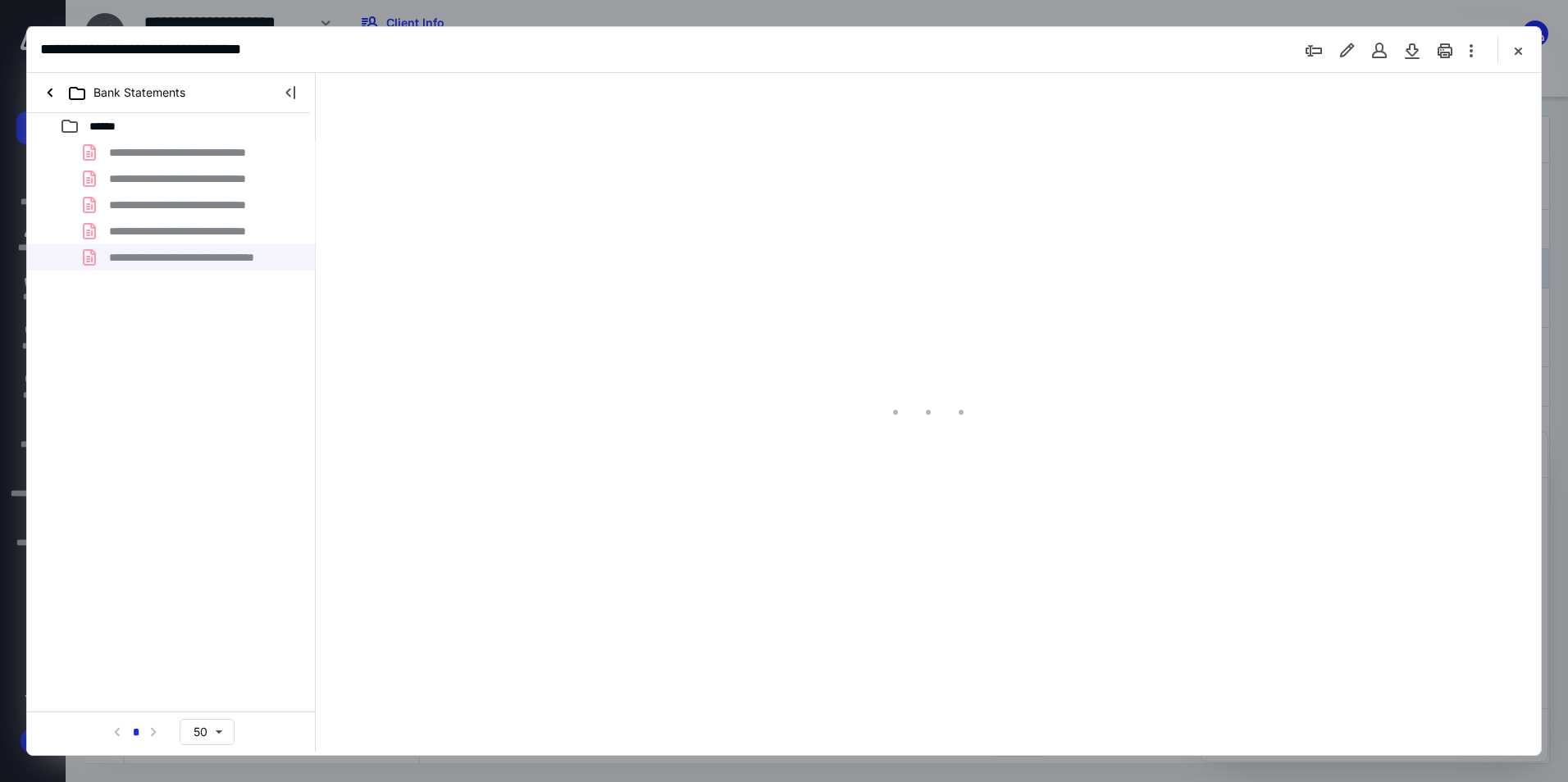 scroll, scrollTop: 66, scrollLeft: 0, axis: vertical 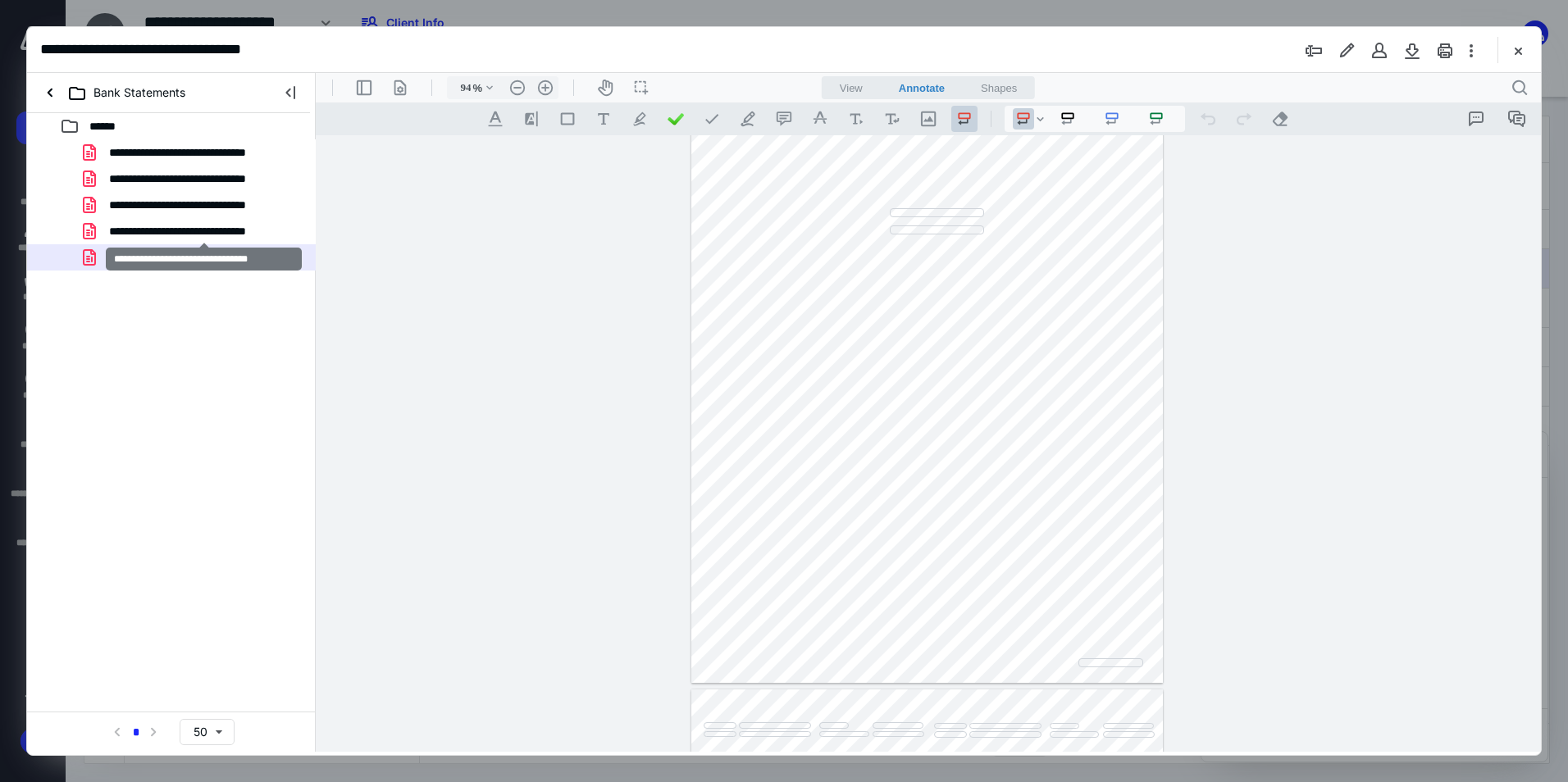 click on "**********" at bounding box center [204, 231] 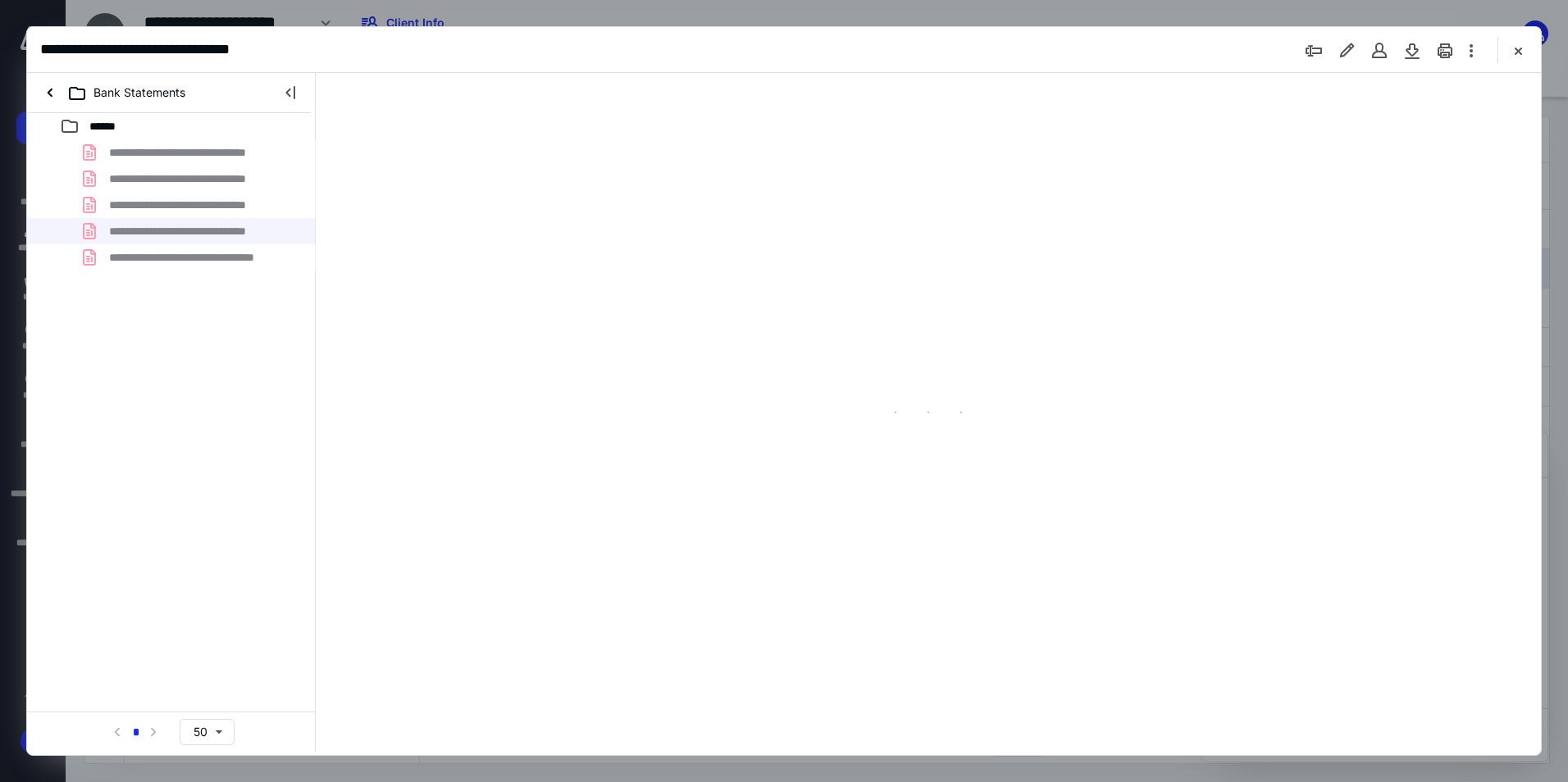 type on "94" 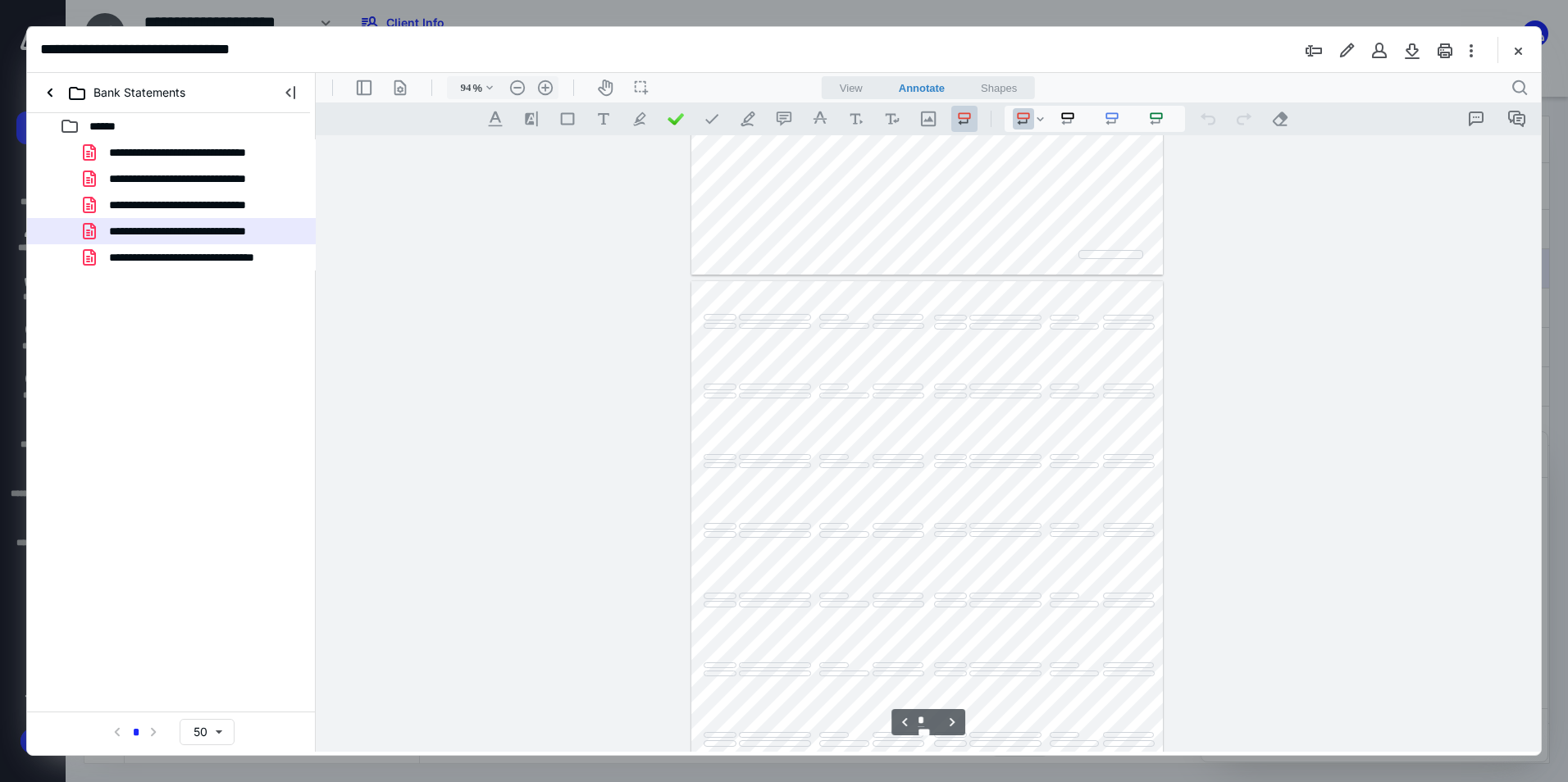 type on "*" 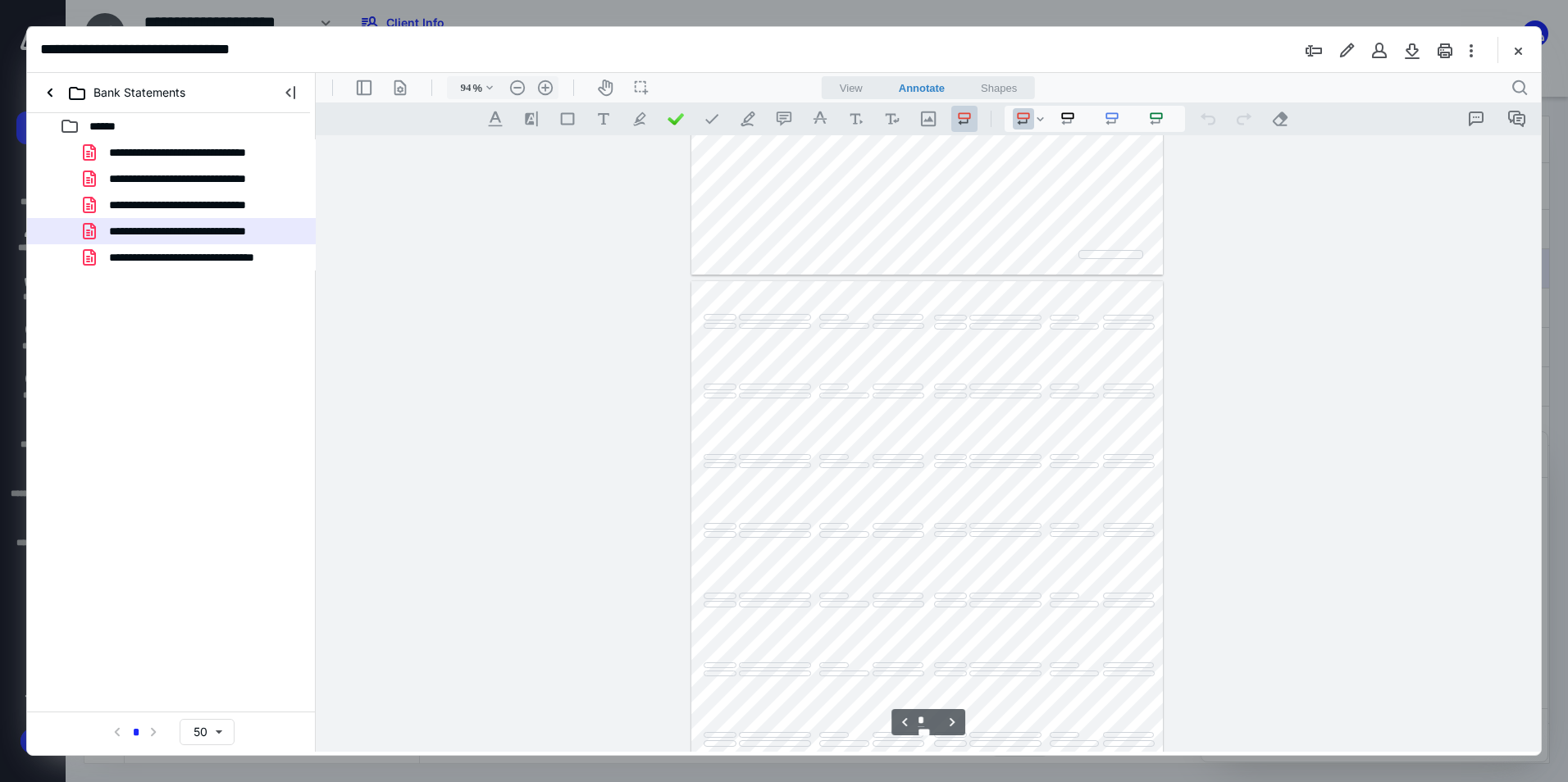 scroll, scrollTop: 210, scrollLeft: 0, axis: vertical 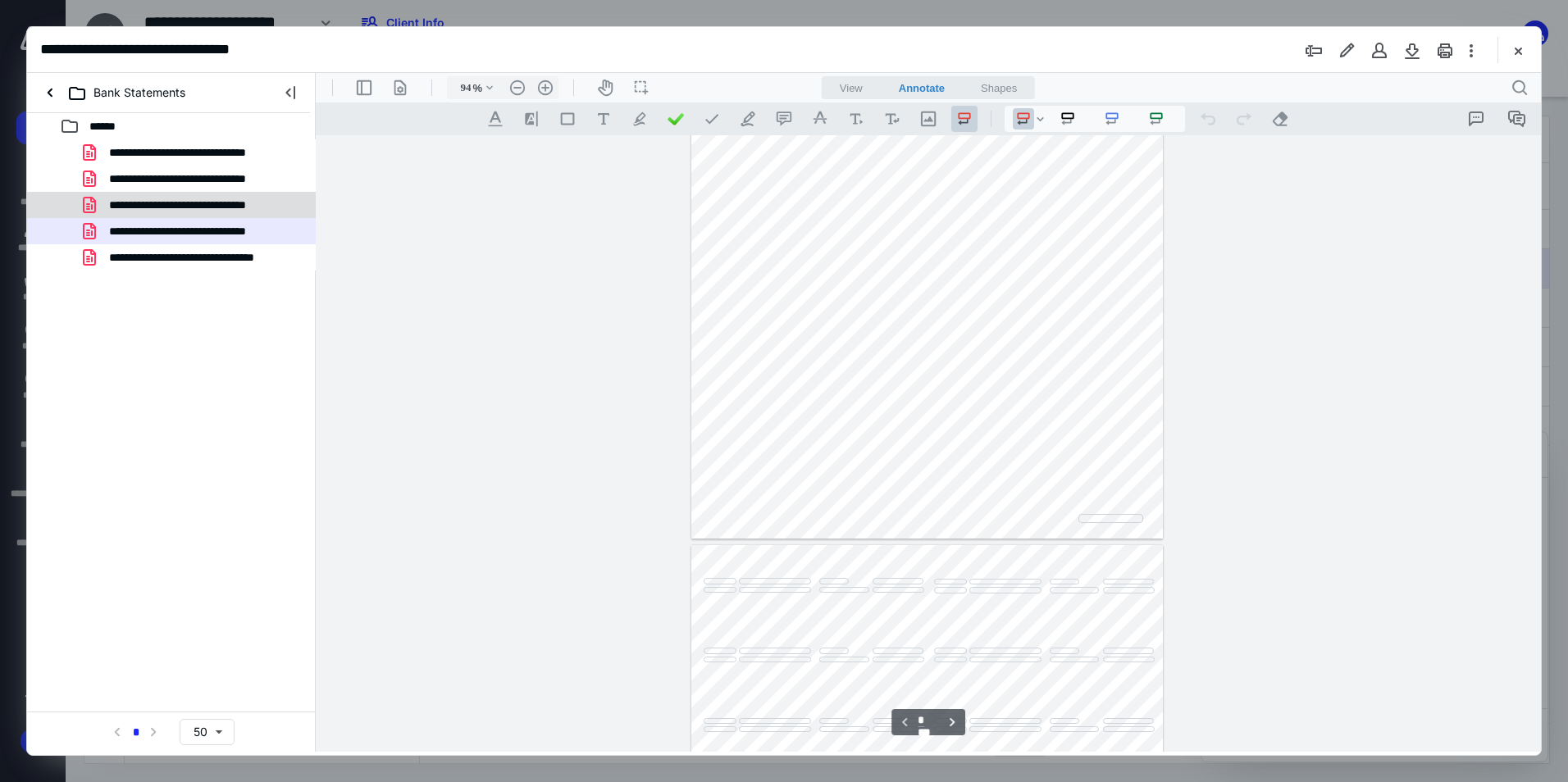 click on "**********" at bounding box center (204, 205) 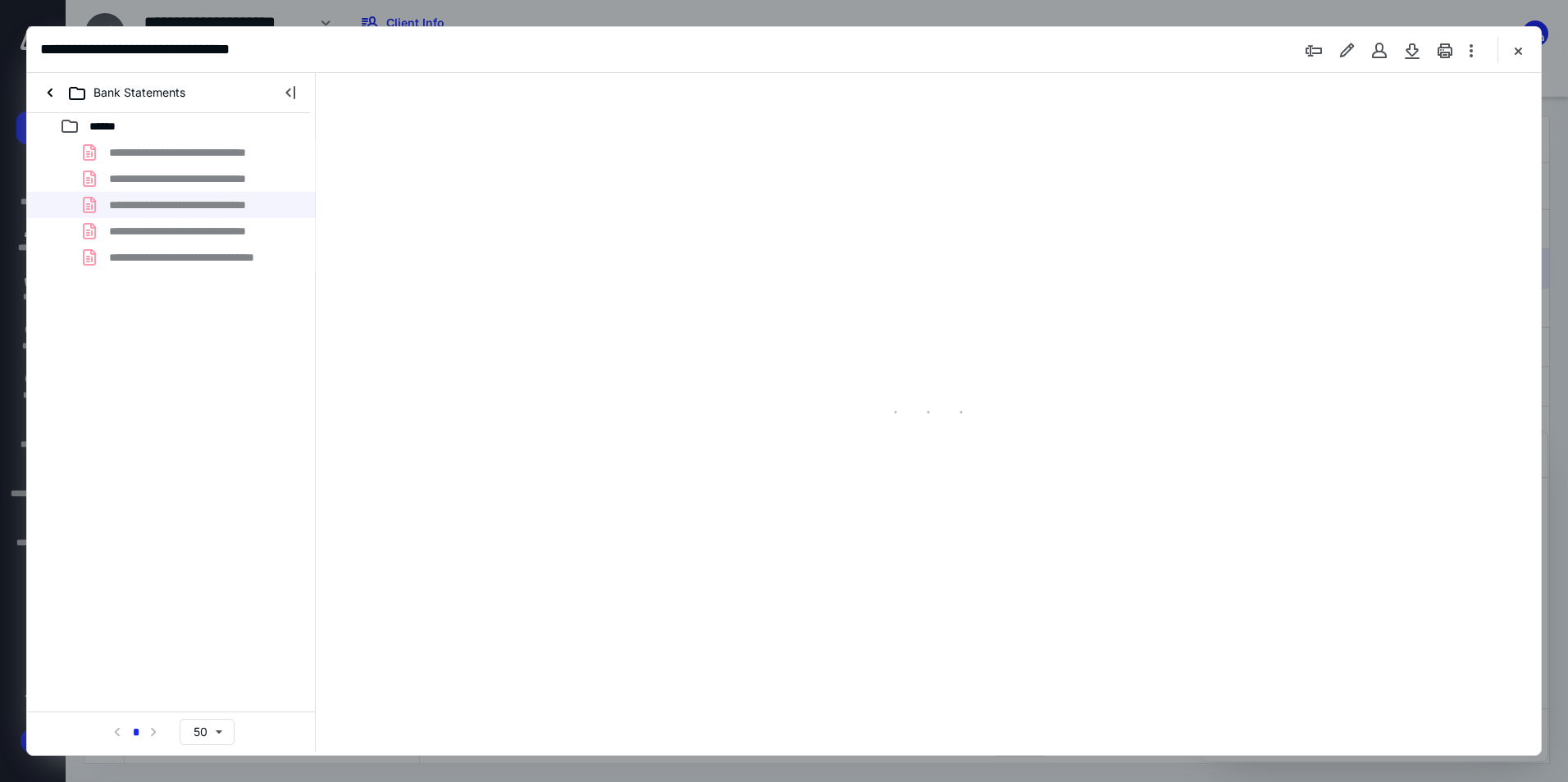 type on "94" 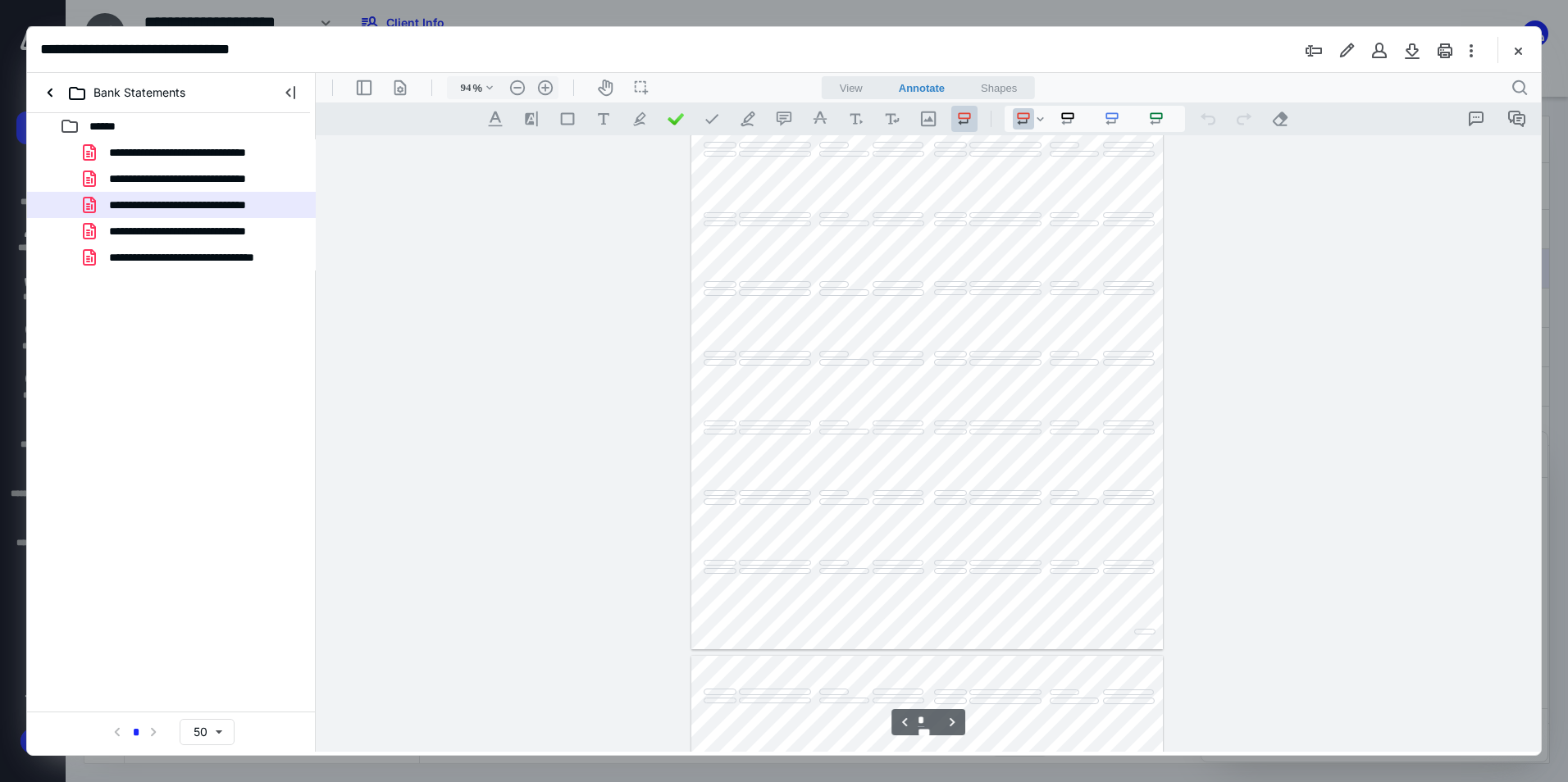 type on "*" 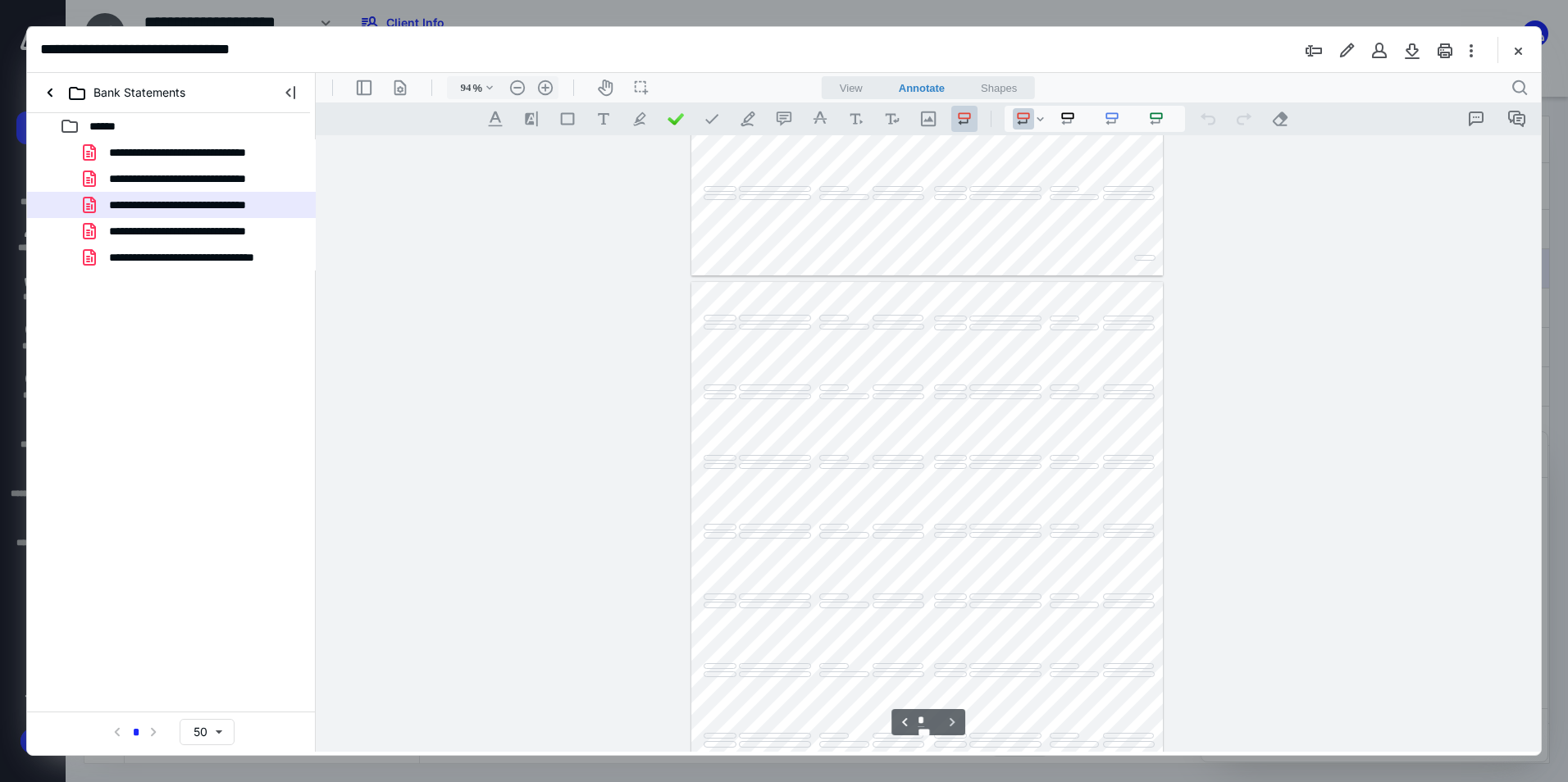 scroll, scrollTop: 1849, scrollLeft: 0, axis: vertical 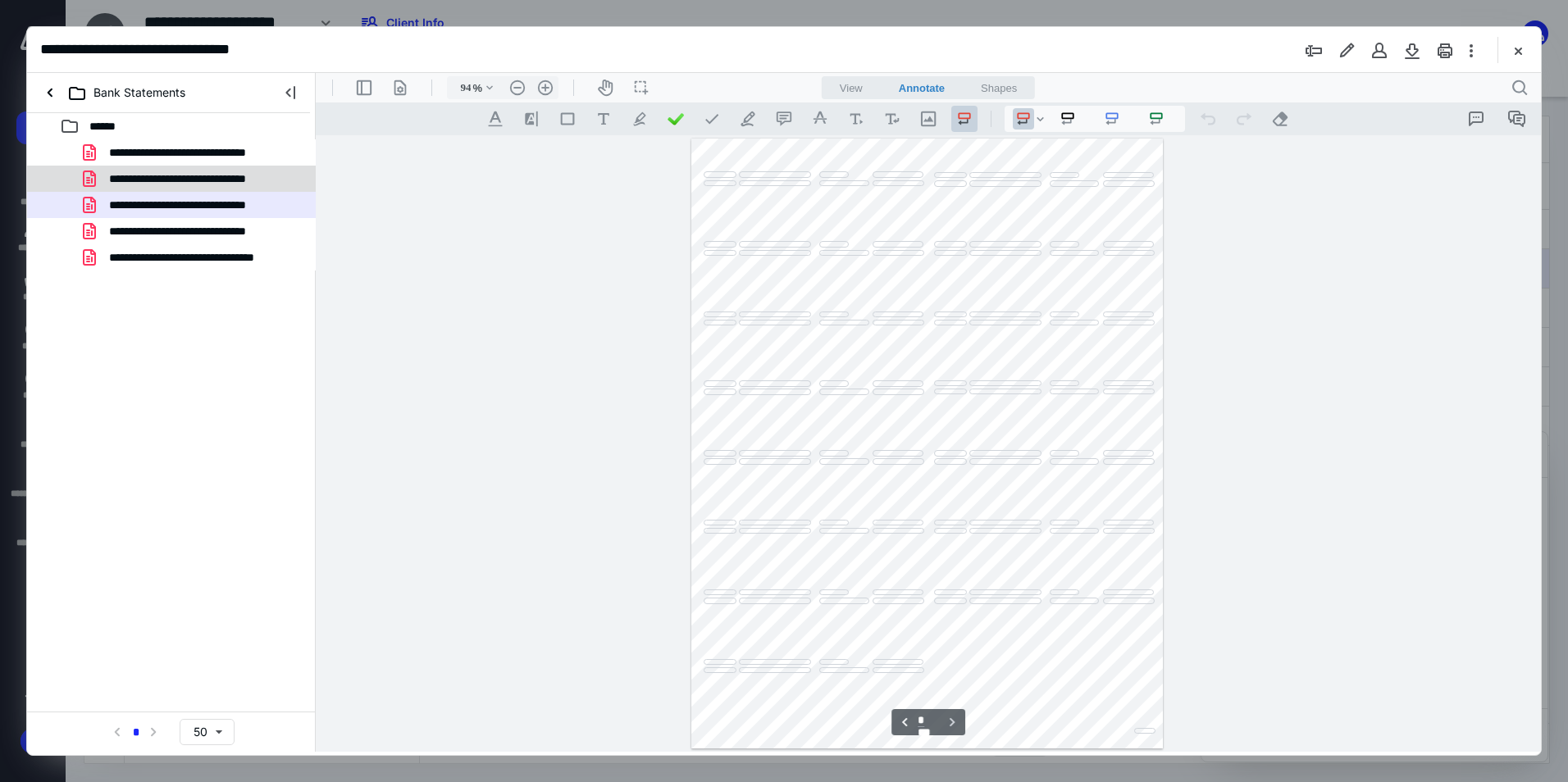 click on "**********" at bounding box center (204, 179) 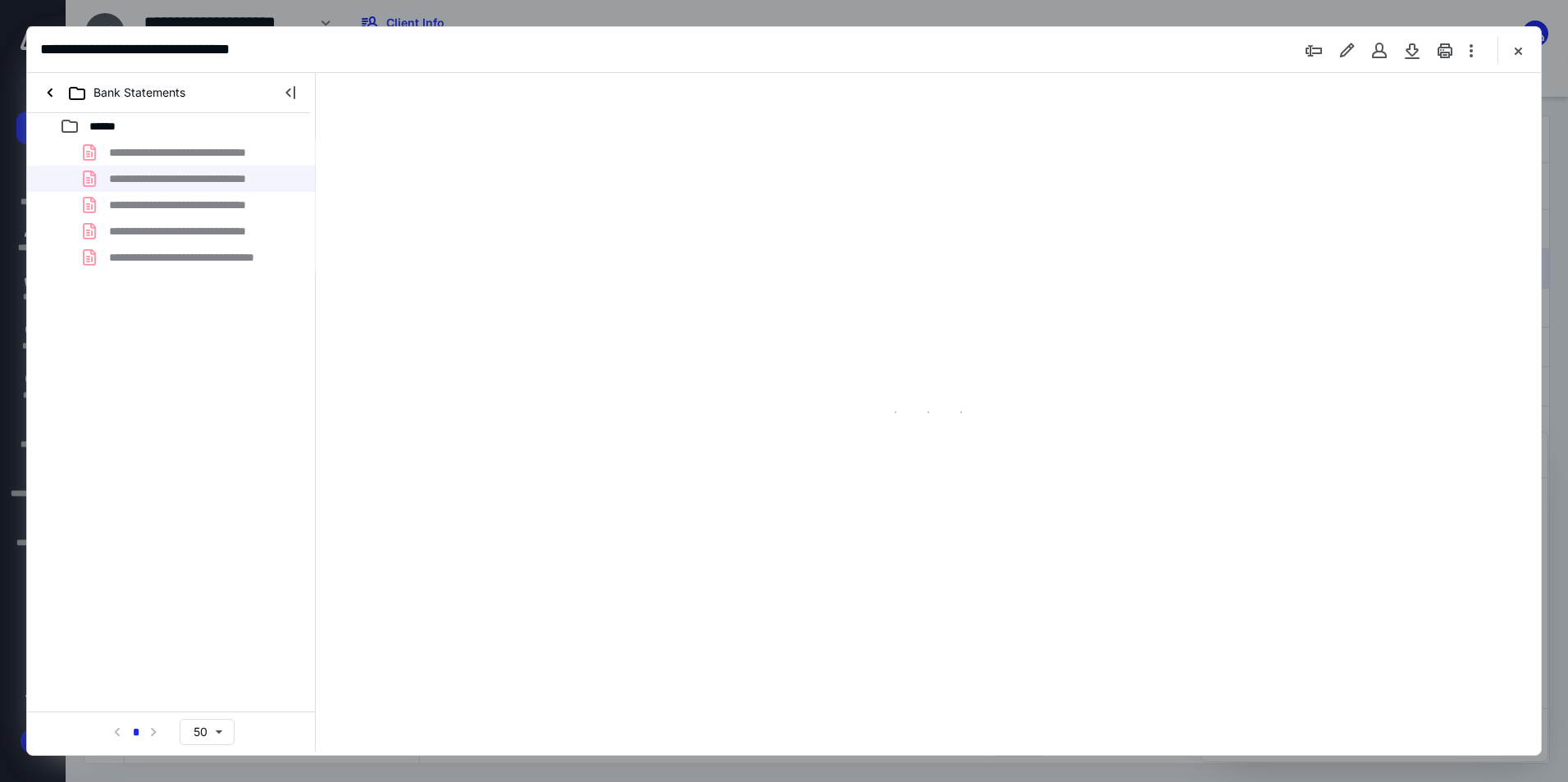 type on "94" 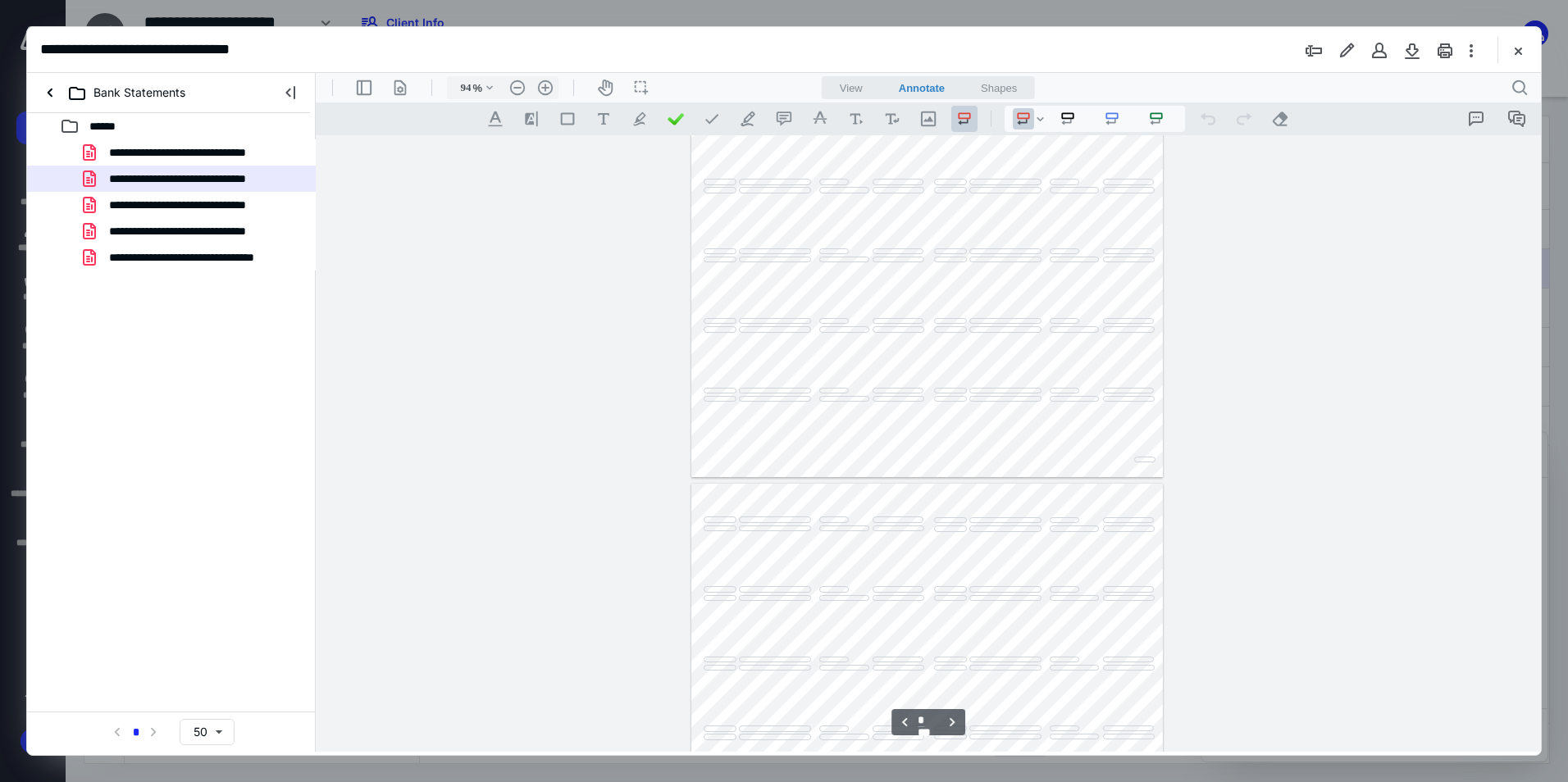 type on "*" 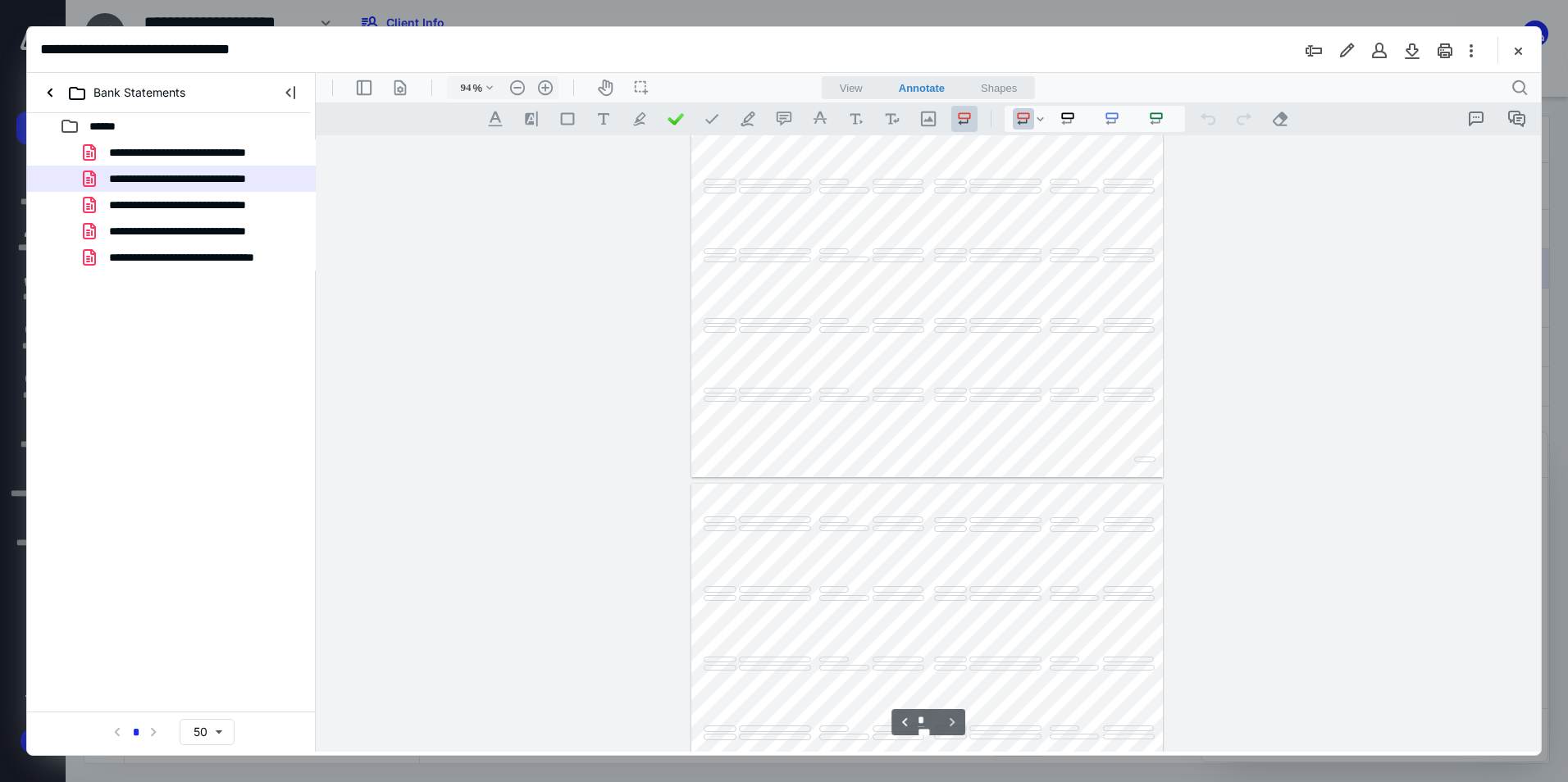 scroll, scrollTop: 1849, scrollLeft: 0, axis: vertical 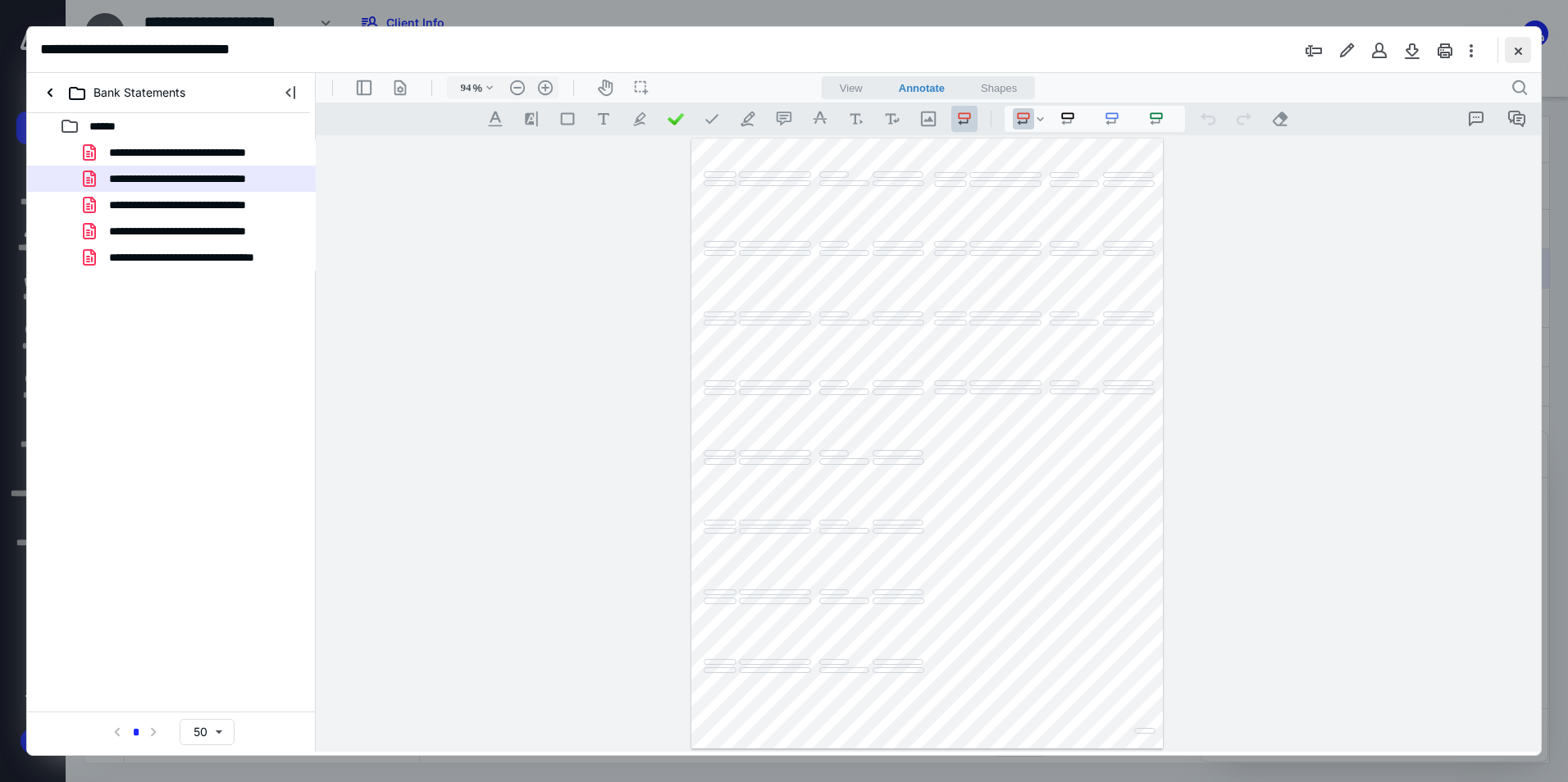 click at bounding box center [1518, 50] 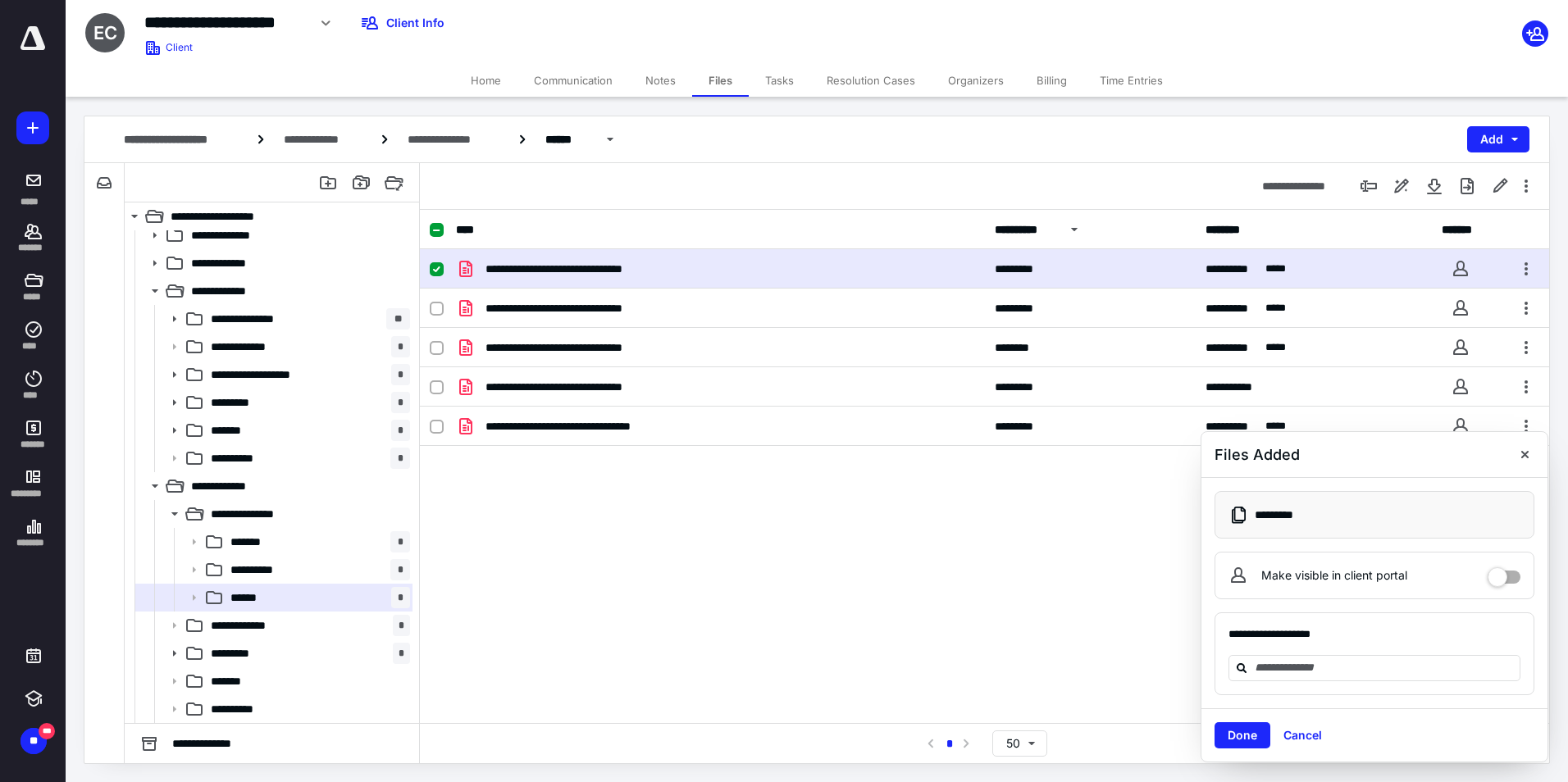 click on "Billing" at bounding box center (1051, 80) 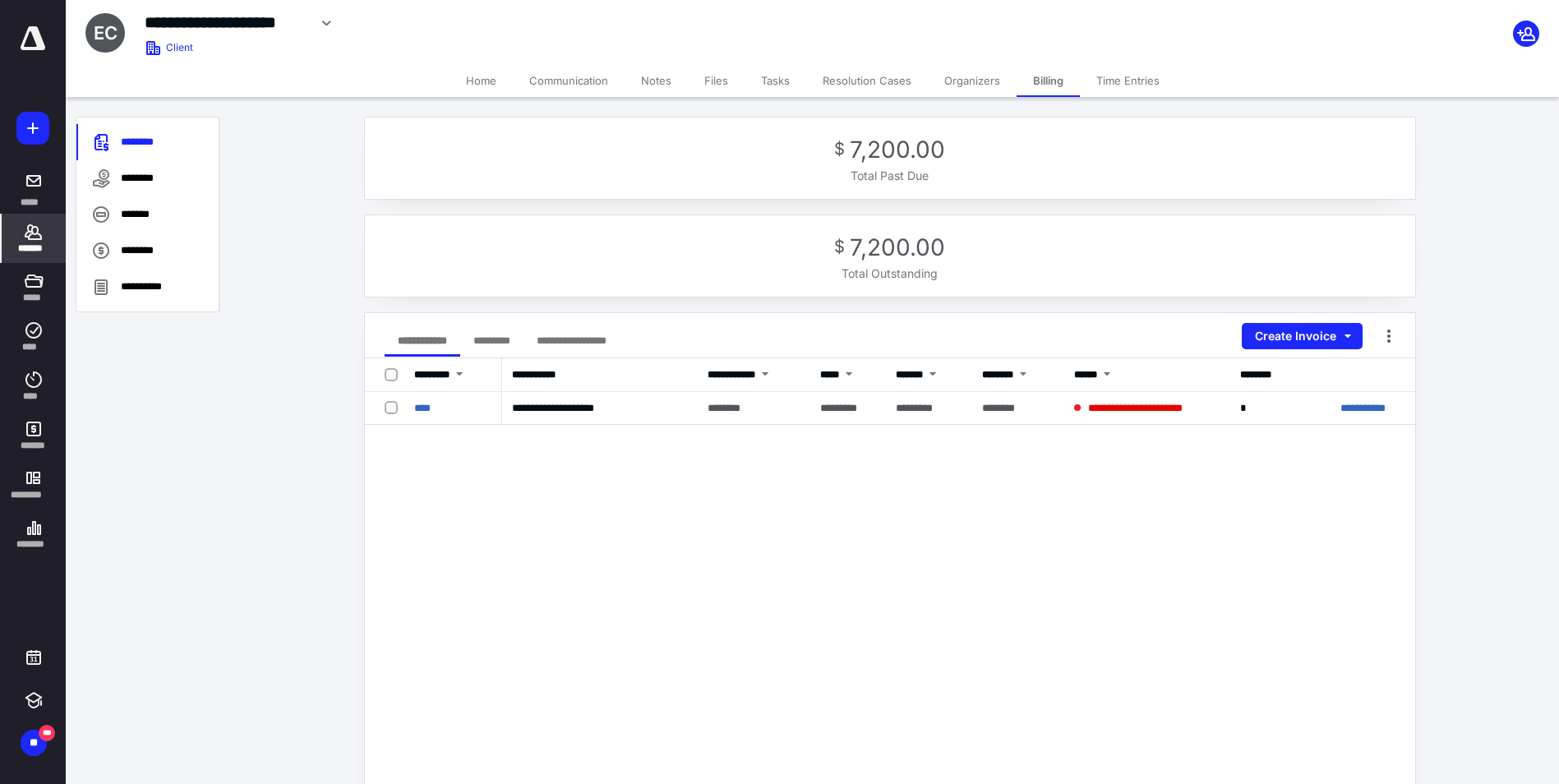 click on "Tasks" at bounding box center (775, 81) 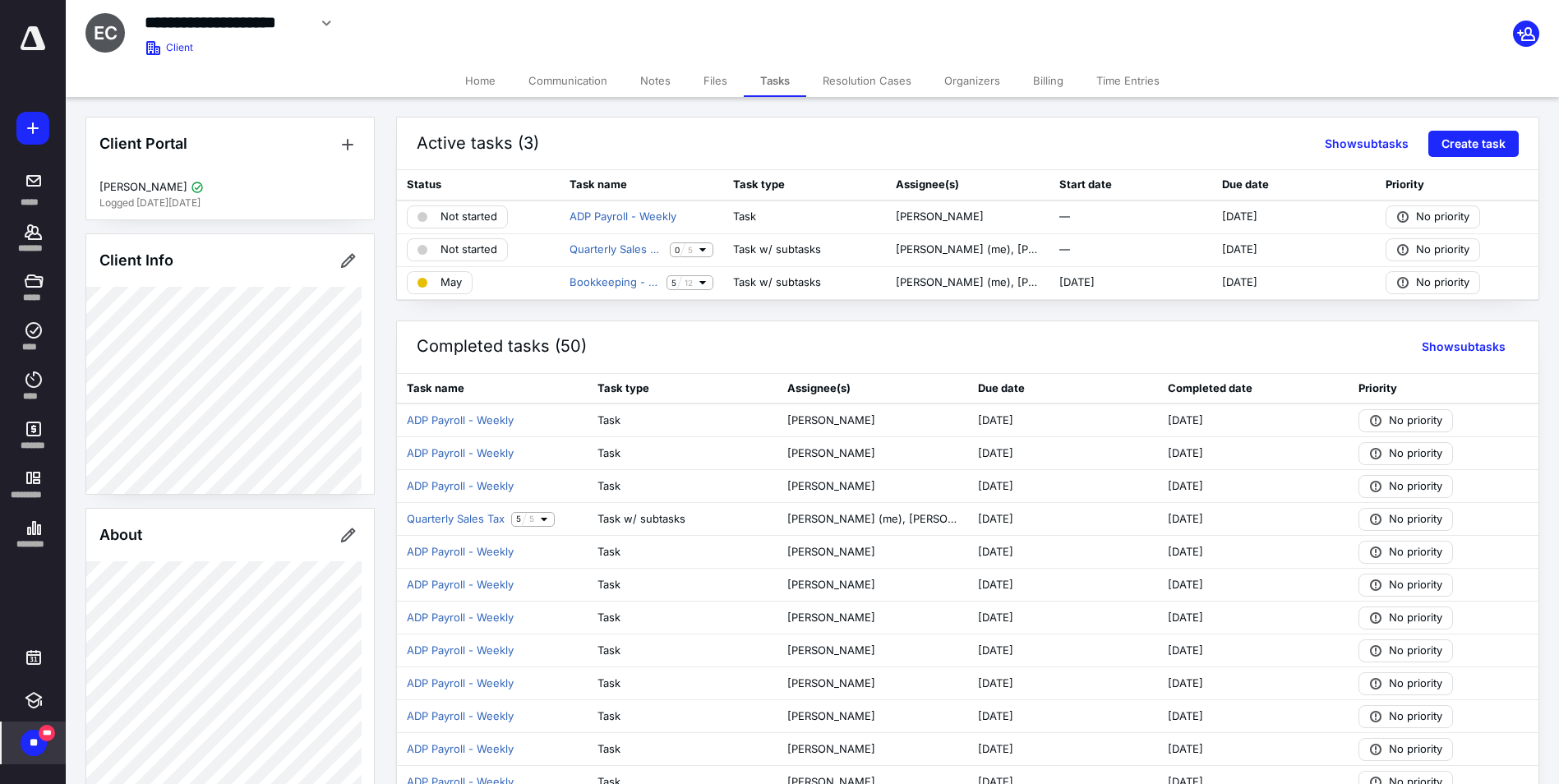 click on "** ***" at bounding box center (34, 743) 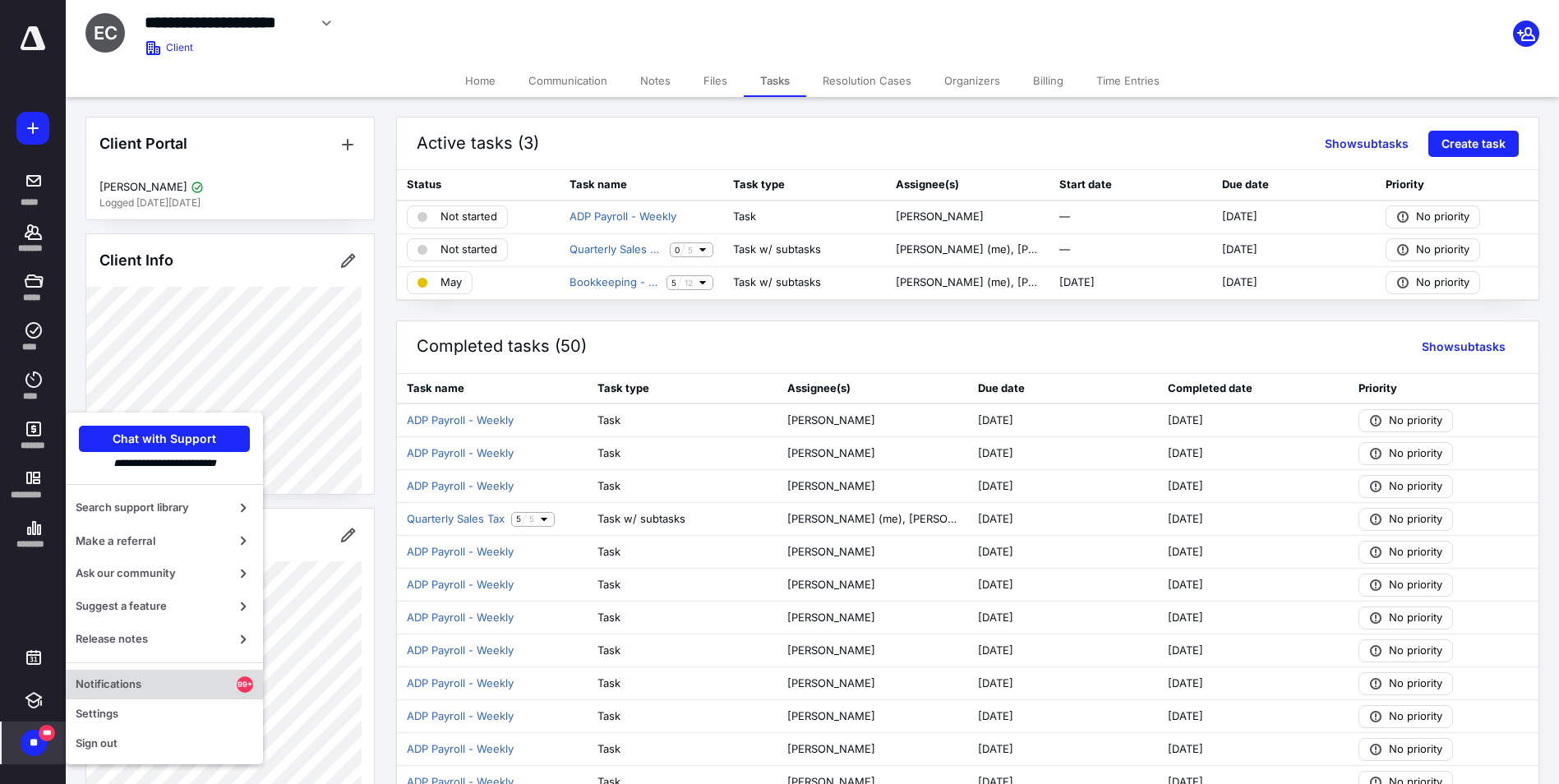 click on "Notifications" at bounding box center (156, 685) 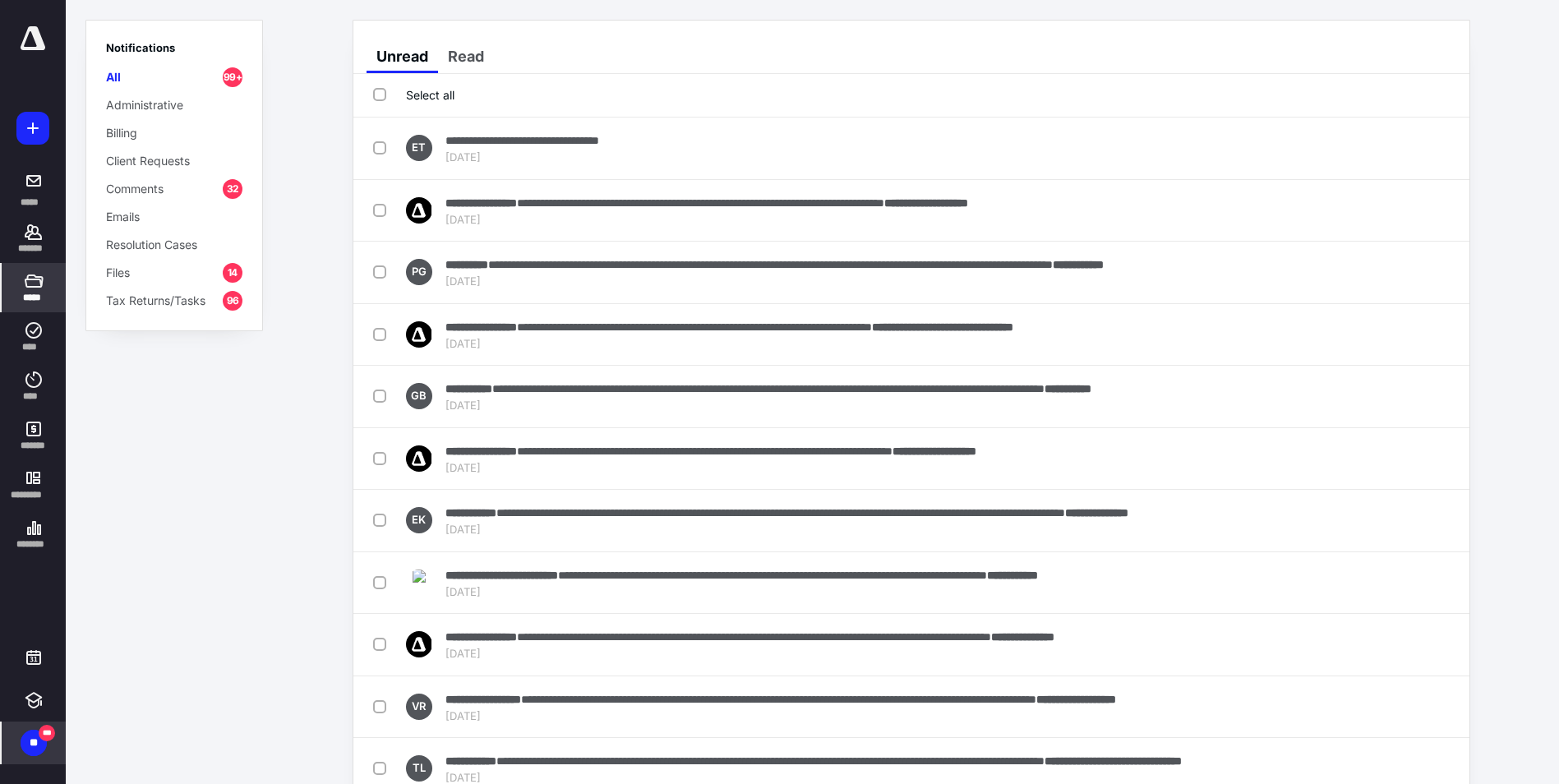 drag, startPoint x: 40, startPoint y: 284, endPoint x: 61, endPoint y: 219, distance: 68.30813 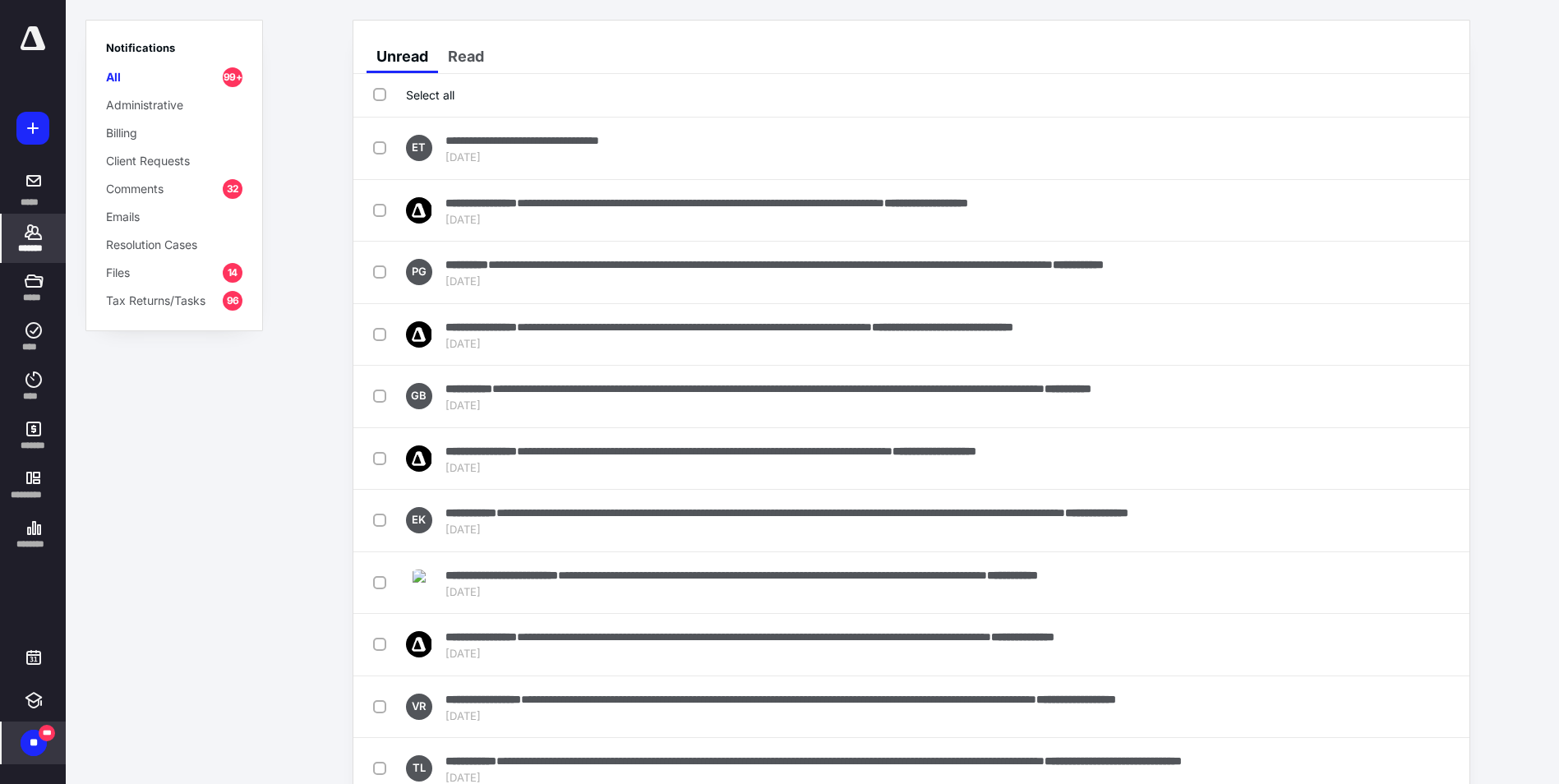 click 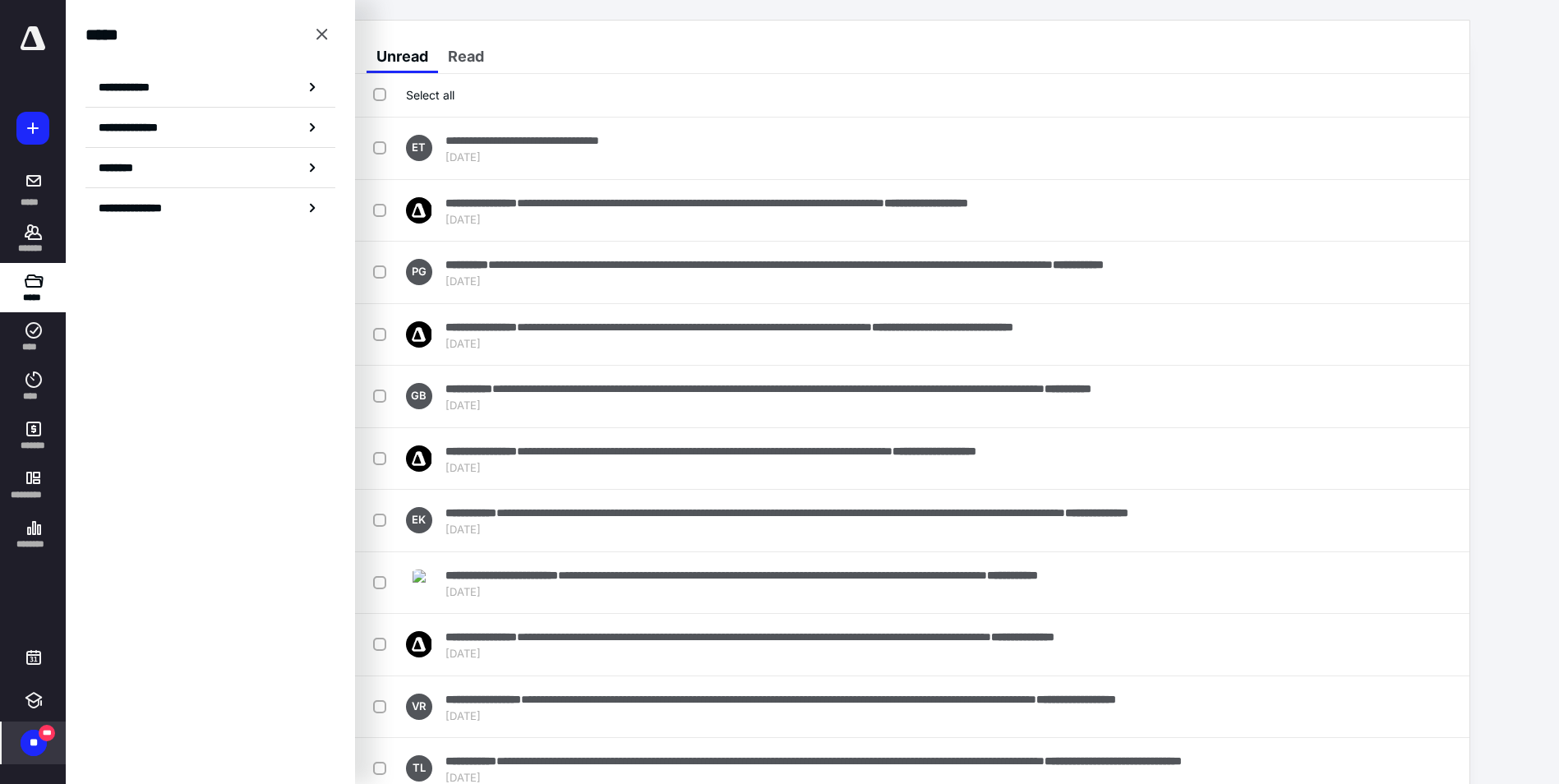 drag, startPoint x: 72, startPoint y: 62, endPoint x: 83, endPoint y: 66, distance: 11.7047 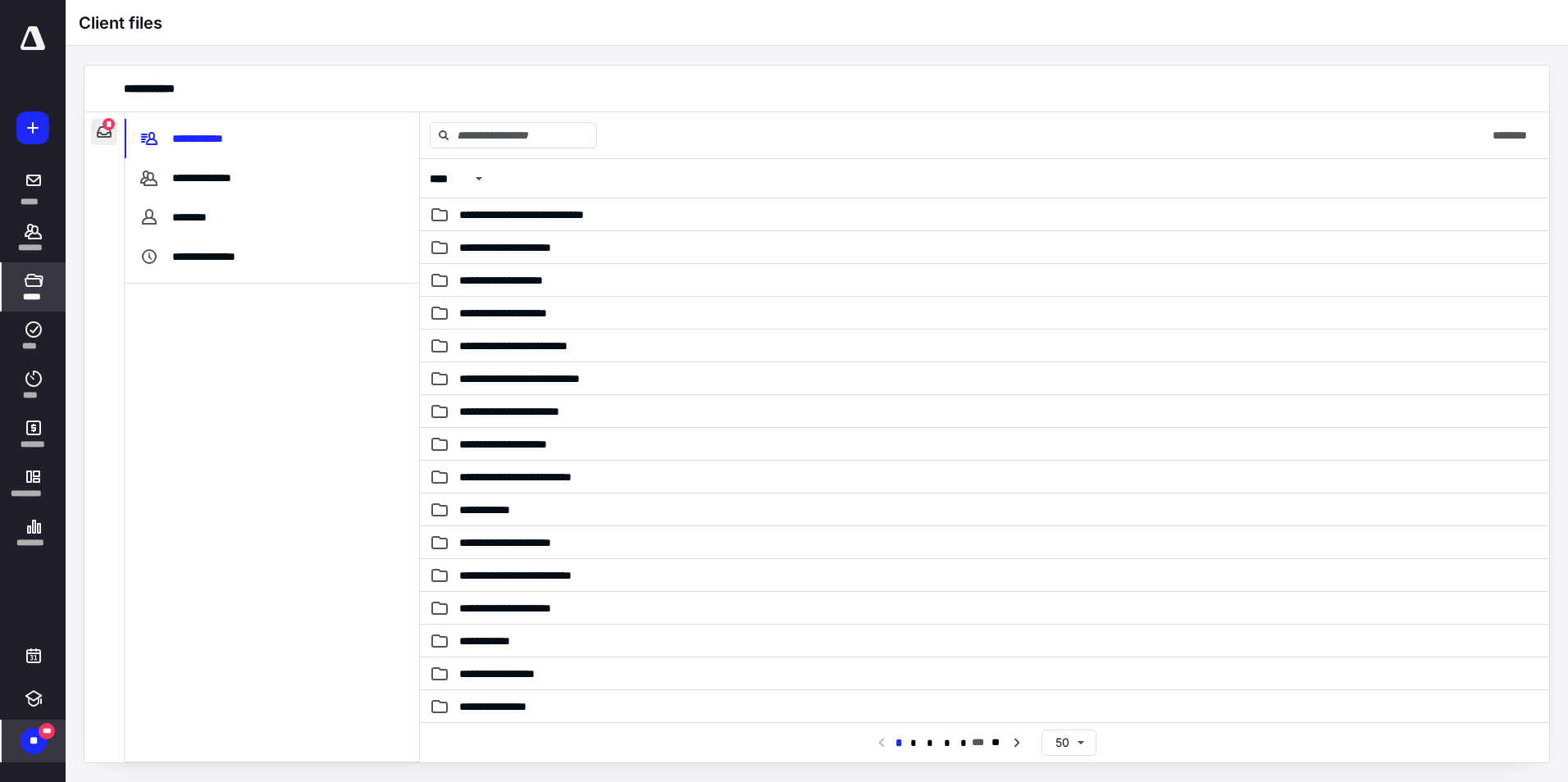 click at bounding box center [104, 132] 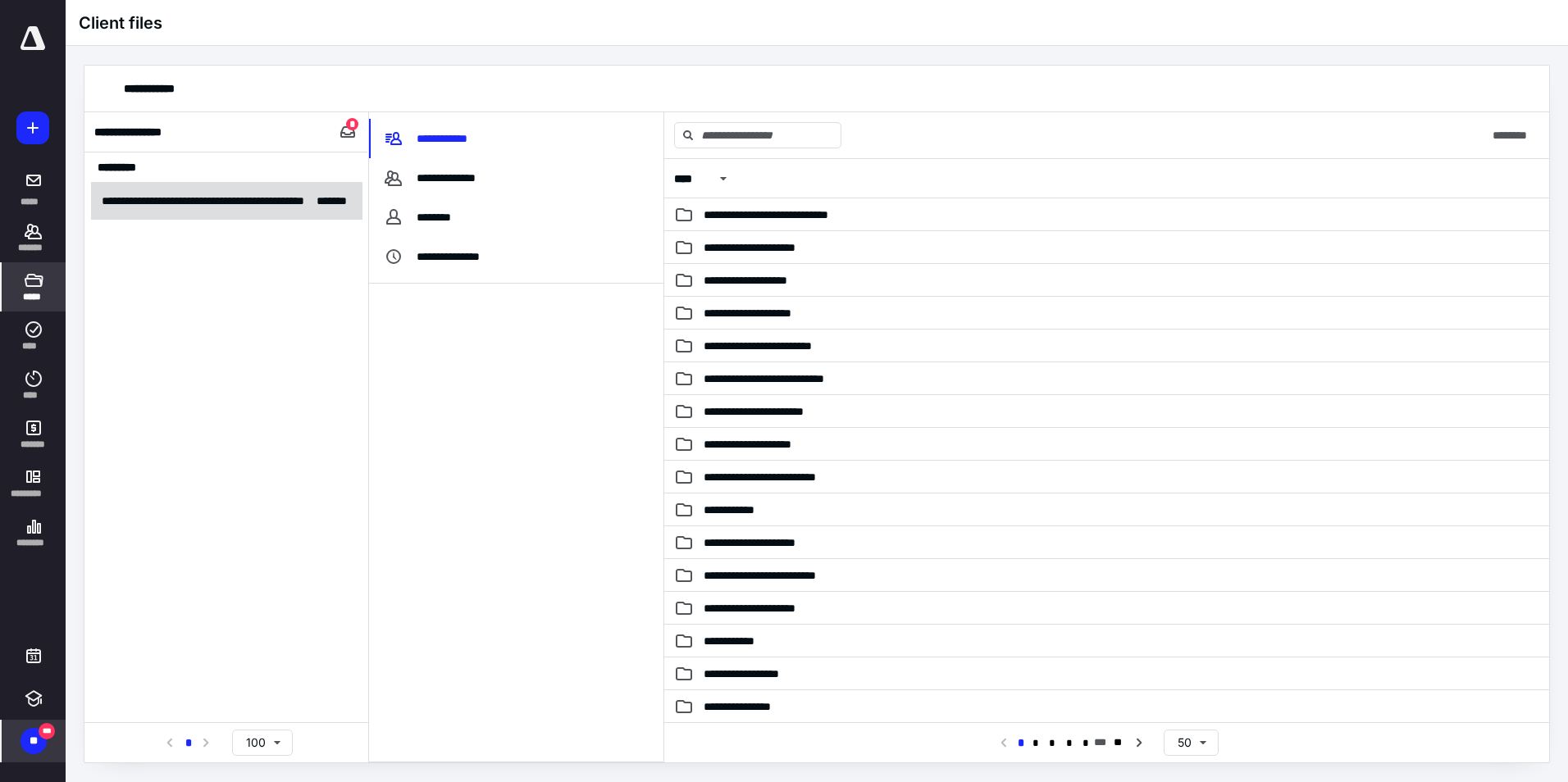 click on "**********" at bounding box center (226, 201) 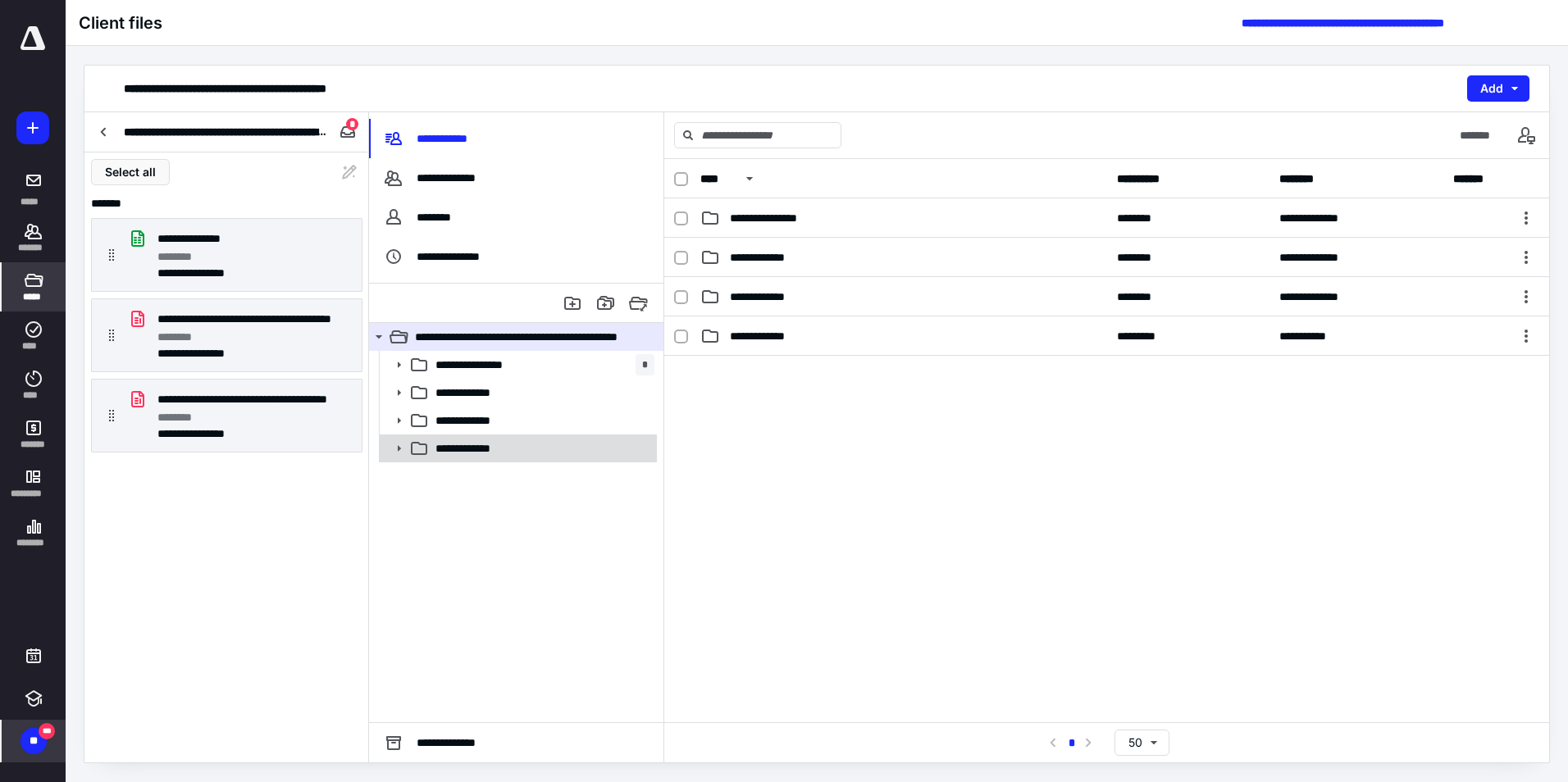 click 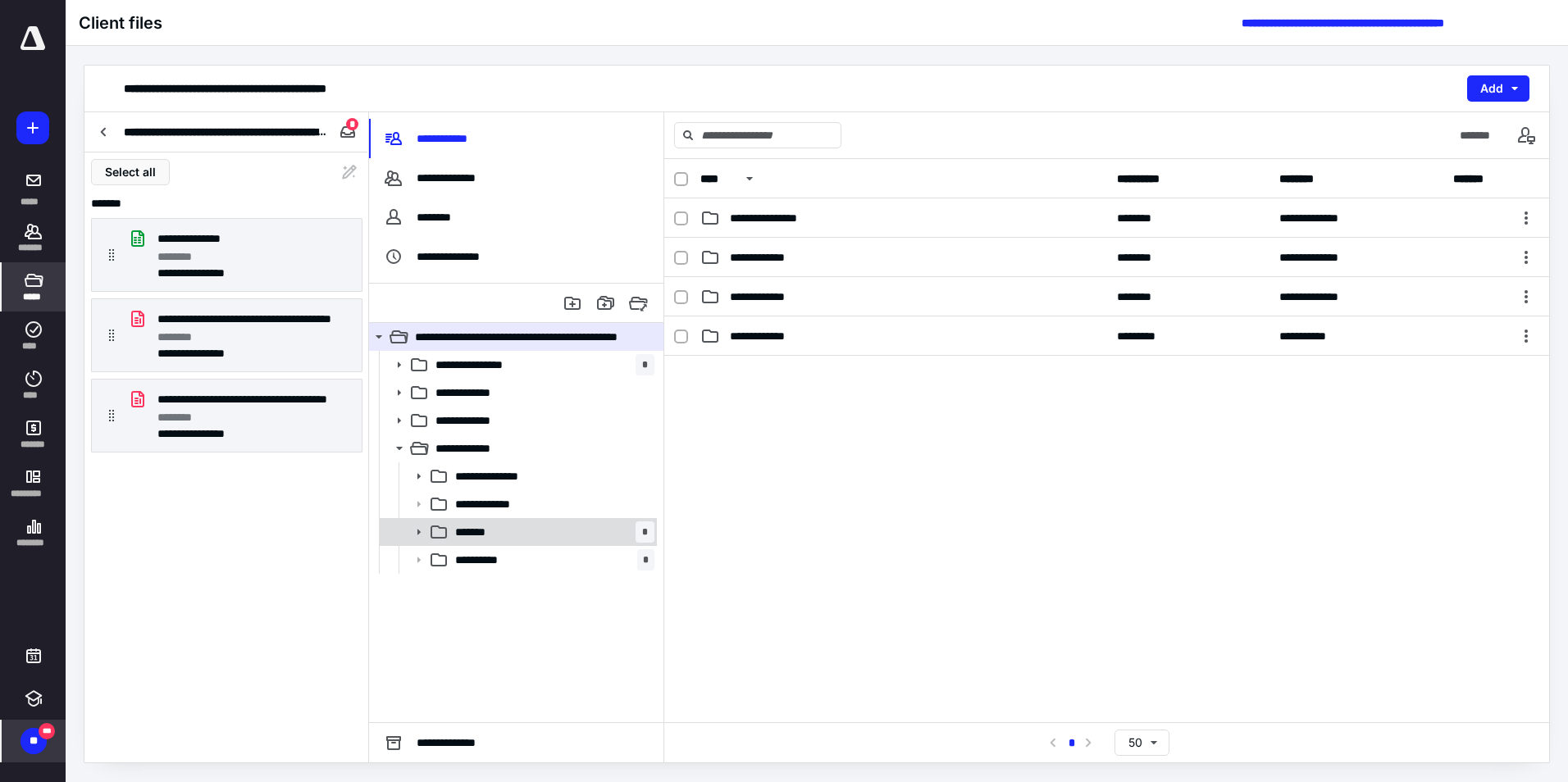 click at bounding box center [413, 532] 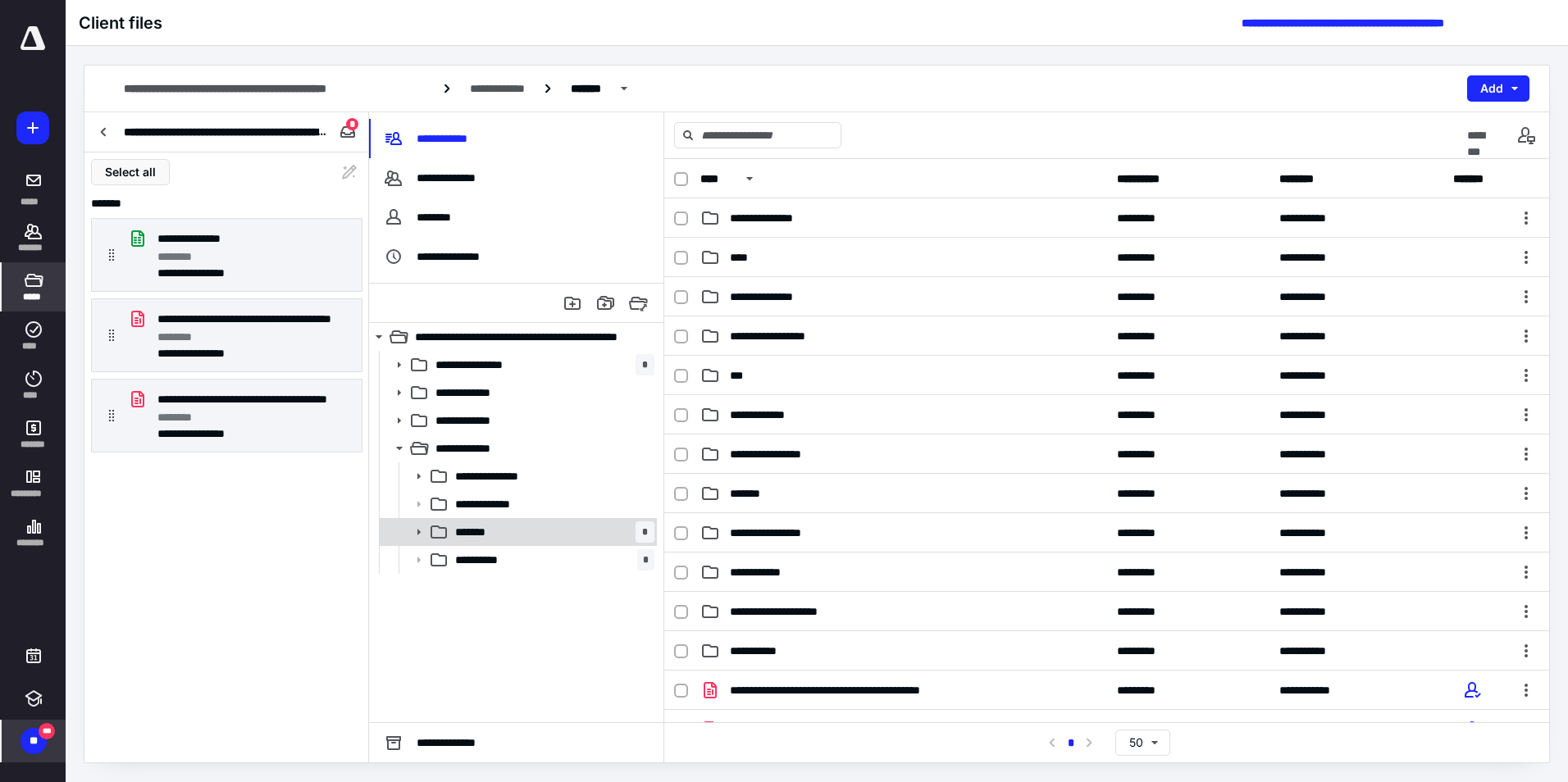 click 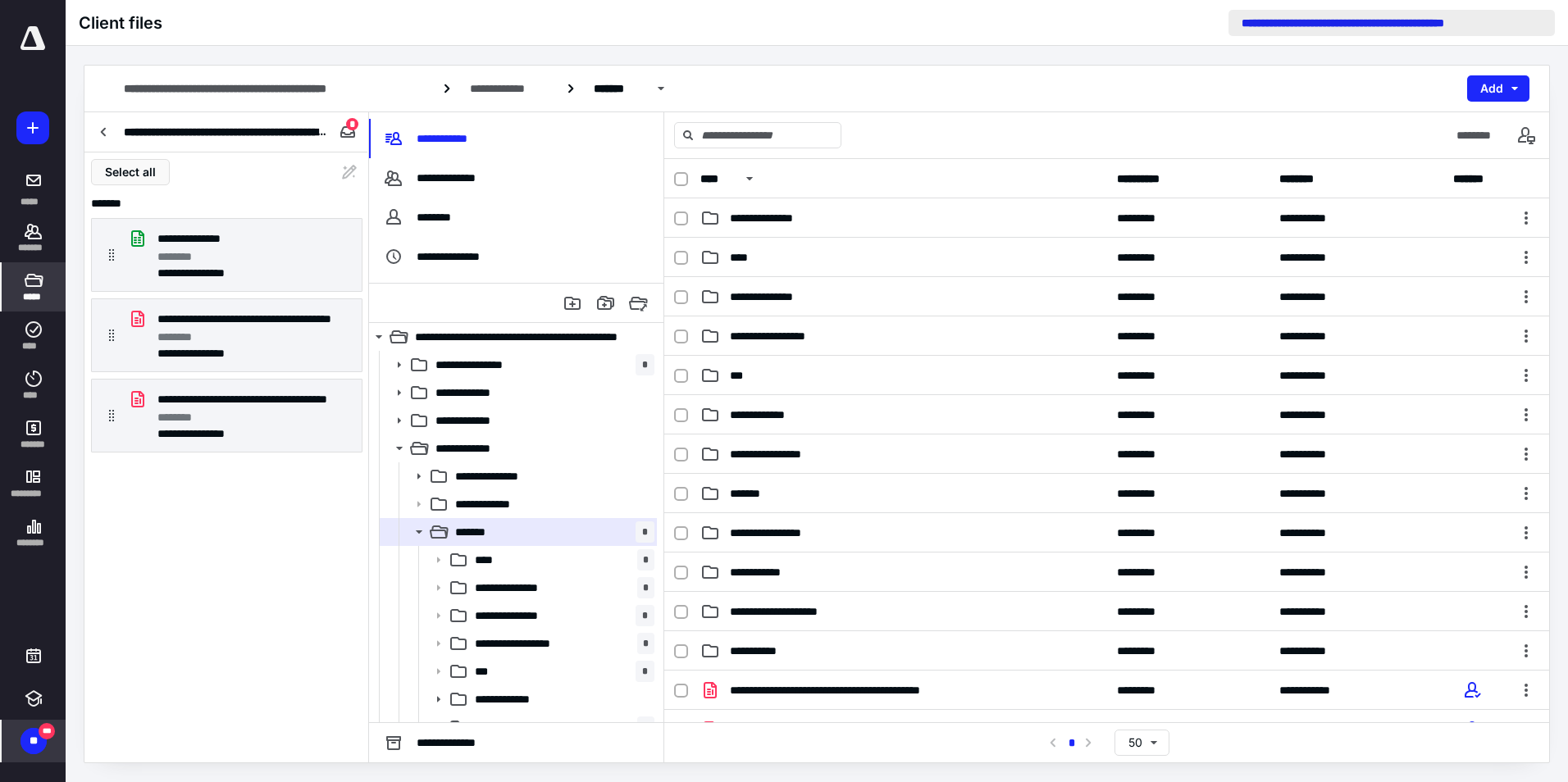 click on "**********" at bounding box center (1392, 23) 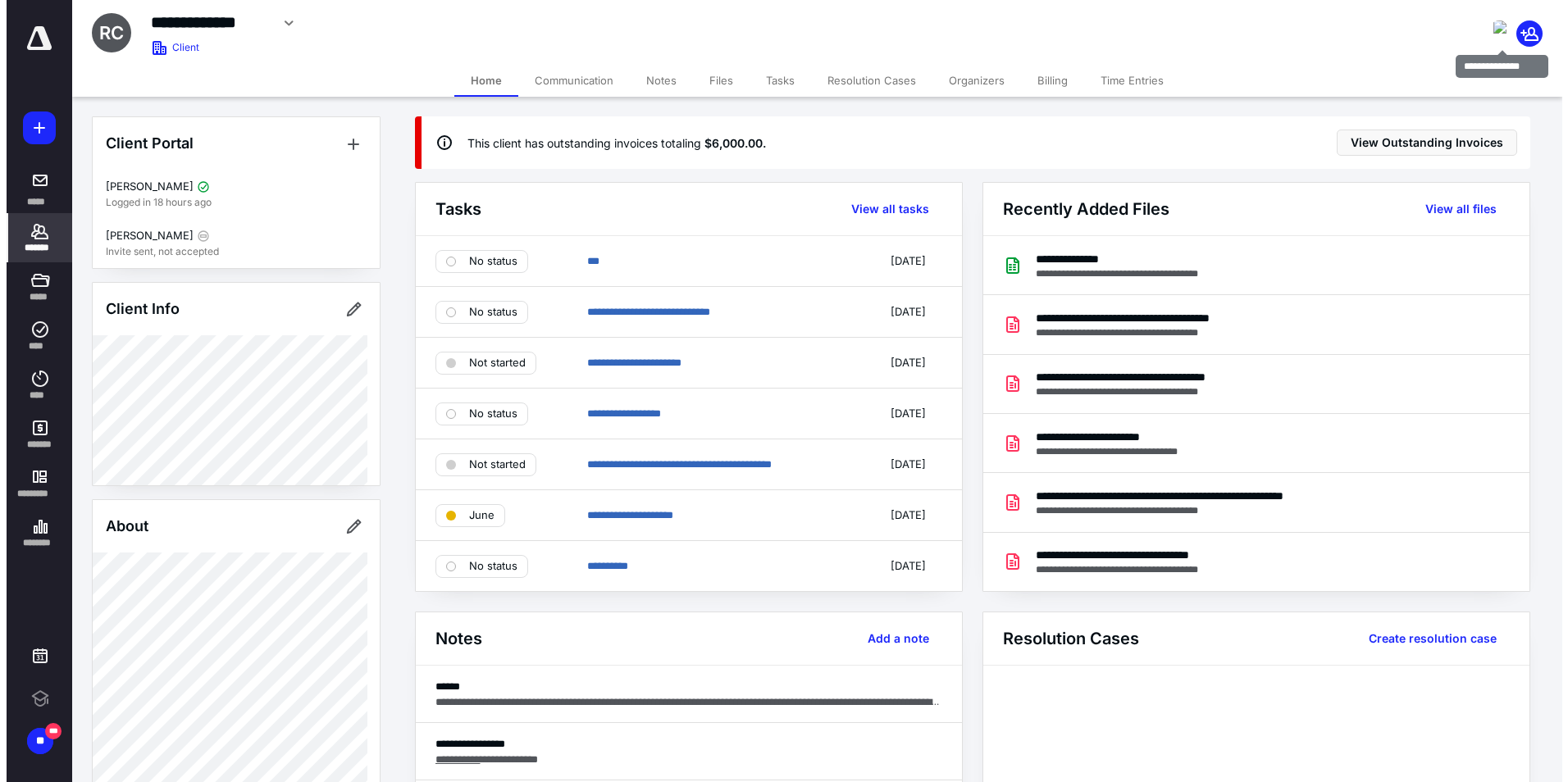 scroll, scrollTop: 0, scrollLeft: 0, axis: both 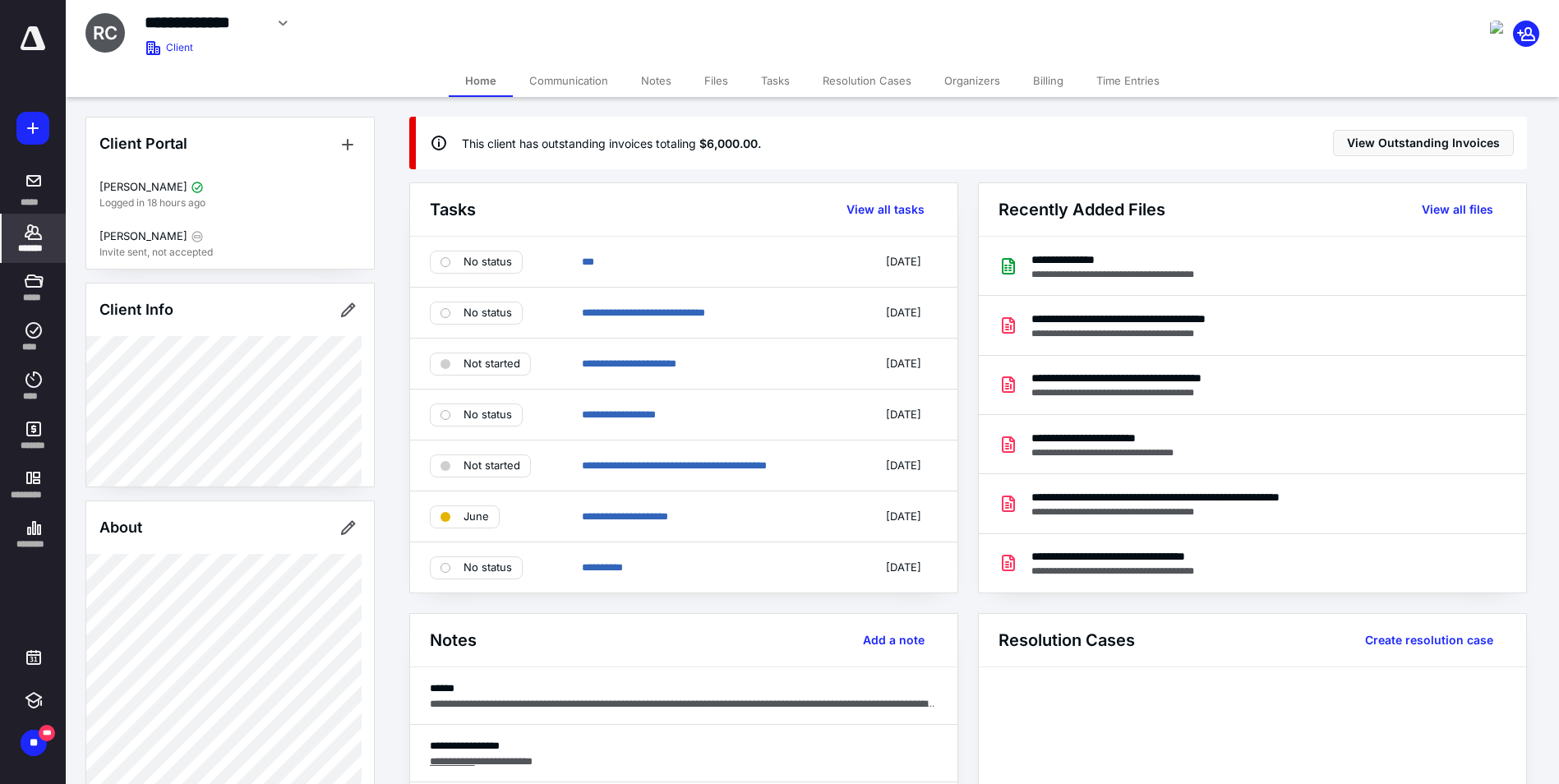 click 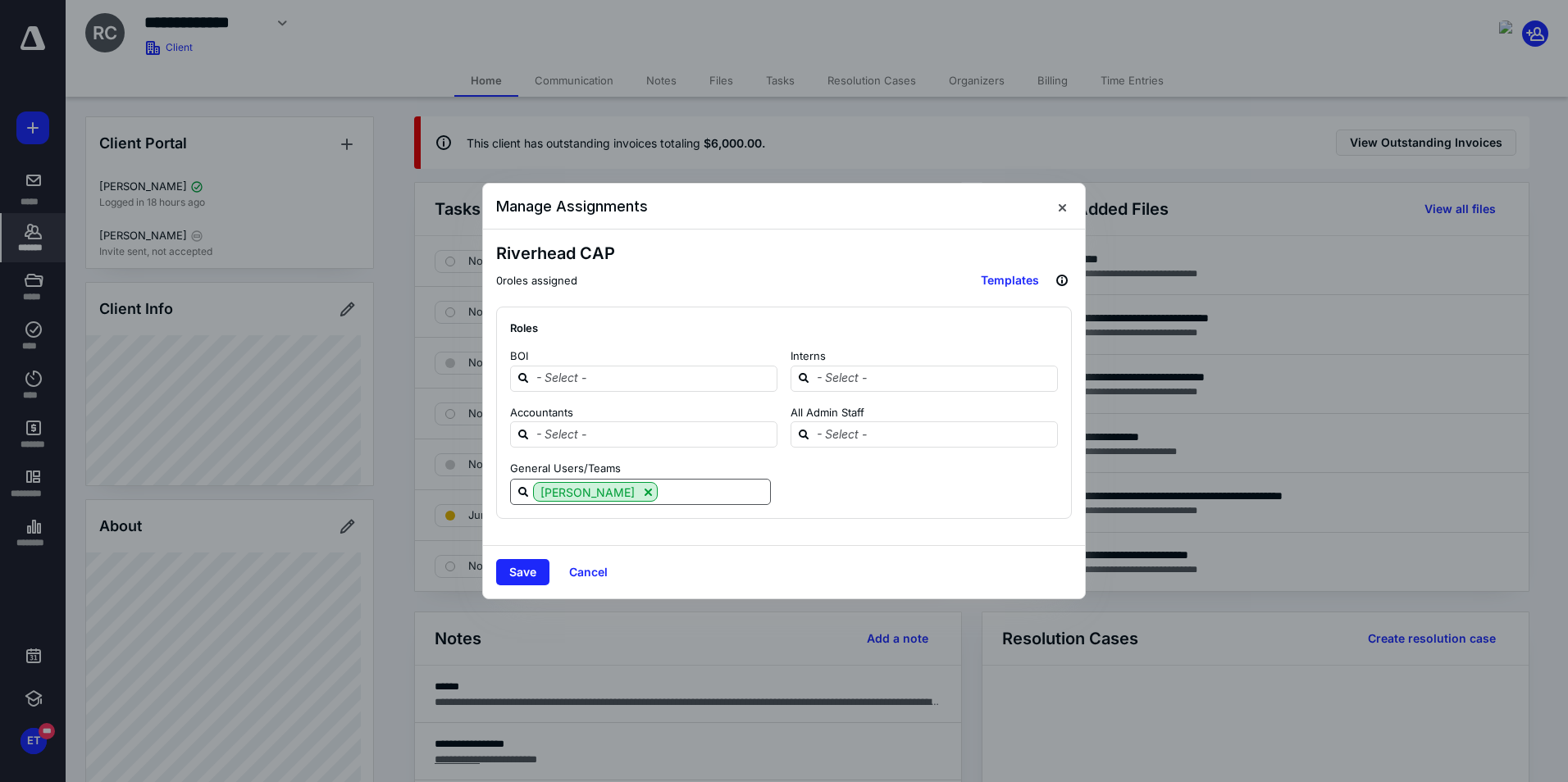 click at bounding box center (713, 491) 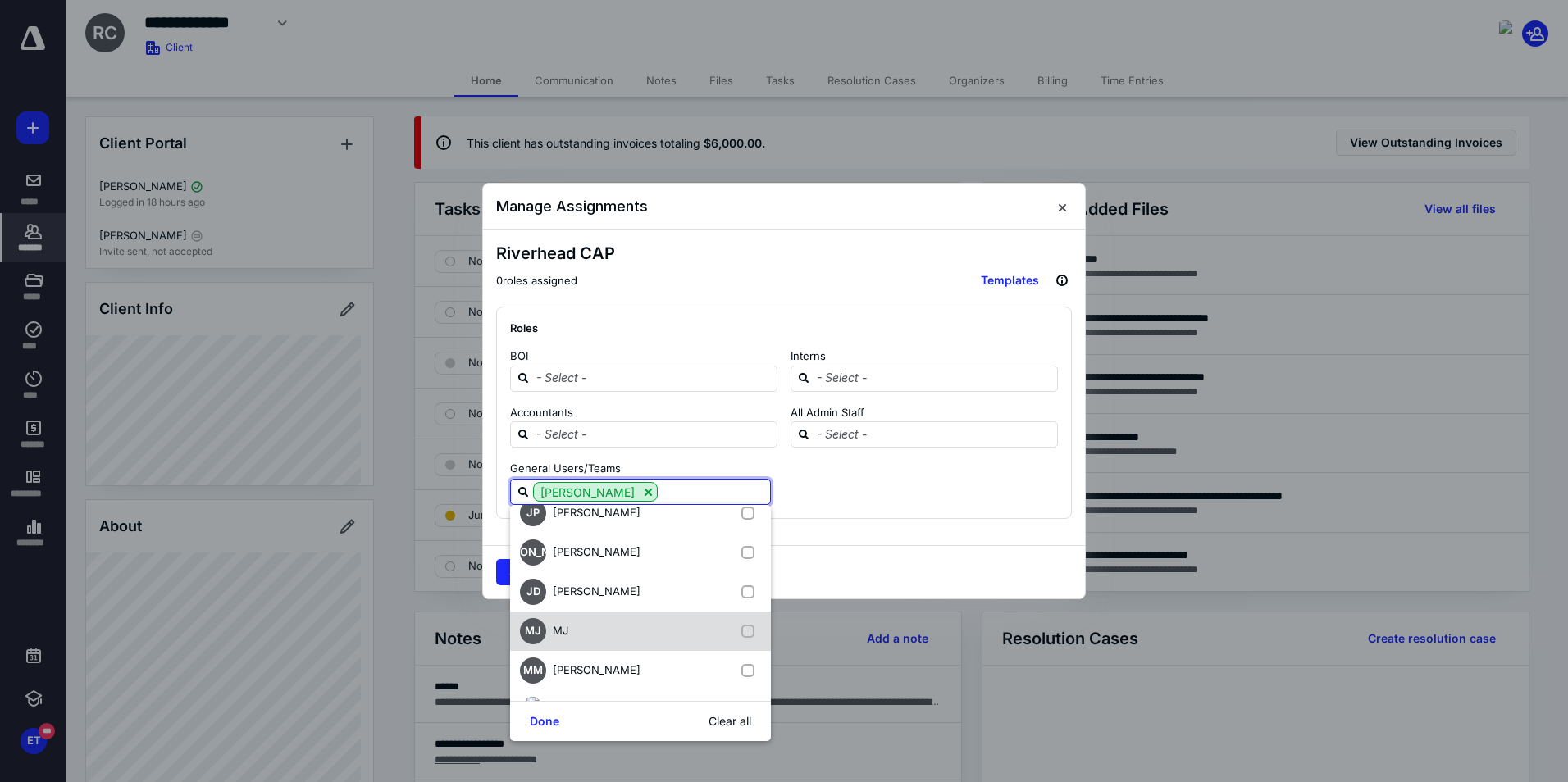 scroll, scrollTop: 328, scrollLeft: 0, axis: vertical 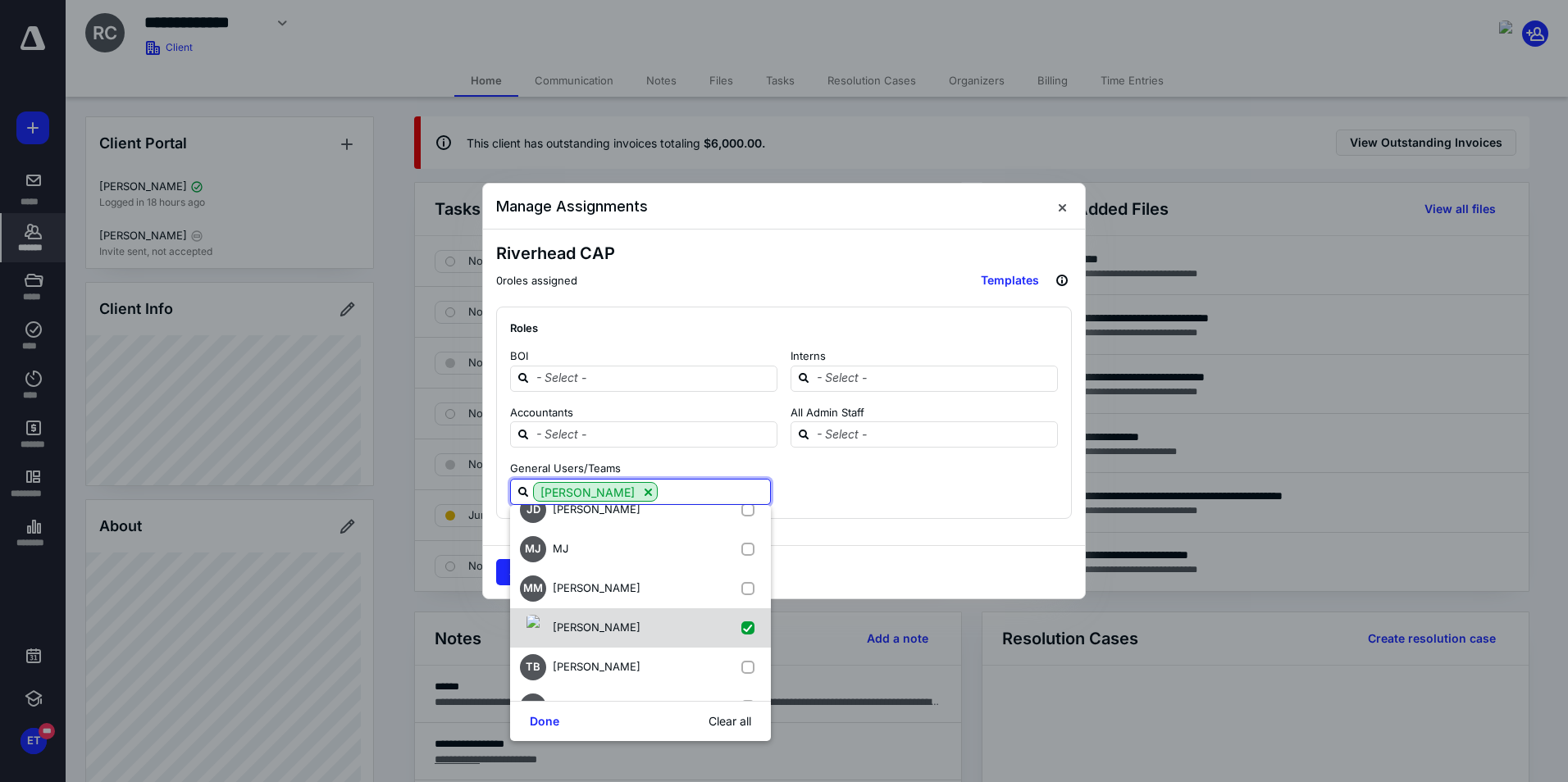 drag, startPoint x: 618, startPoint y: 596, endPoint x: 566, endPoint y: 643, distance: 70.0928 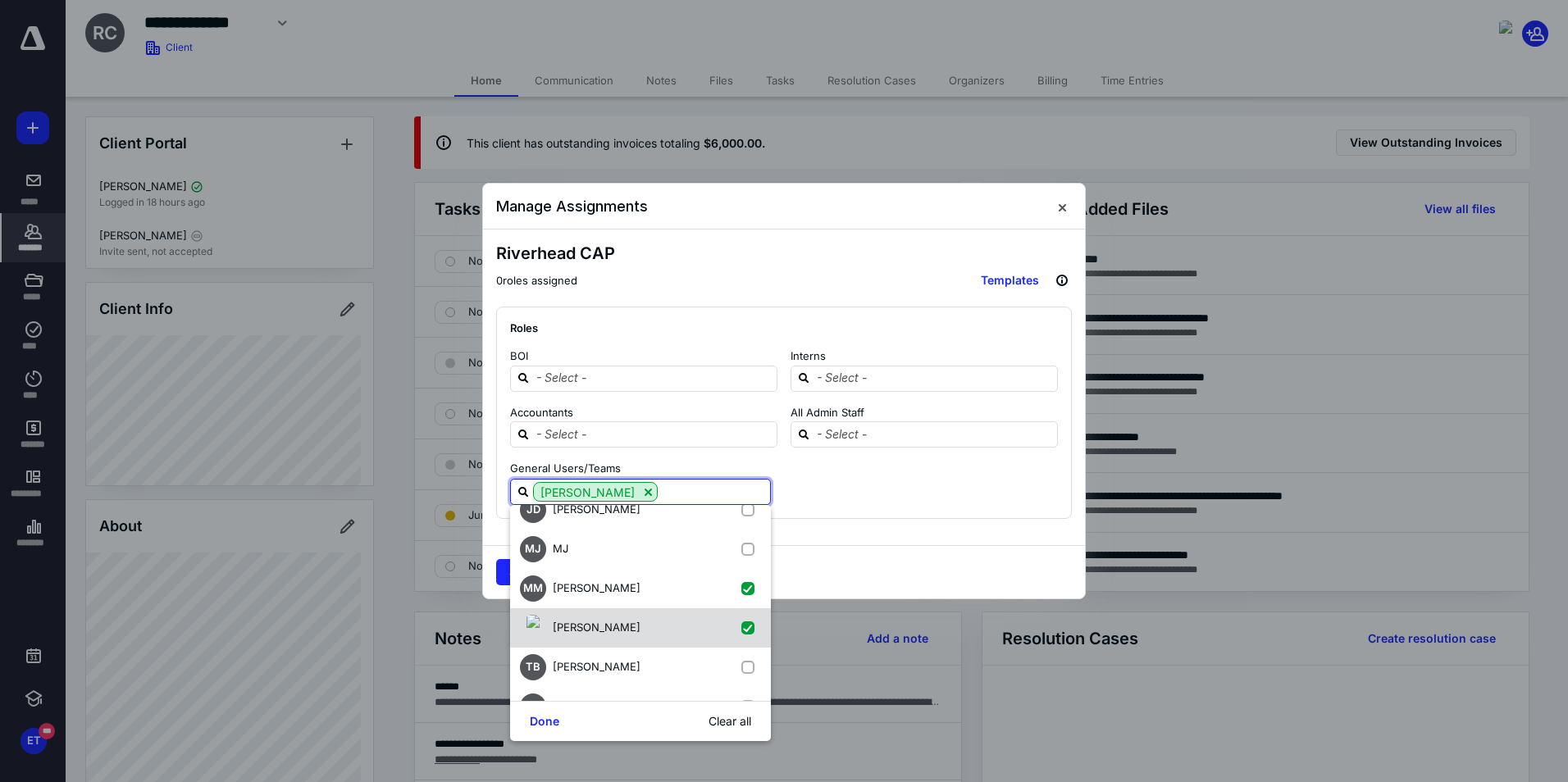 checkbox on "true" 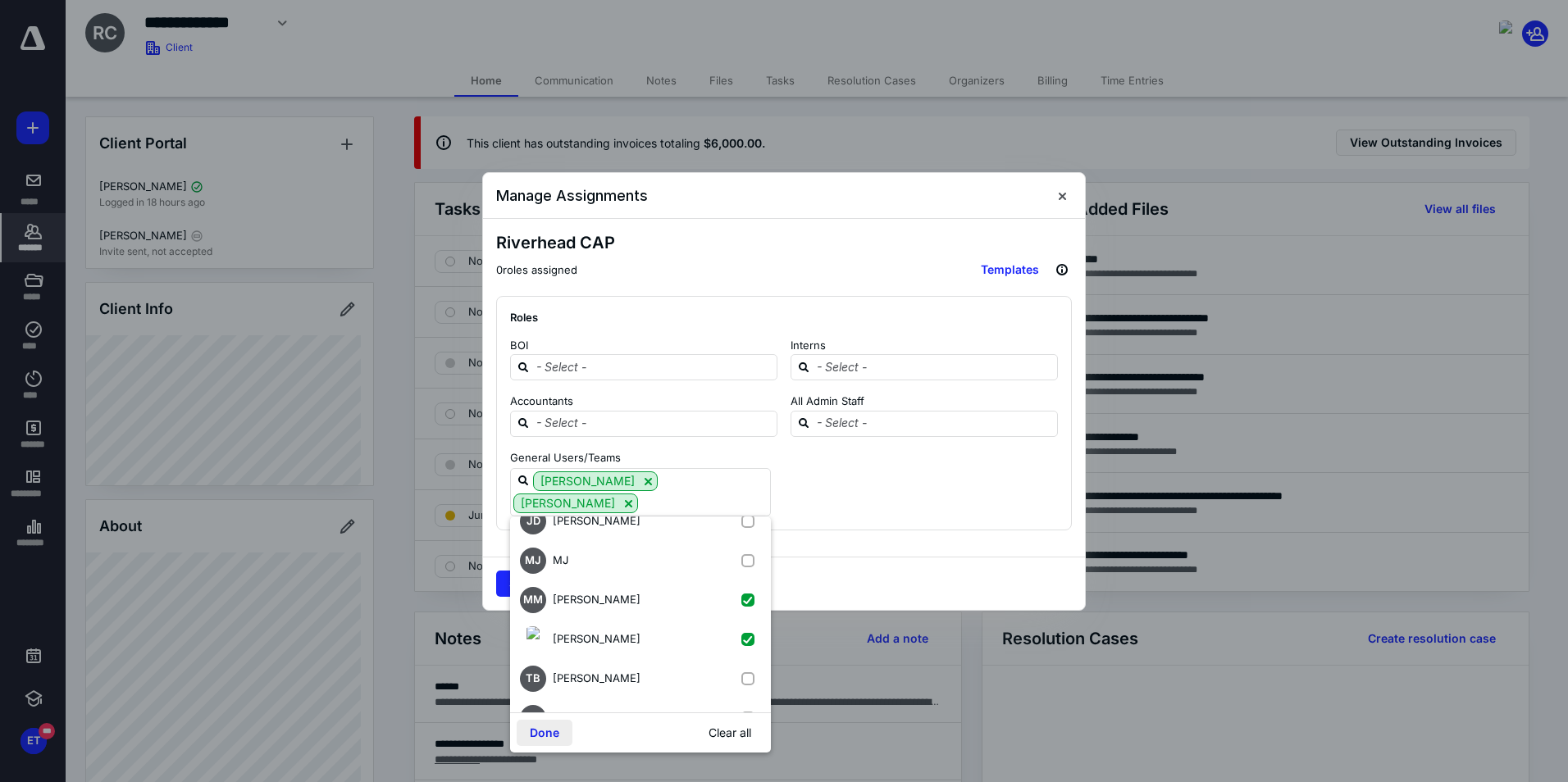 click on "Done" at bounding box center (545, 733) 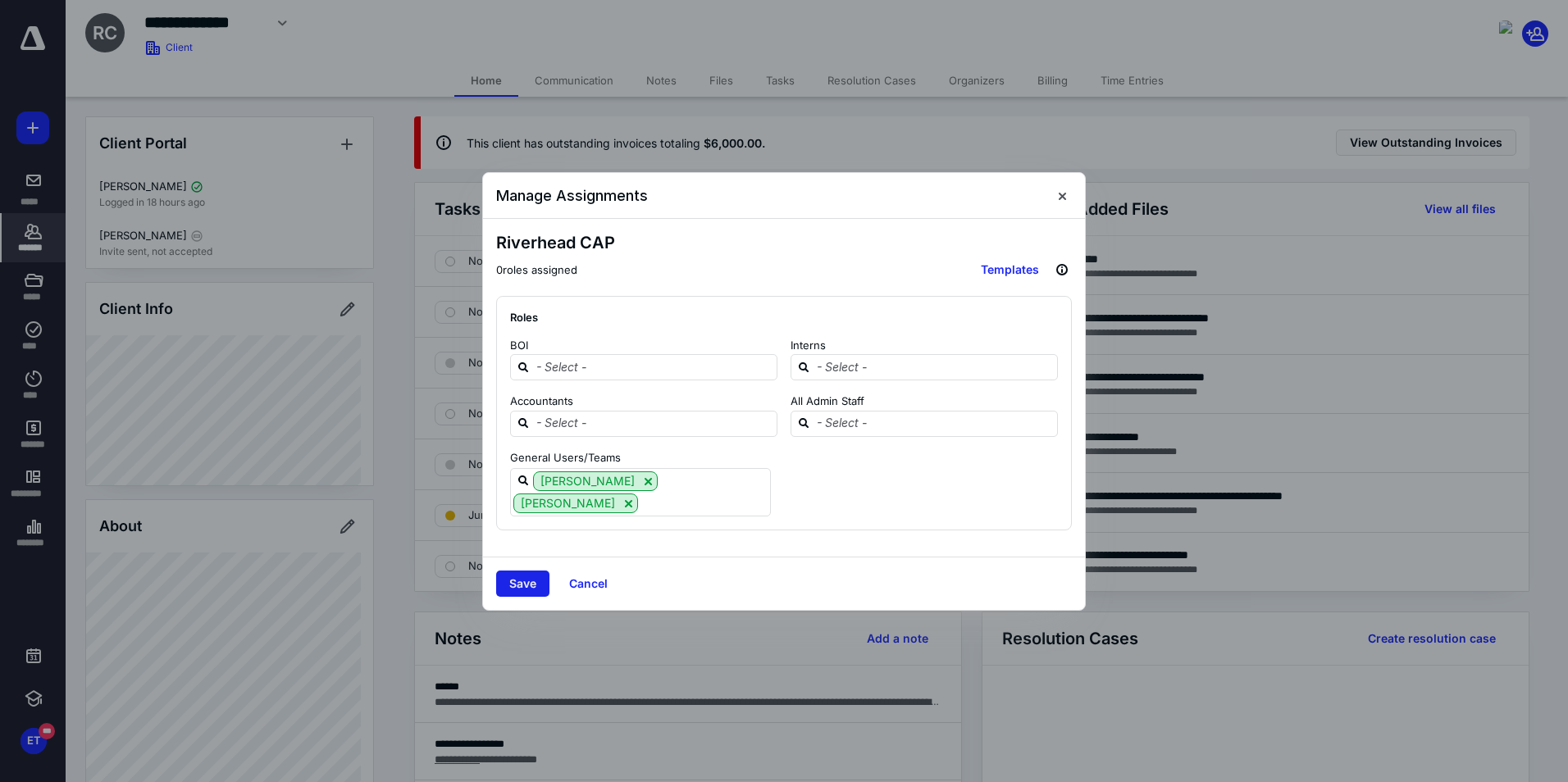 click on "Save" at bounding box center [522, 584] 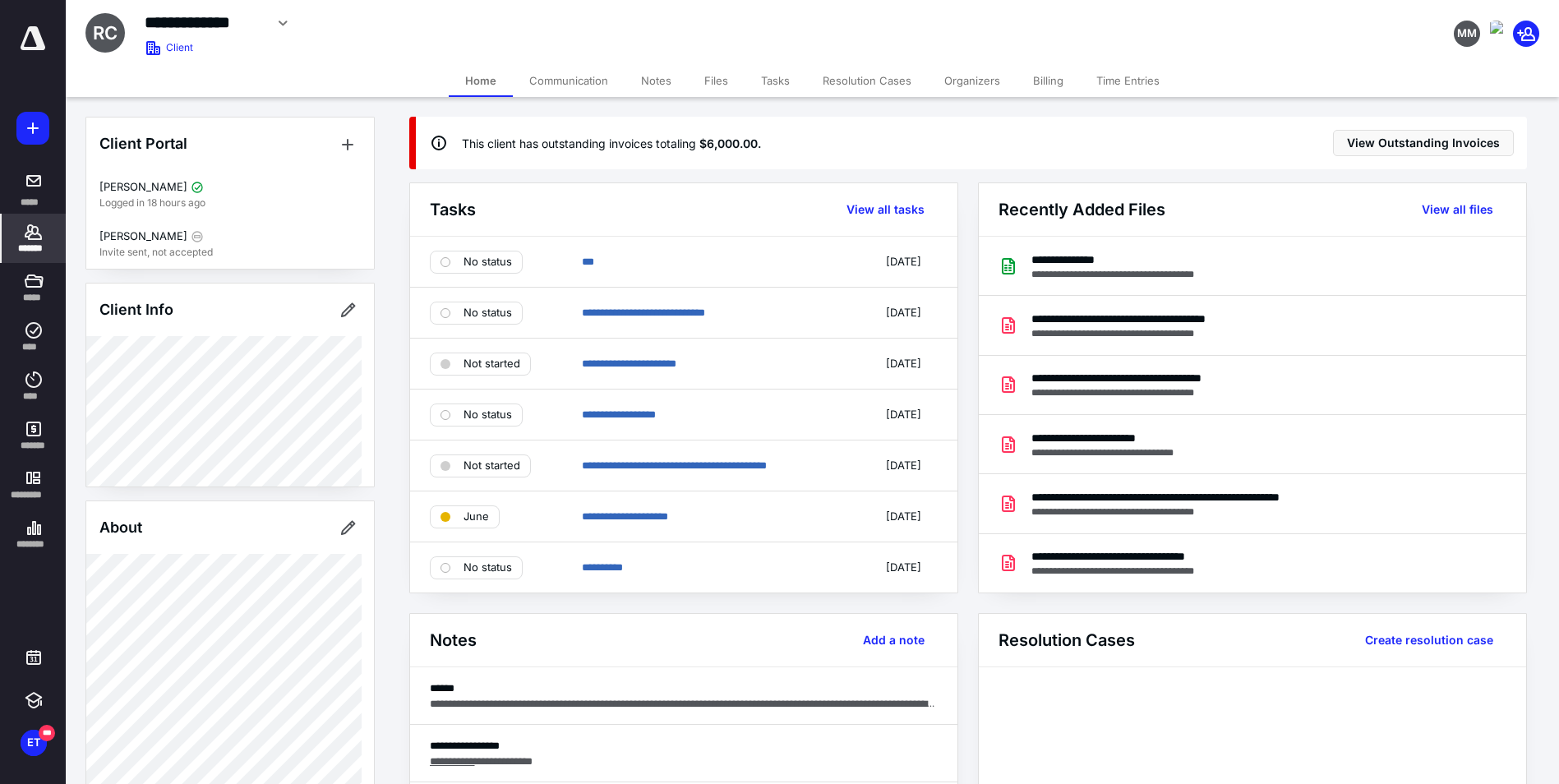 click on "Files" at bounding box center (716, 81) 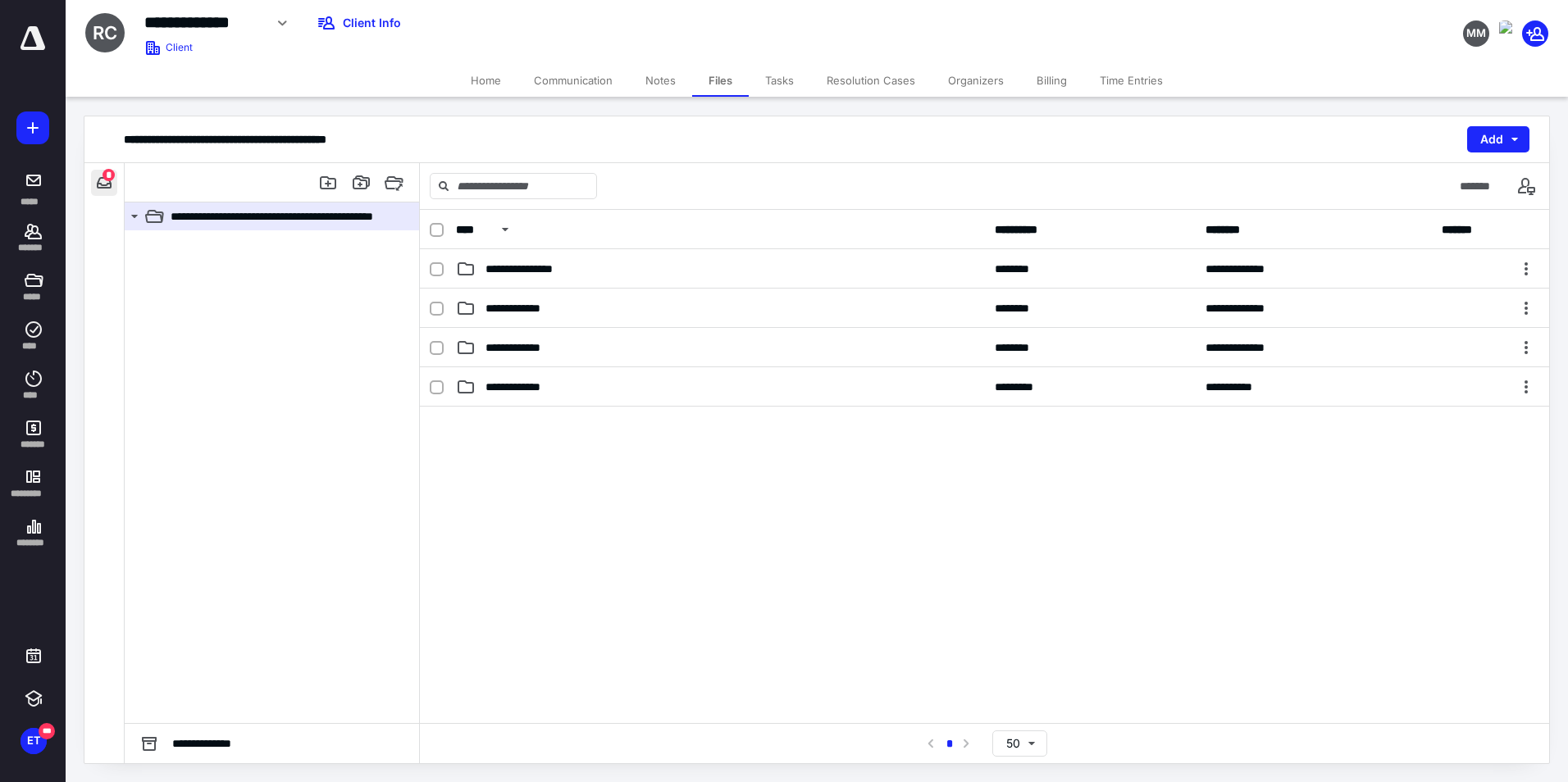 click at bounding box center (104, 183) 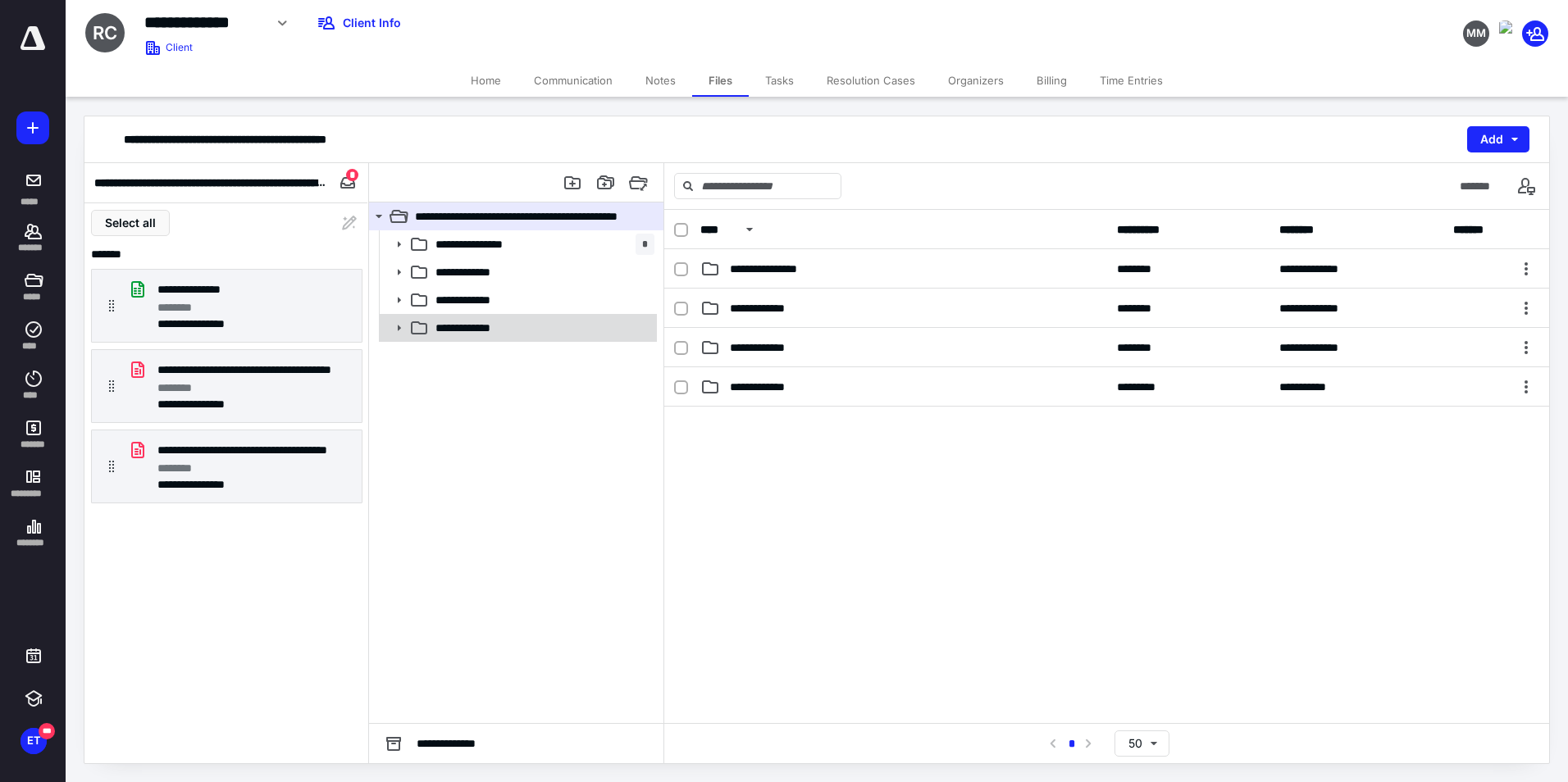 click 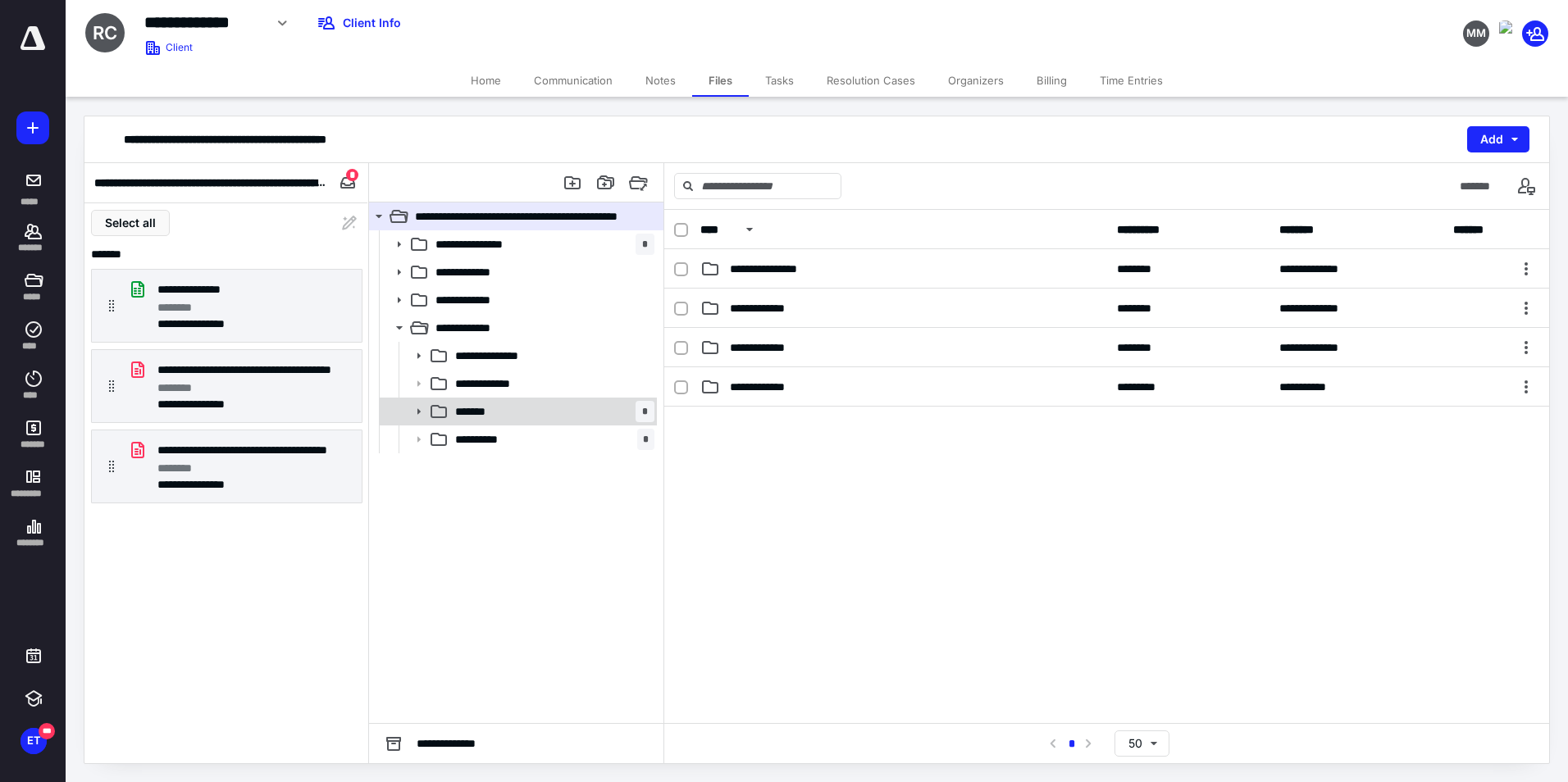 click at bounding box center [413, 411] 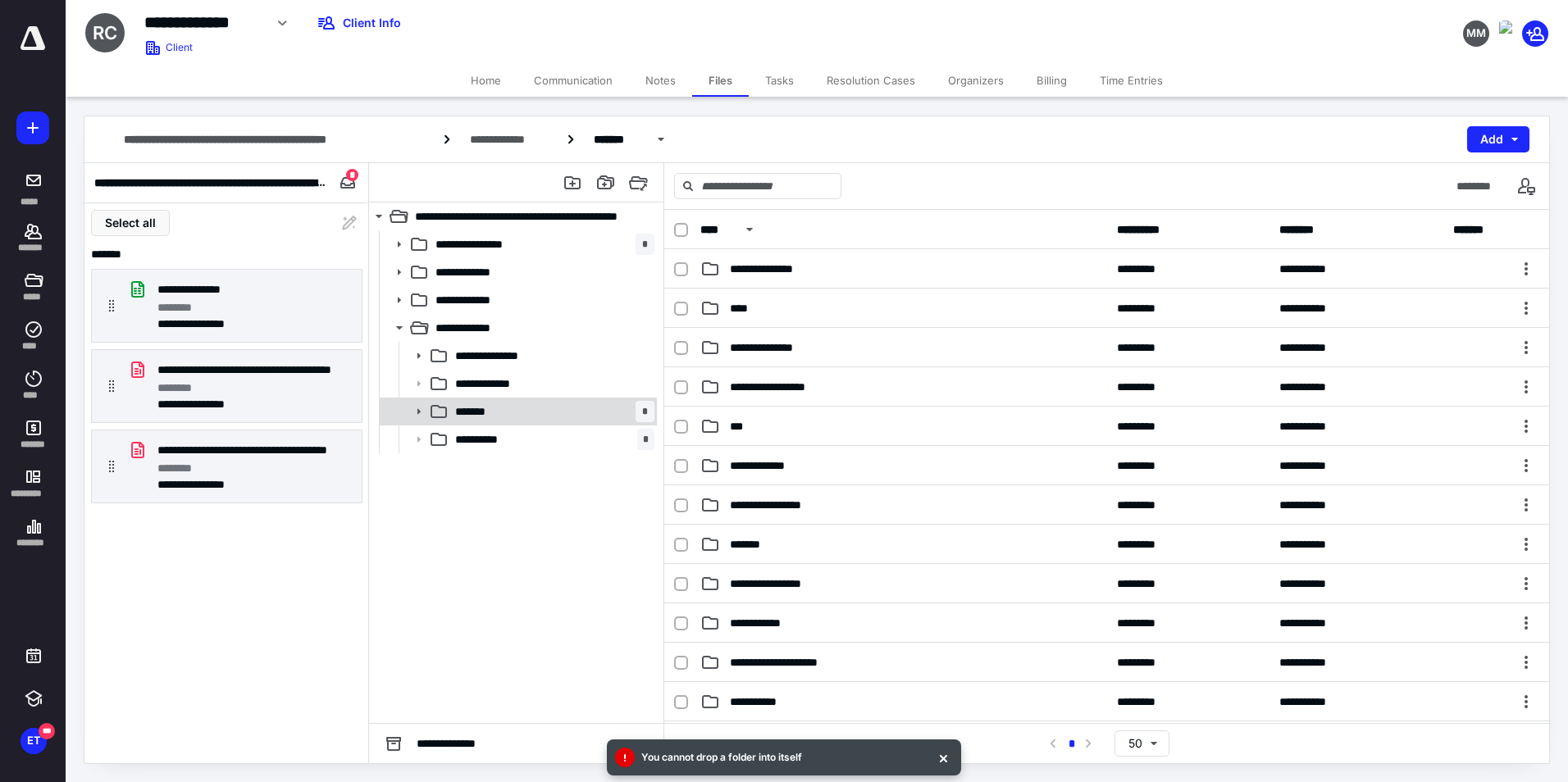 click 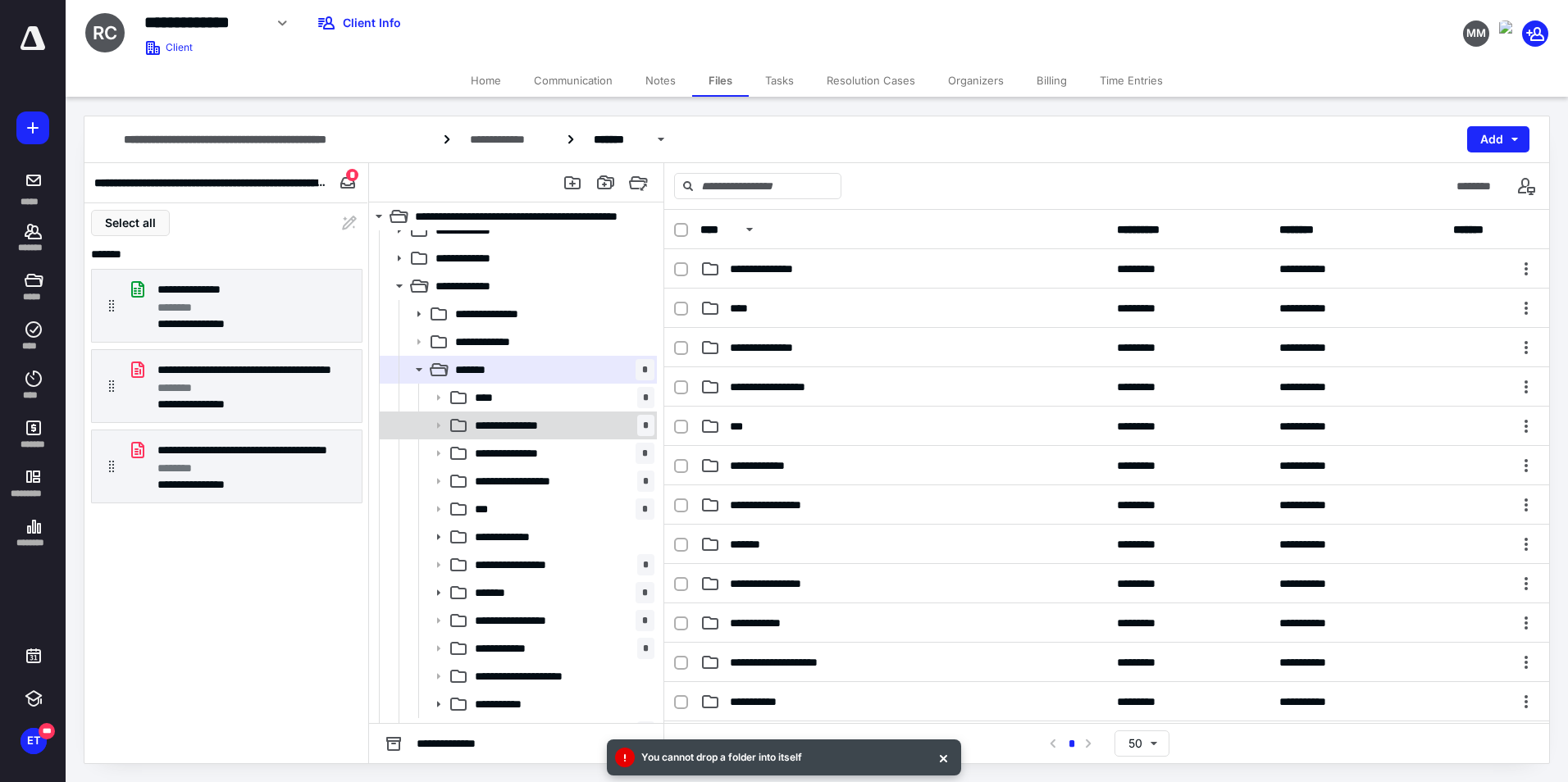 scroll, scrollTop: 65, scrollLeft: 0, axis: vertical 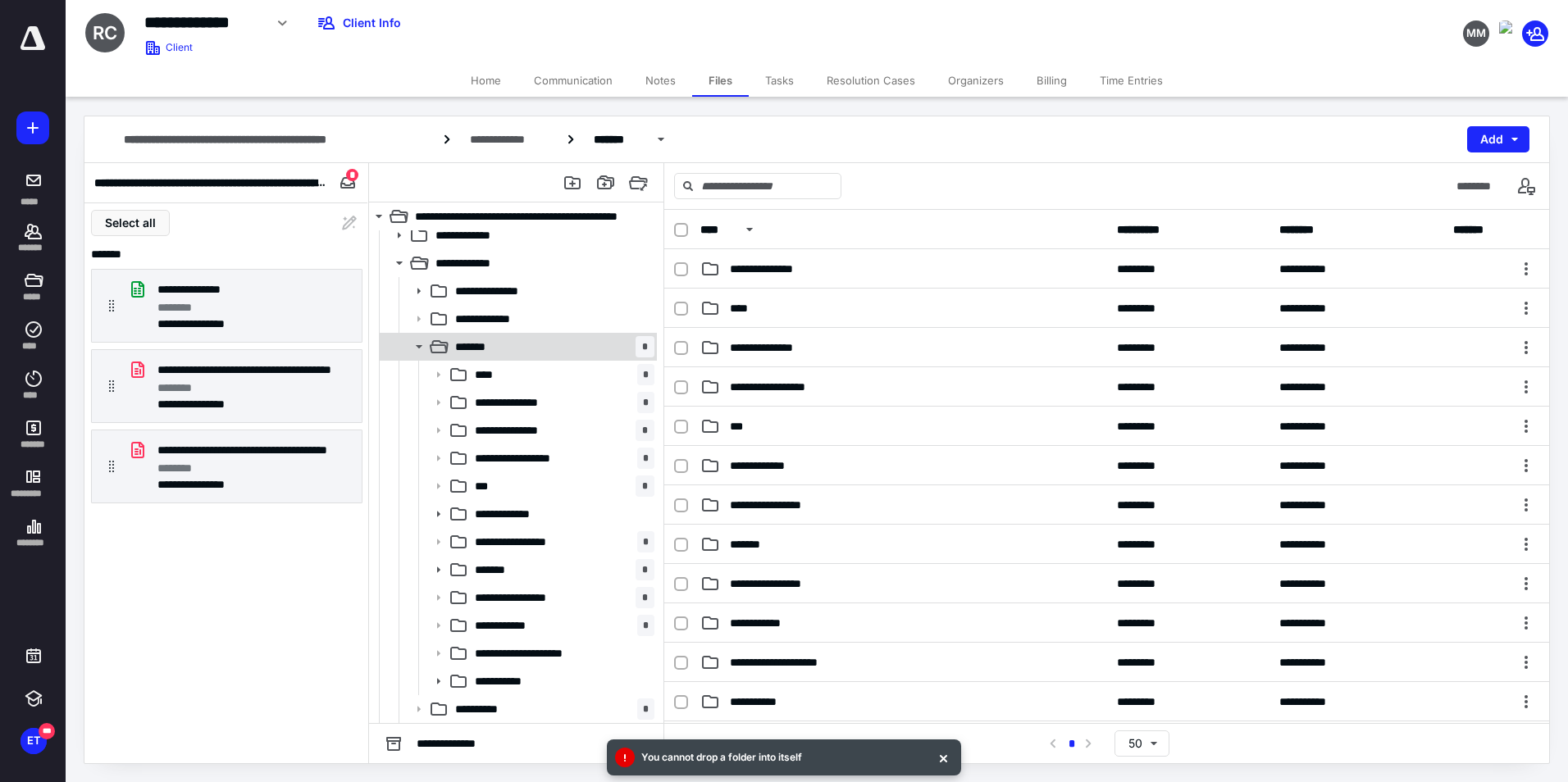 click on "******* *" at bounding box center [551, 347] 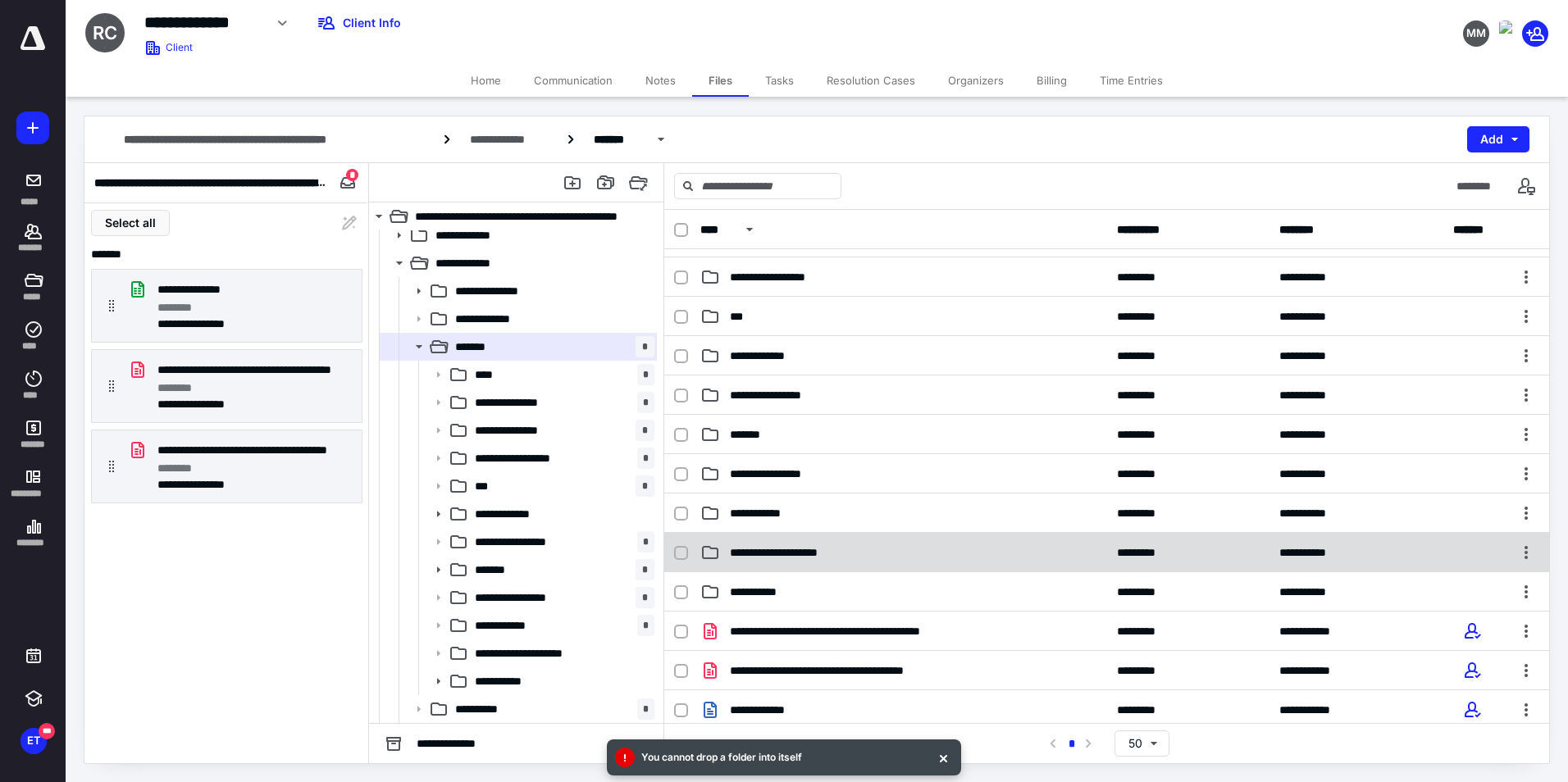 scroll, scrollTop: 244, scrollLeft: 0, axis: vertical 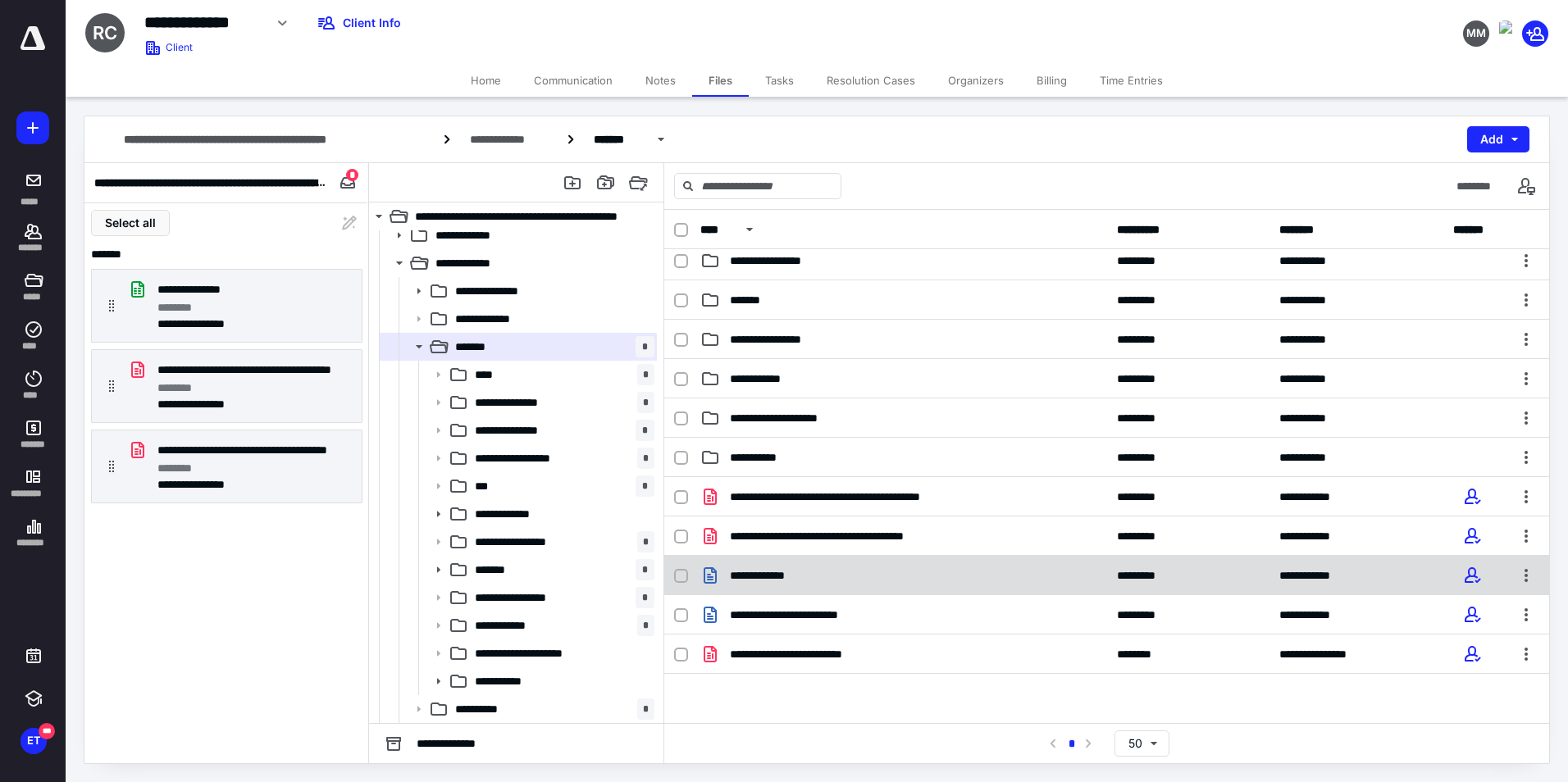 click on "**********" at bounding box center (1106, 575) 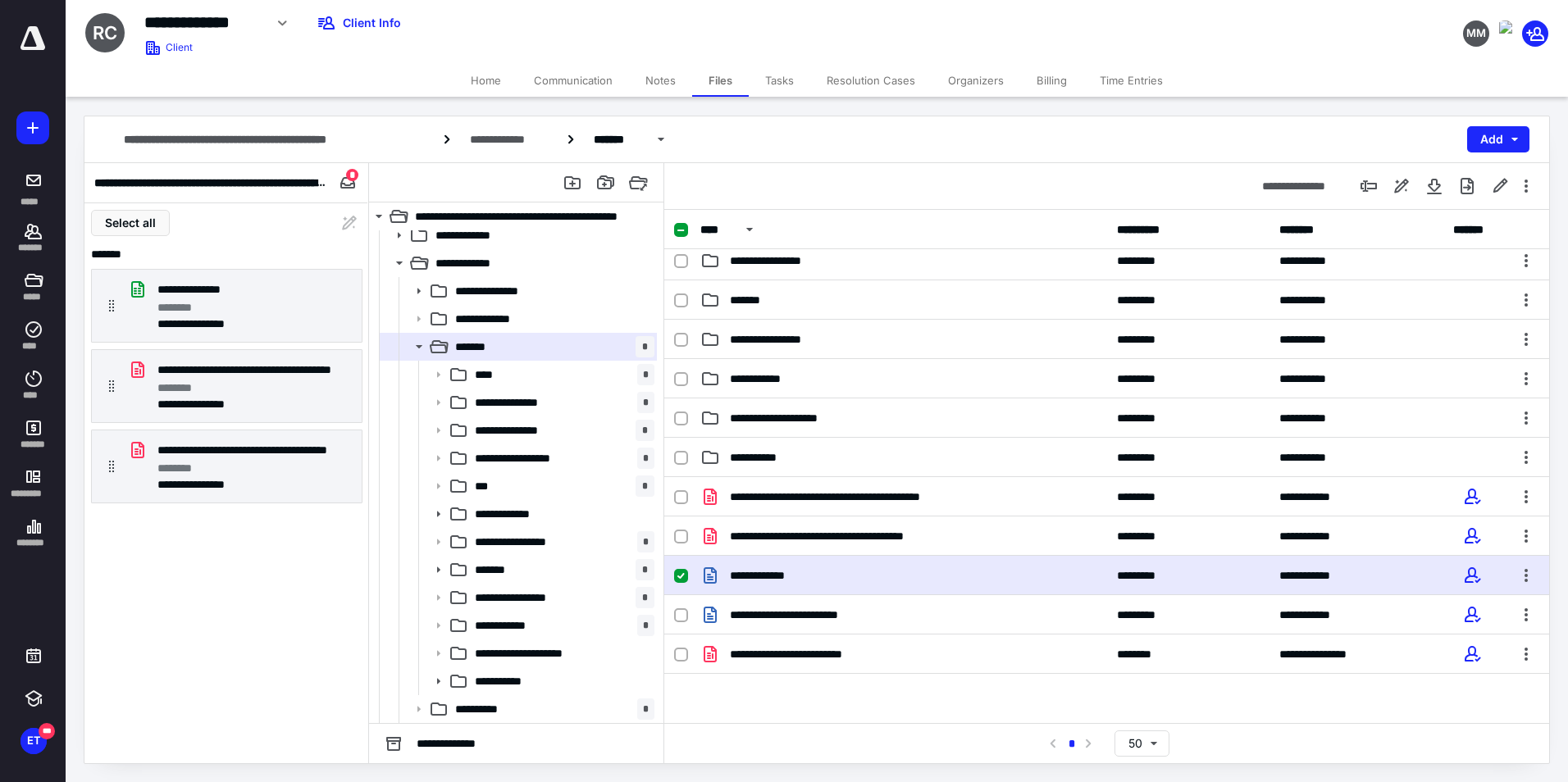 click on "**********" at bounding box center (1106, 575) 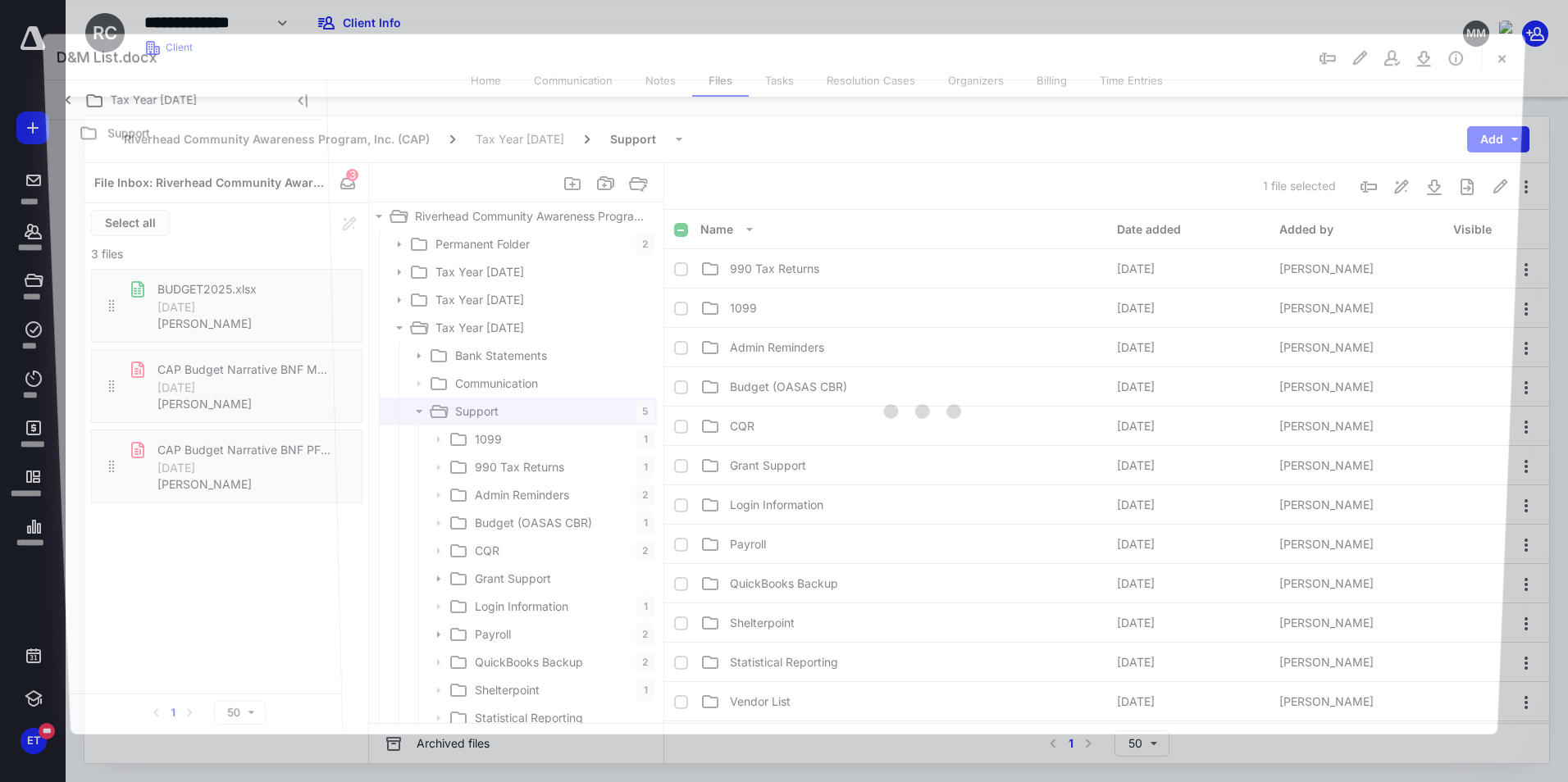 scroll, scrollTop: 65, scrollLeft: 0, axis: vertical 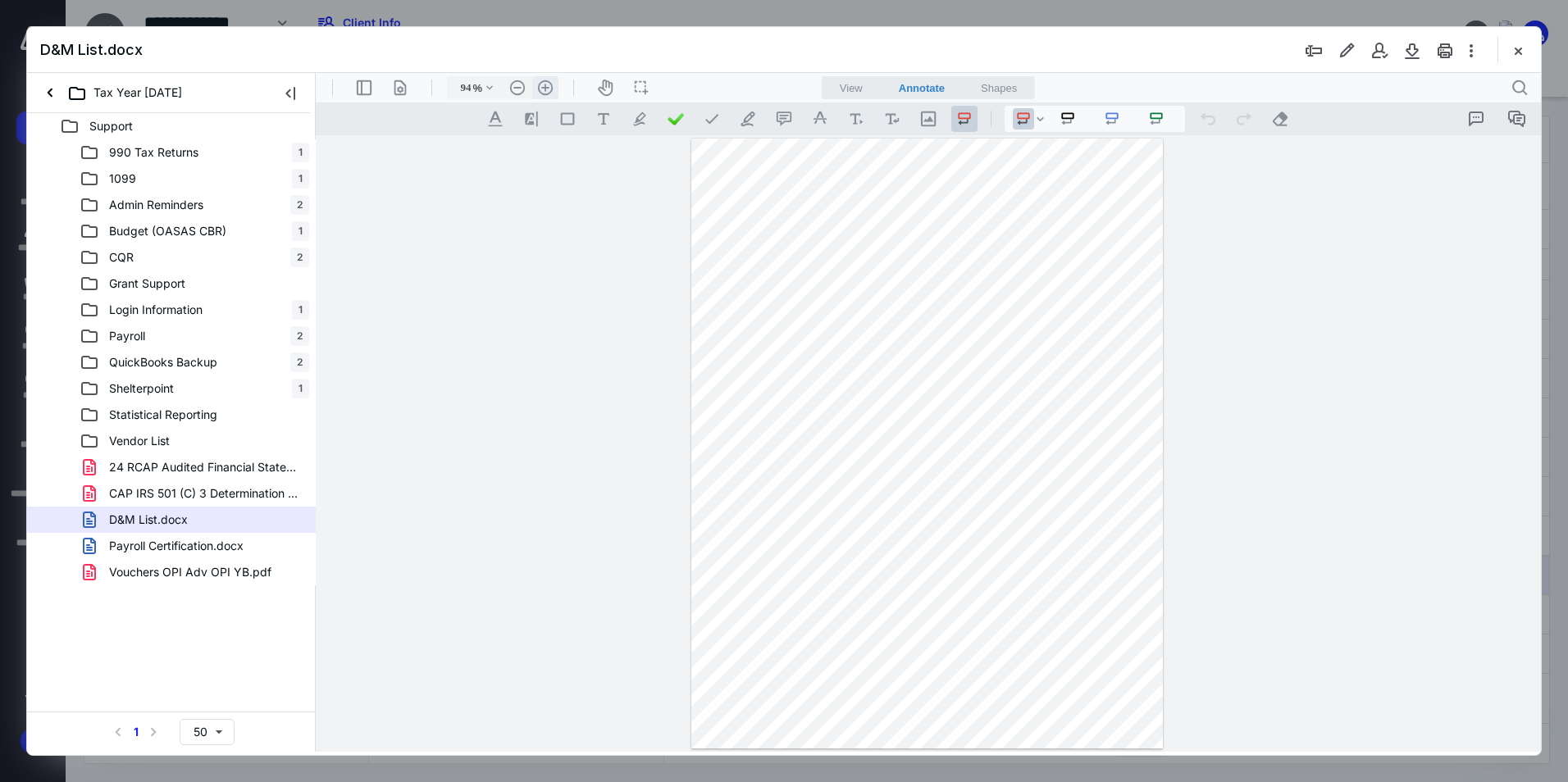 click on ".cls-1{fill:#abb0c4;} icon - header - zoom - in - line" at bounding box center [545, 88] 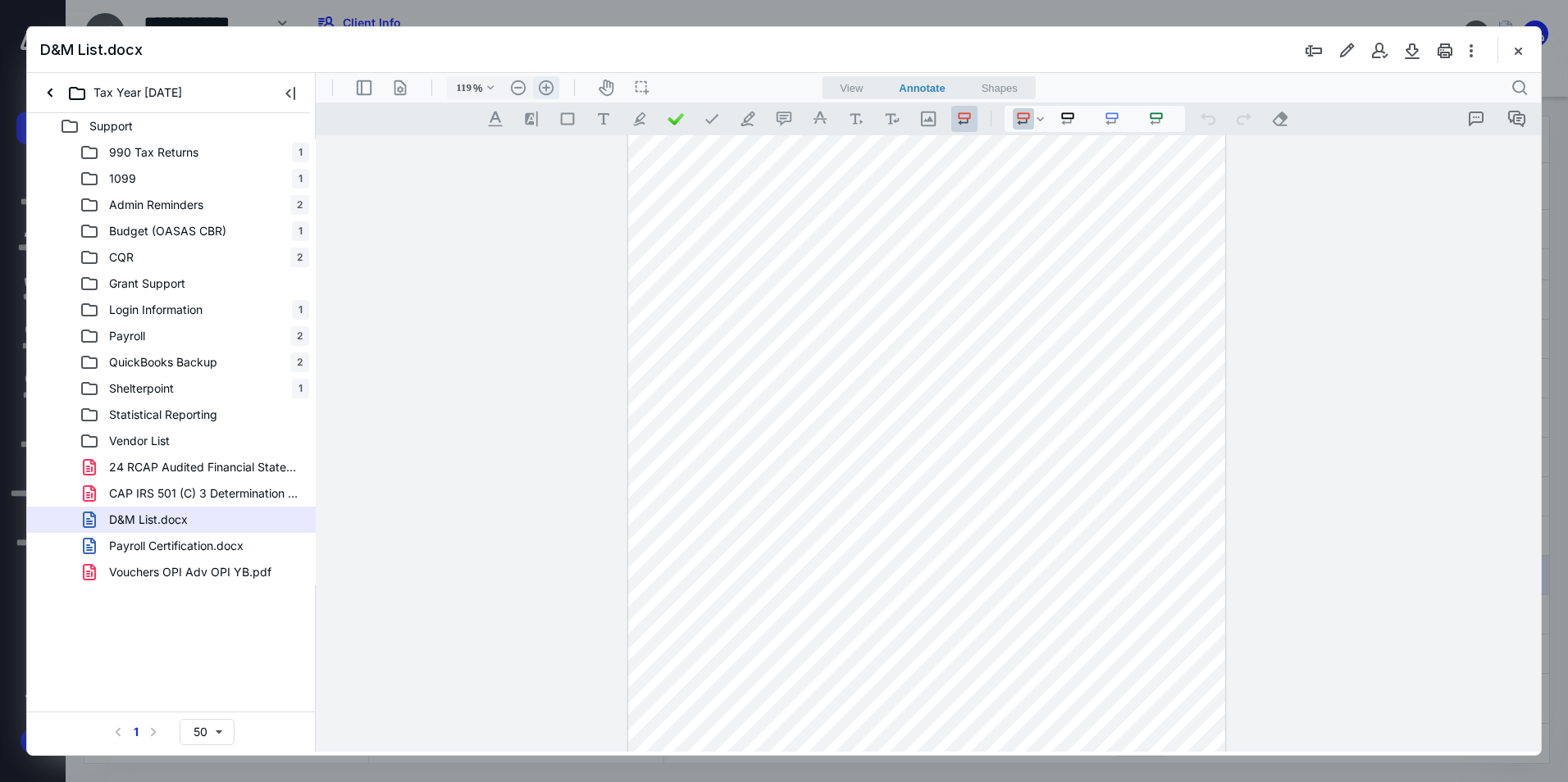 click on ".cls-1{fill:#abb0c4;} icon - header - zoom - in - line" at bounding box center [546, 88] 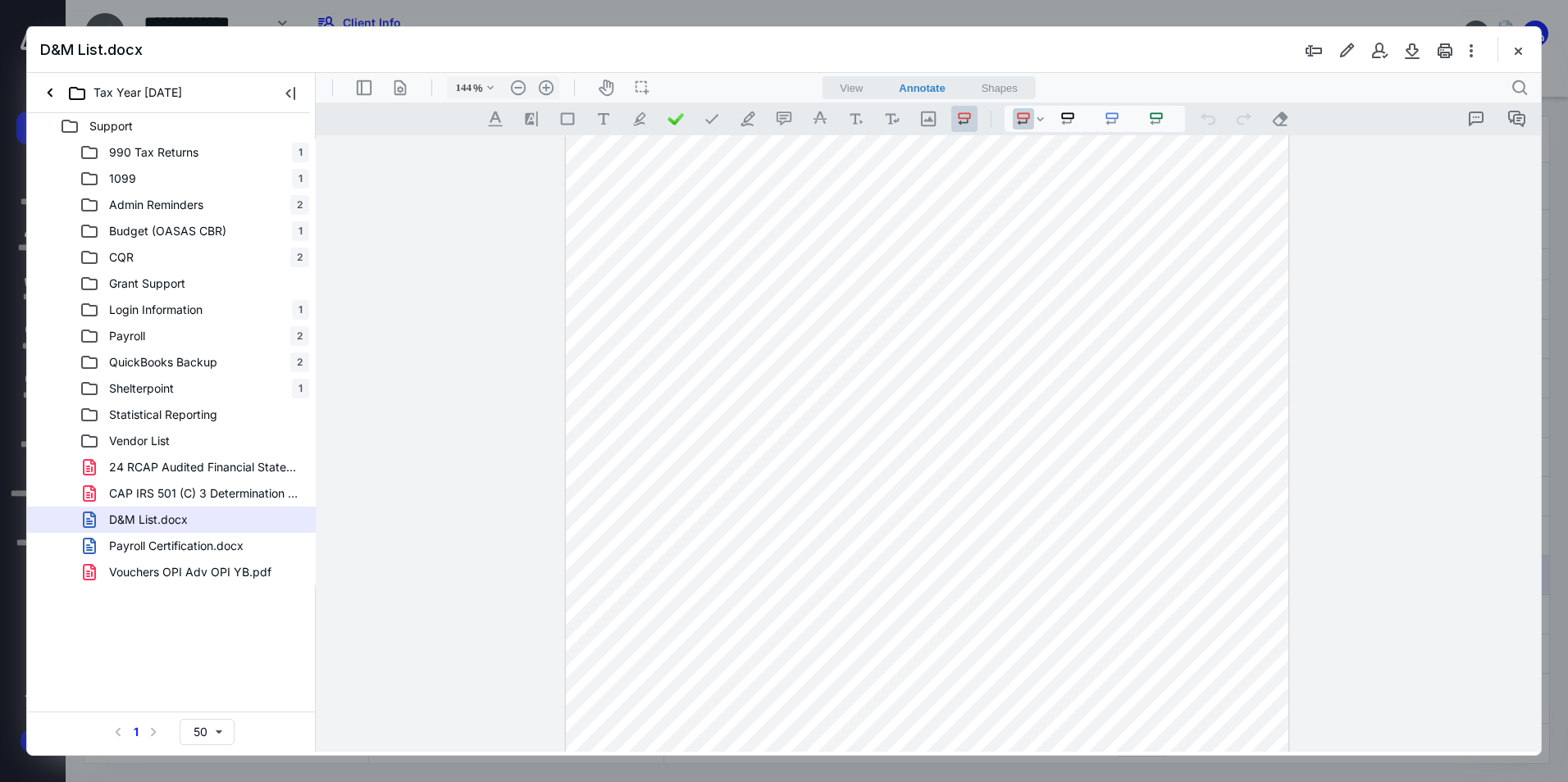 scroll, scrollTop: 164, scrollLeft: 0, axis: vertical 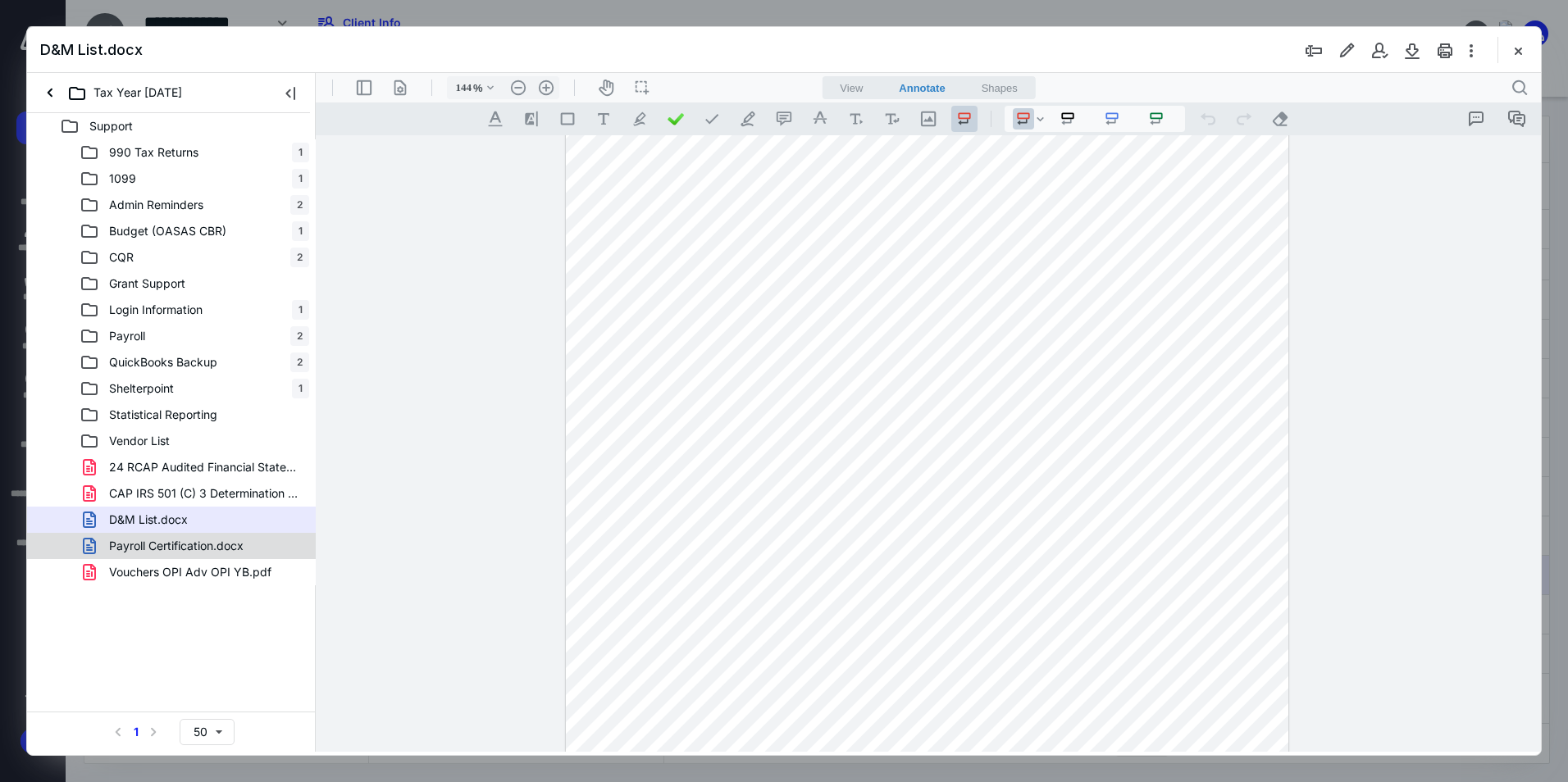 click on "Payroll Certification.docx" at bounding box center [171, 546] 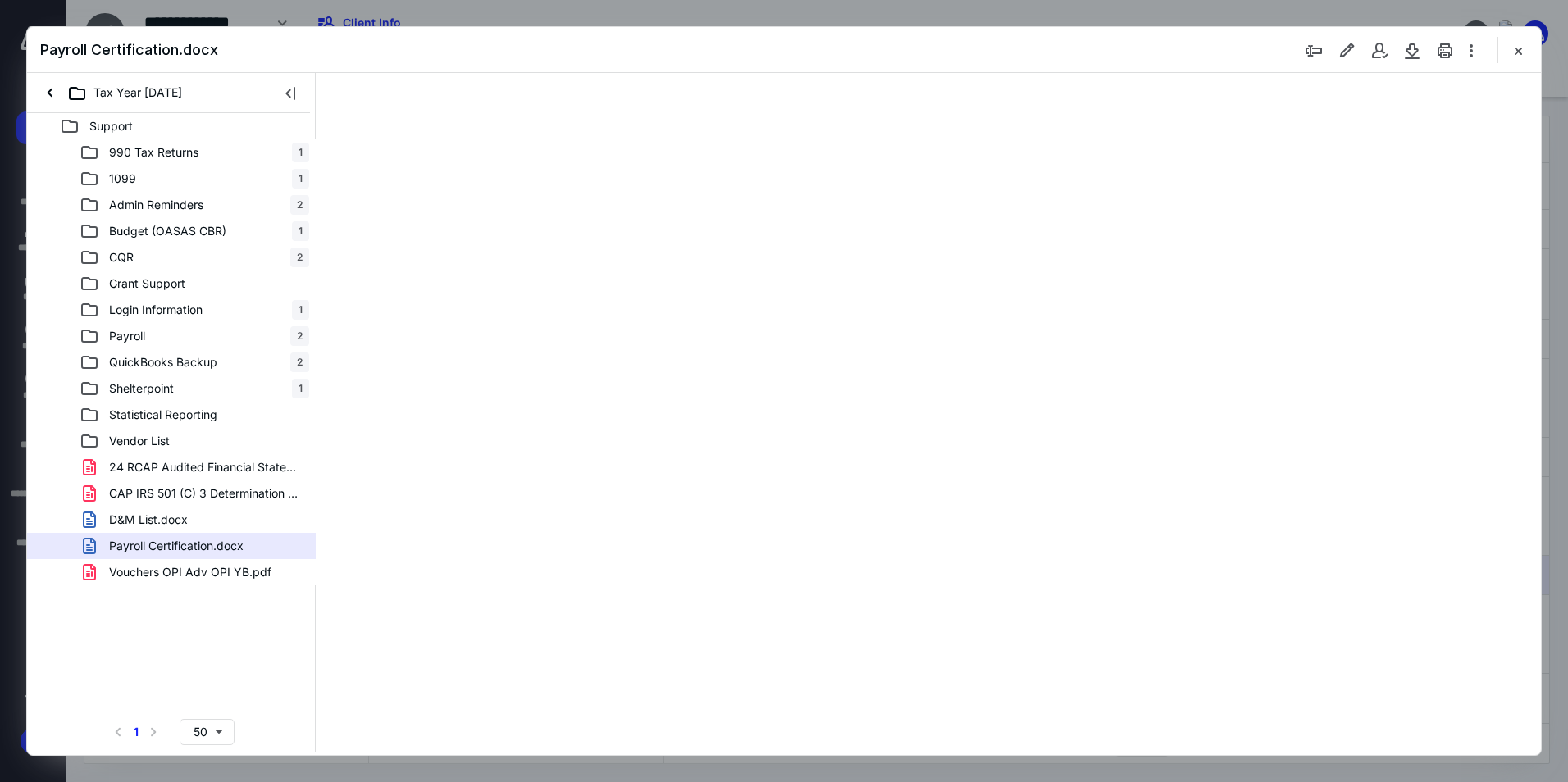 scroll, scrollTop: 0, scrollLeft: 0, axis: both 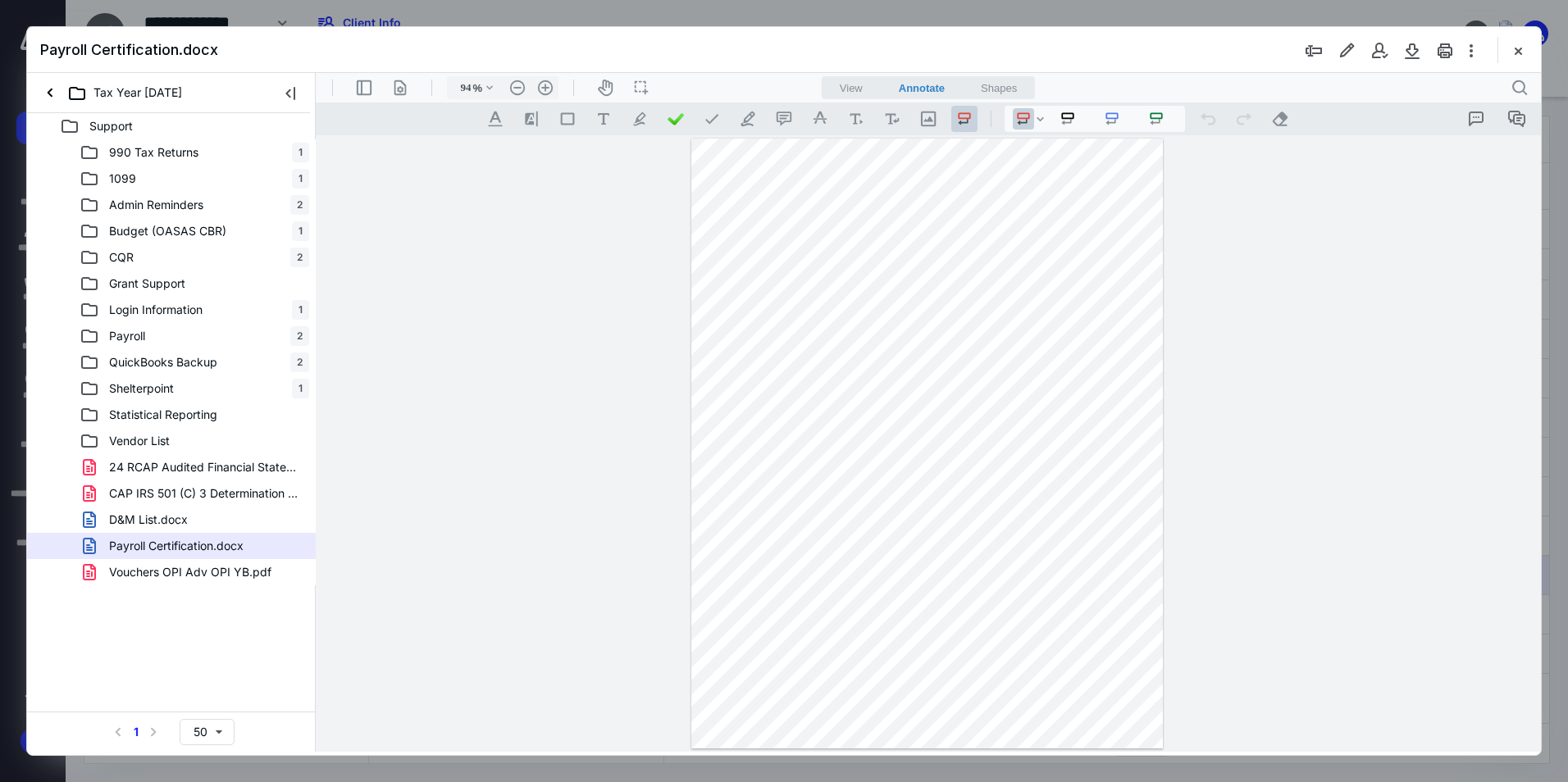 click on "Vouchers OPI Adv OPI YB.pdf" at bounding box center (190, 572) 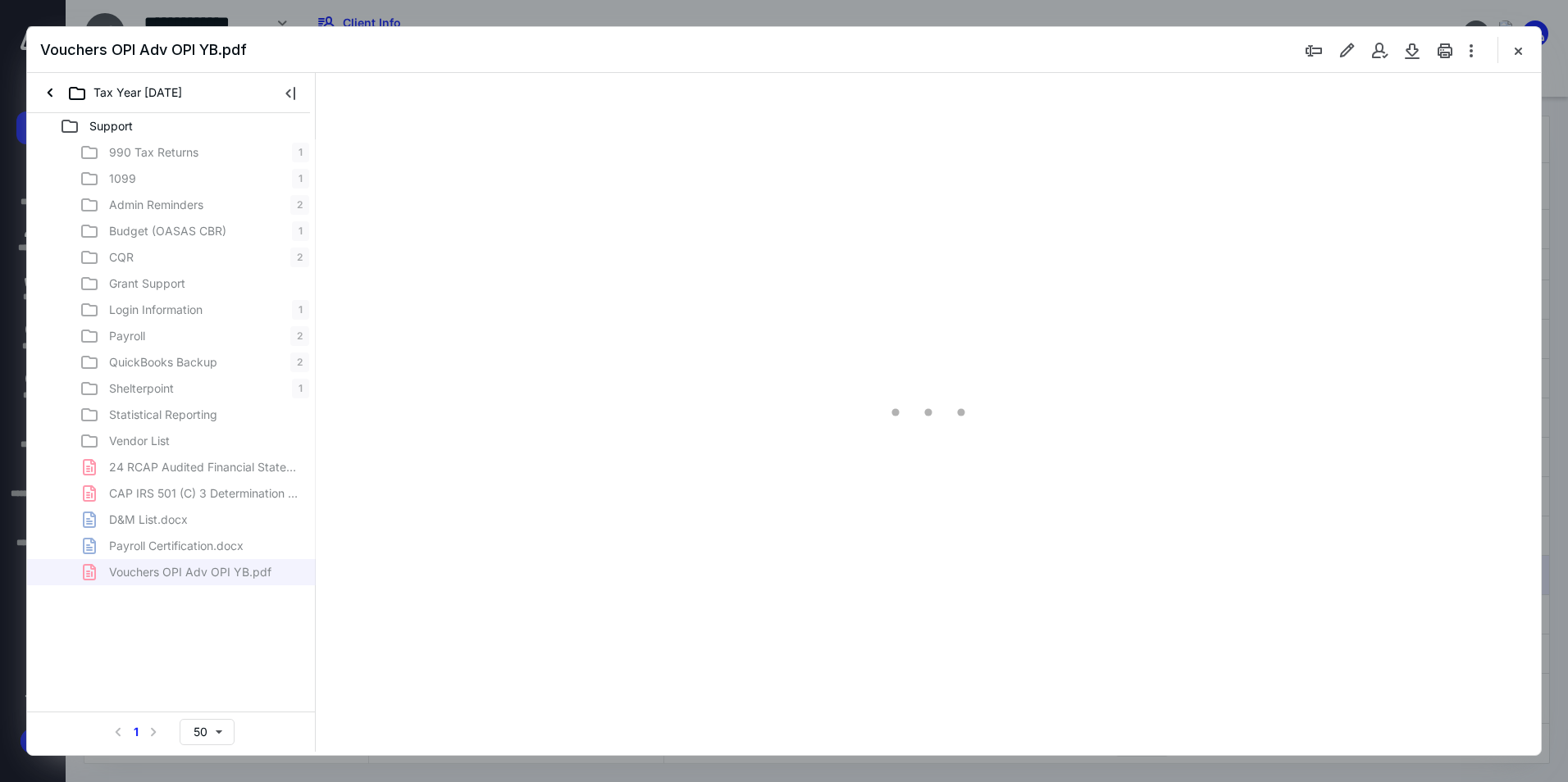 scroll, scrollTop: 66, scrollLeft: 0, axis: vertical 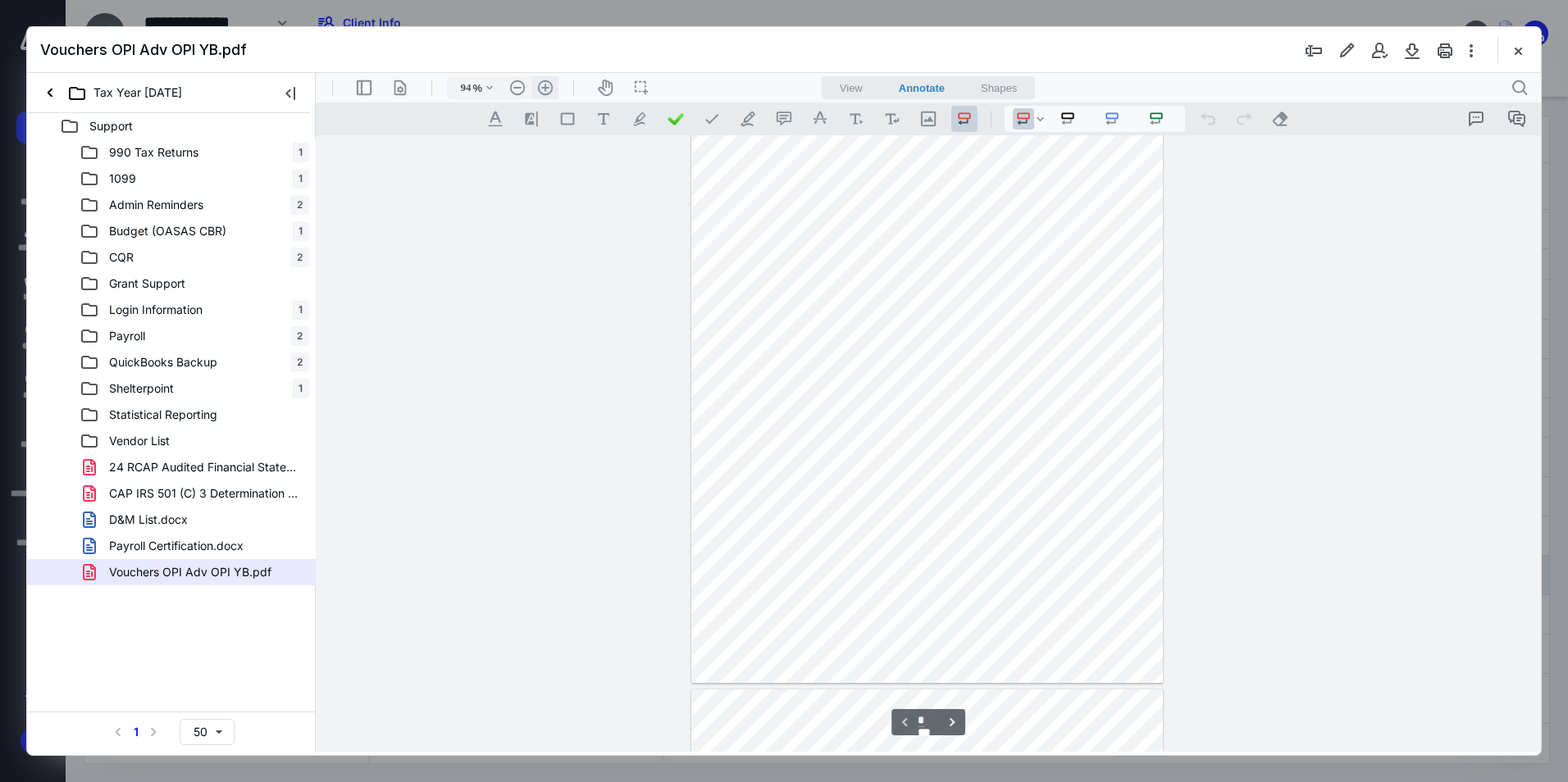 click on ".cls-1{fill:#abb0c4;} icon - header - zoom - in - line" at bounding box center (545, 88) 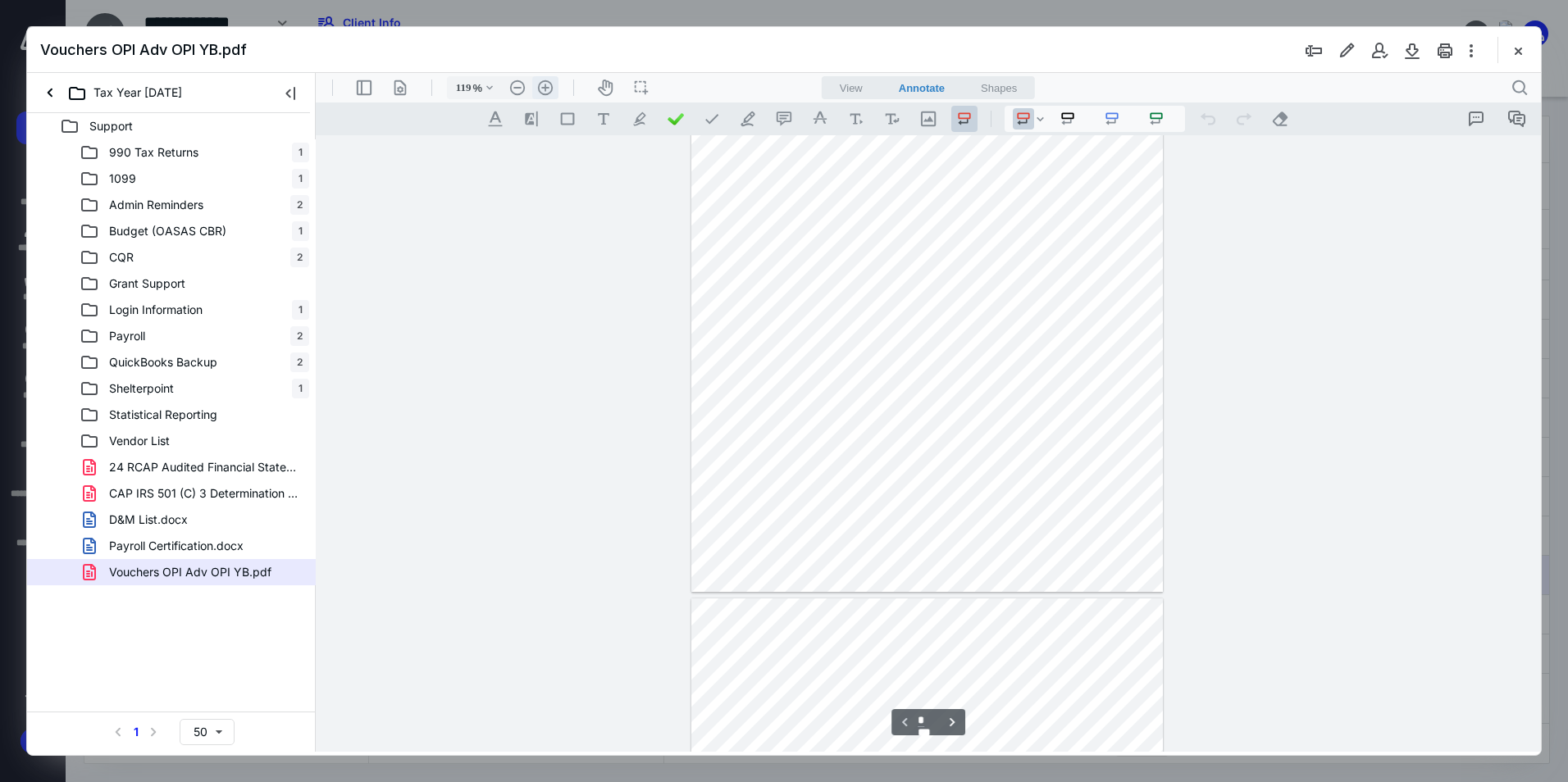 click on ".cls-1{fill:#abb0c4;} icon - header - zoom - in - line" at bounding box center [545, 88] 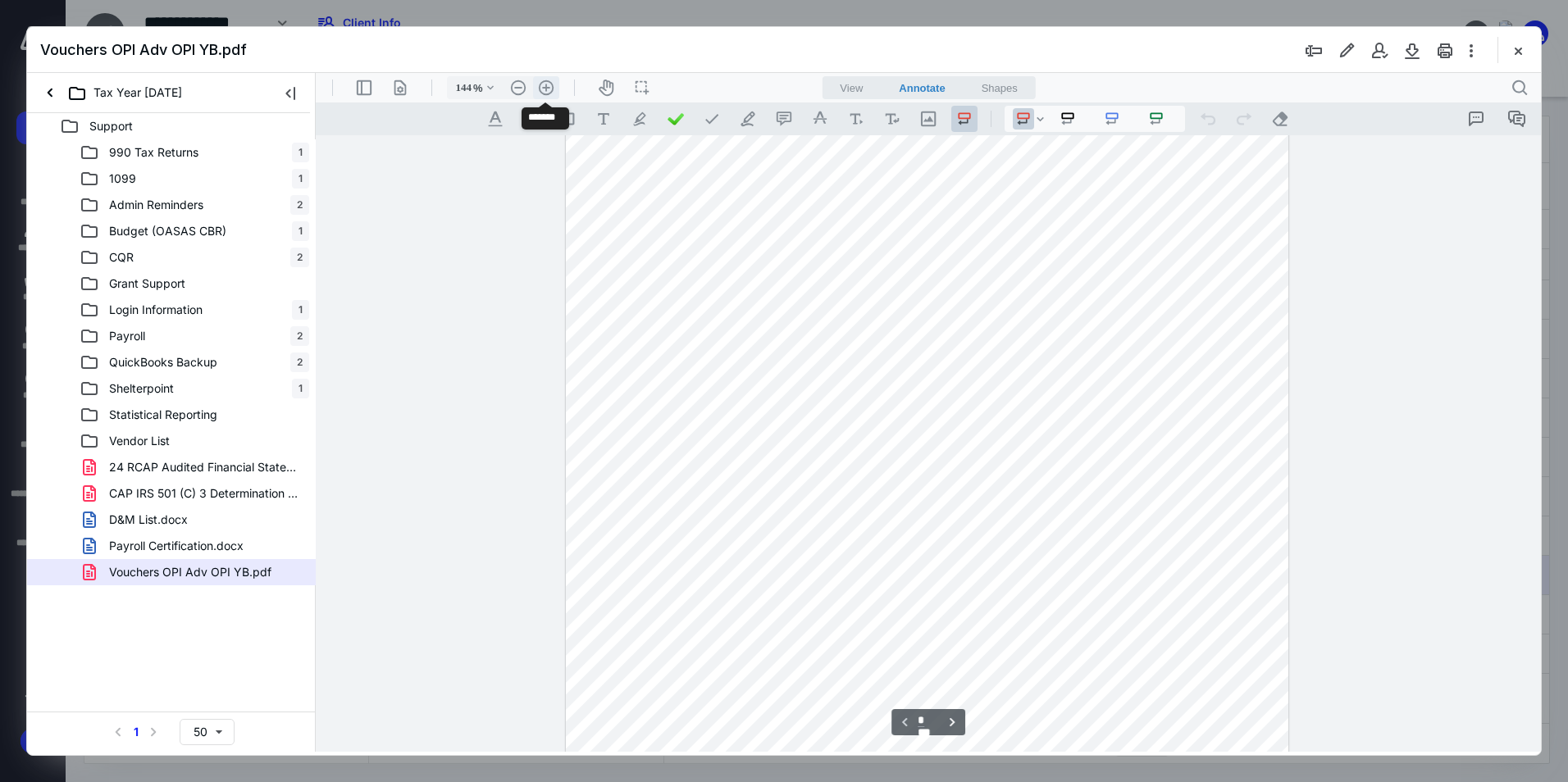 click on ".cls-1{fill:#abb0c4;} icon - header - zoom - in - line" at bounding box center (546, 88) 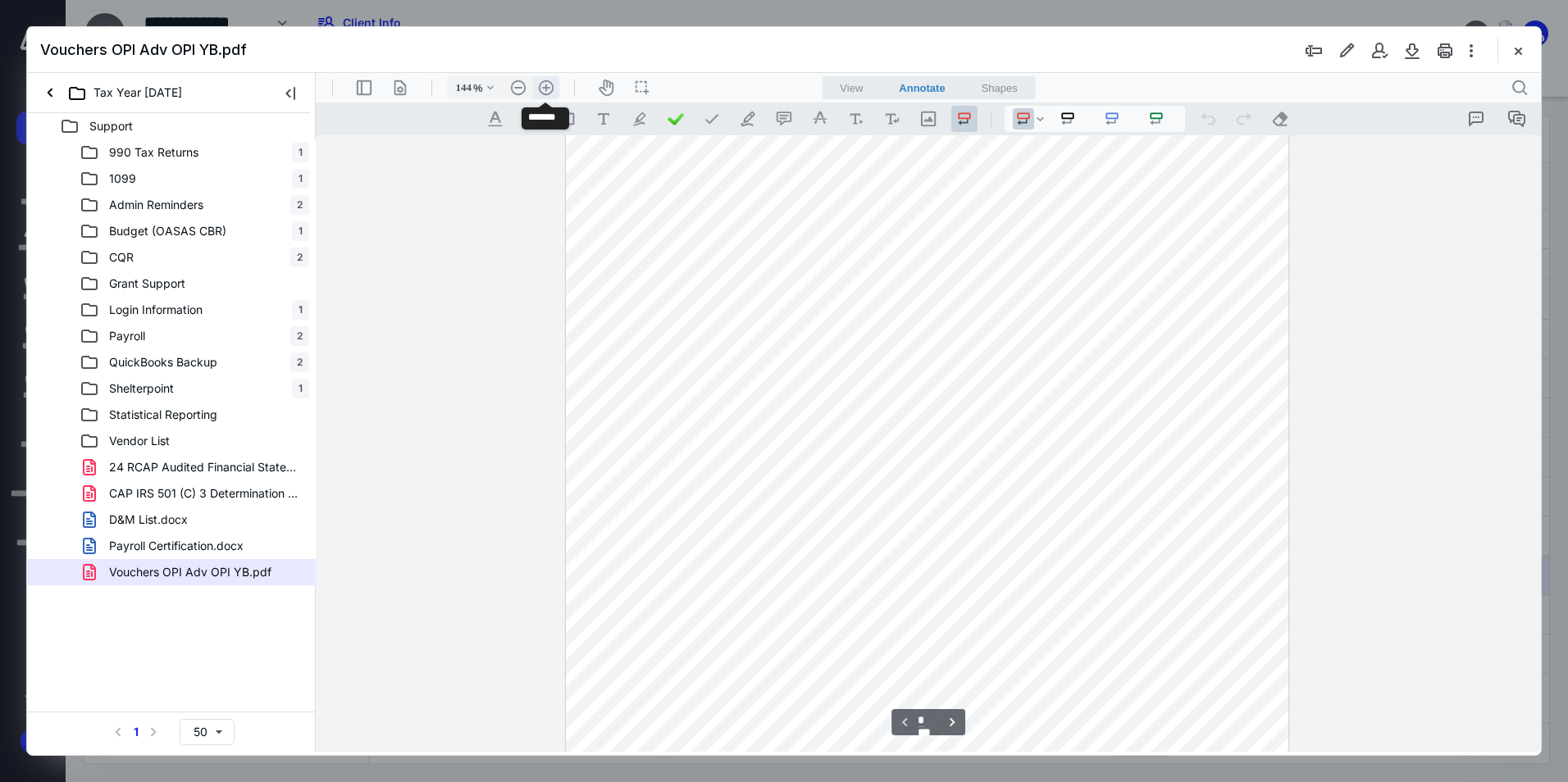 type on "169" 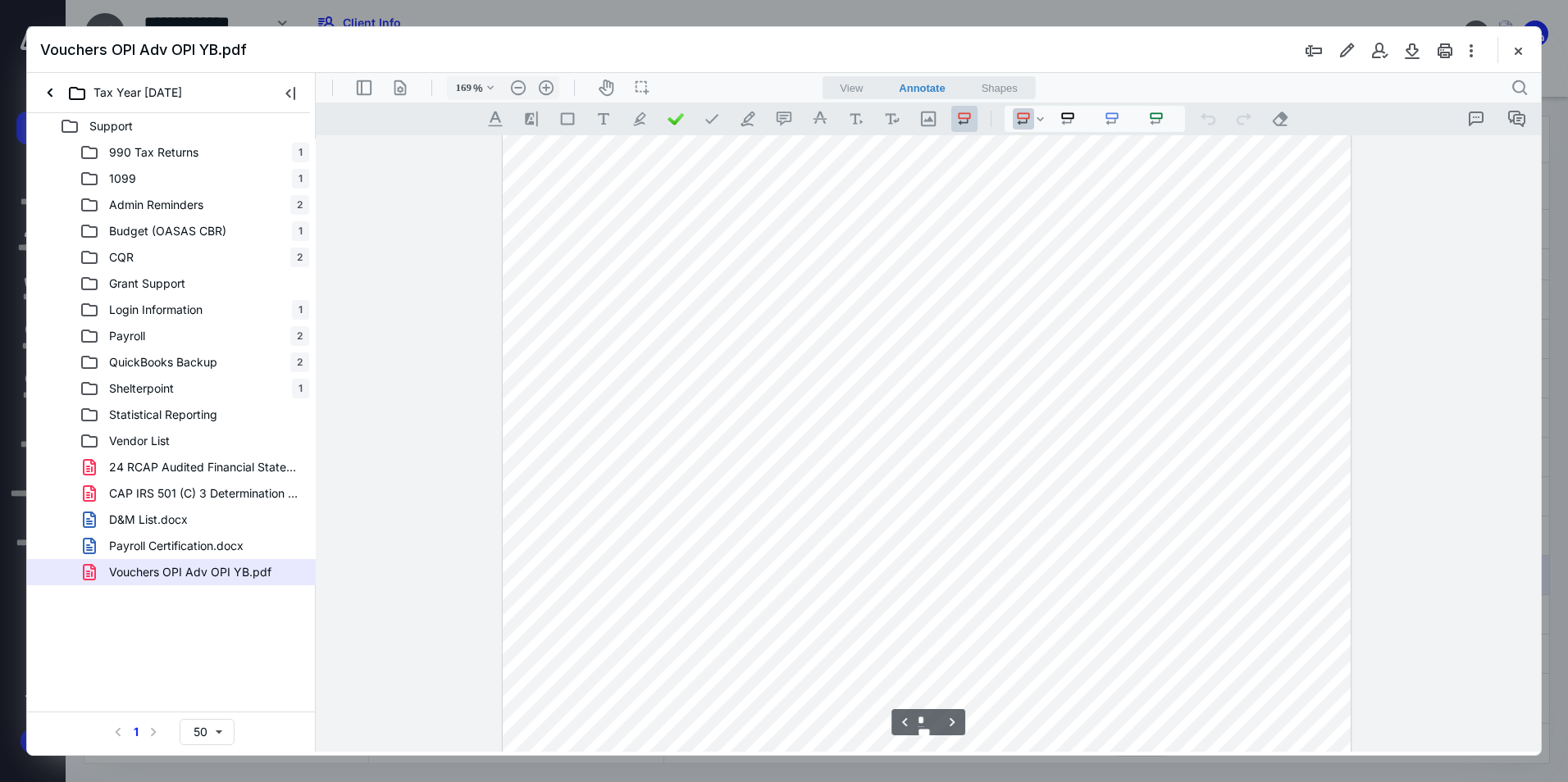scroll, scrollTop: 1475, scrollLeft: 0, axis: vertical 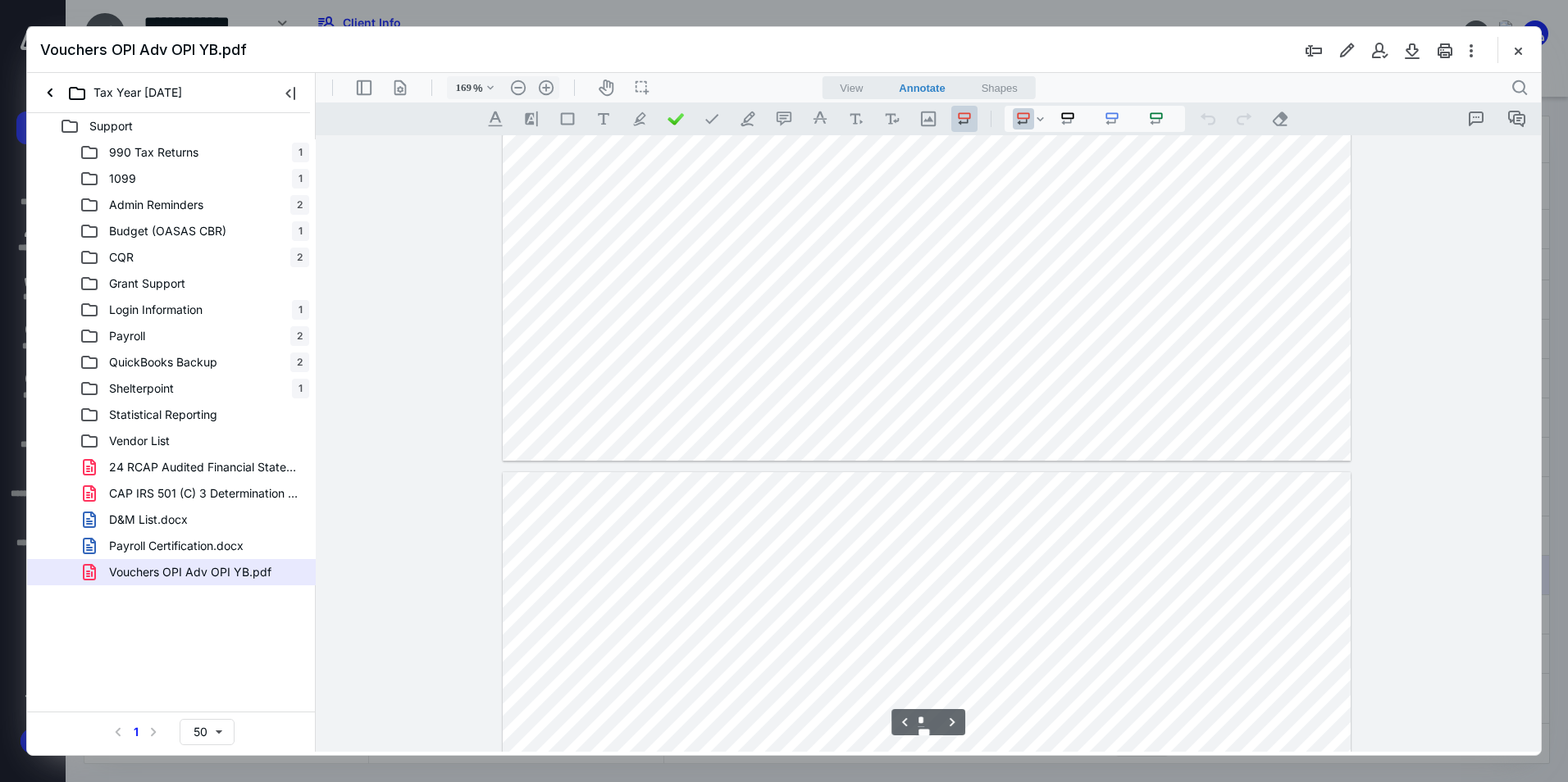 type on "*" 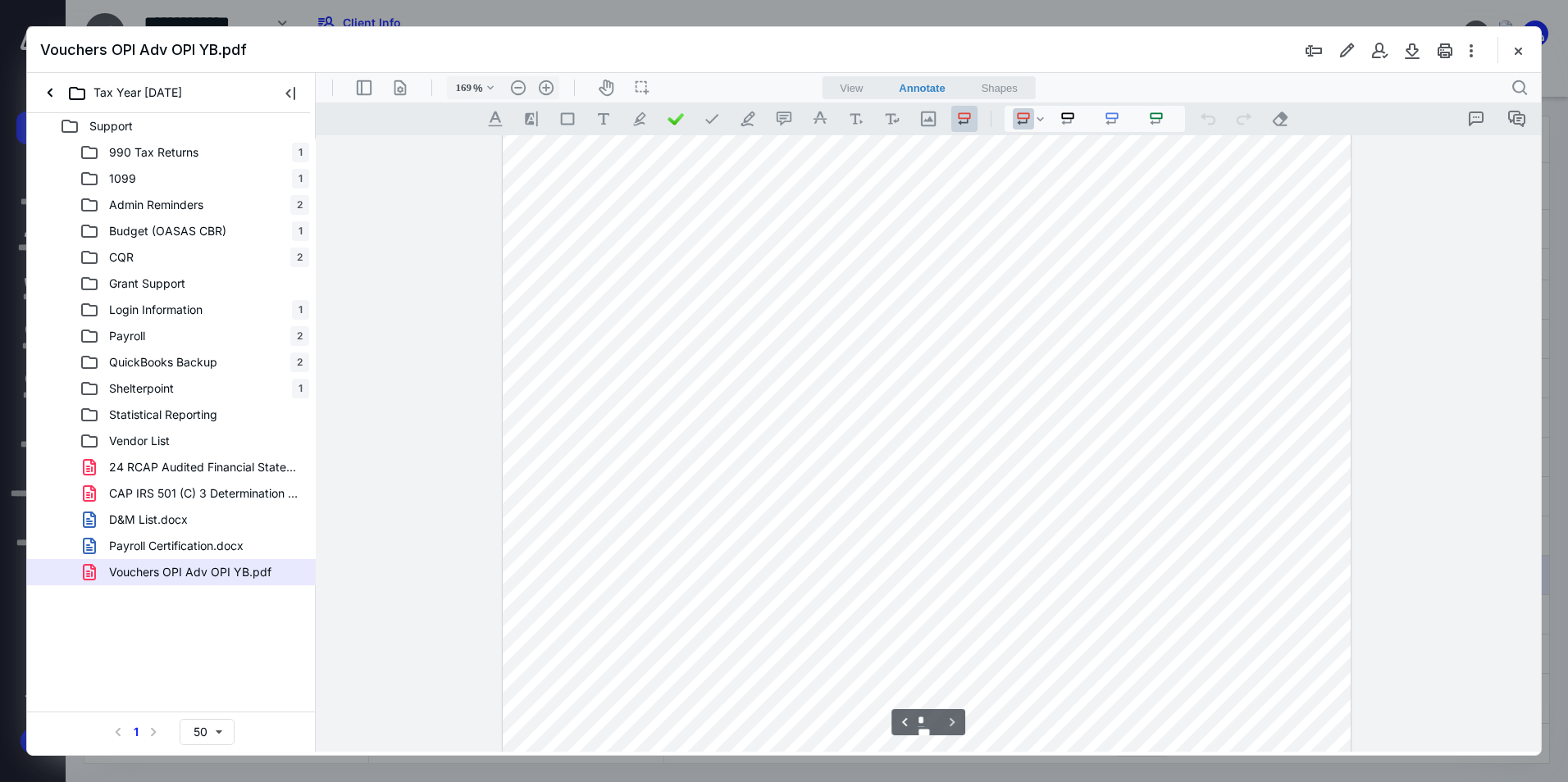 scroll, scrollTop: 2708, scrollLeft: 0, axis: vertical 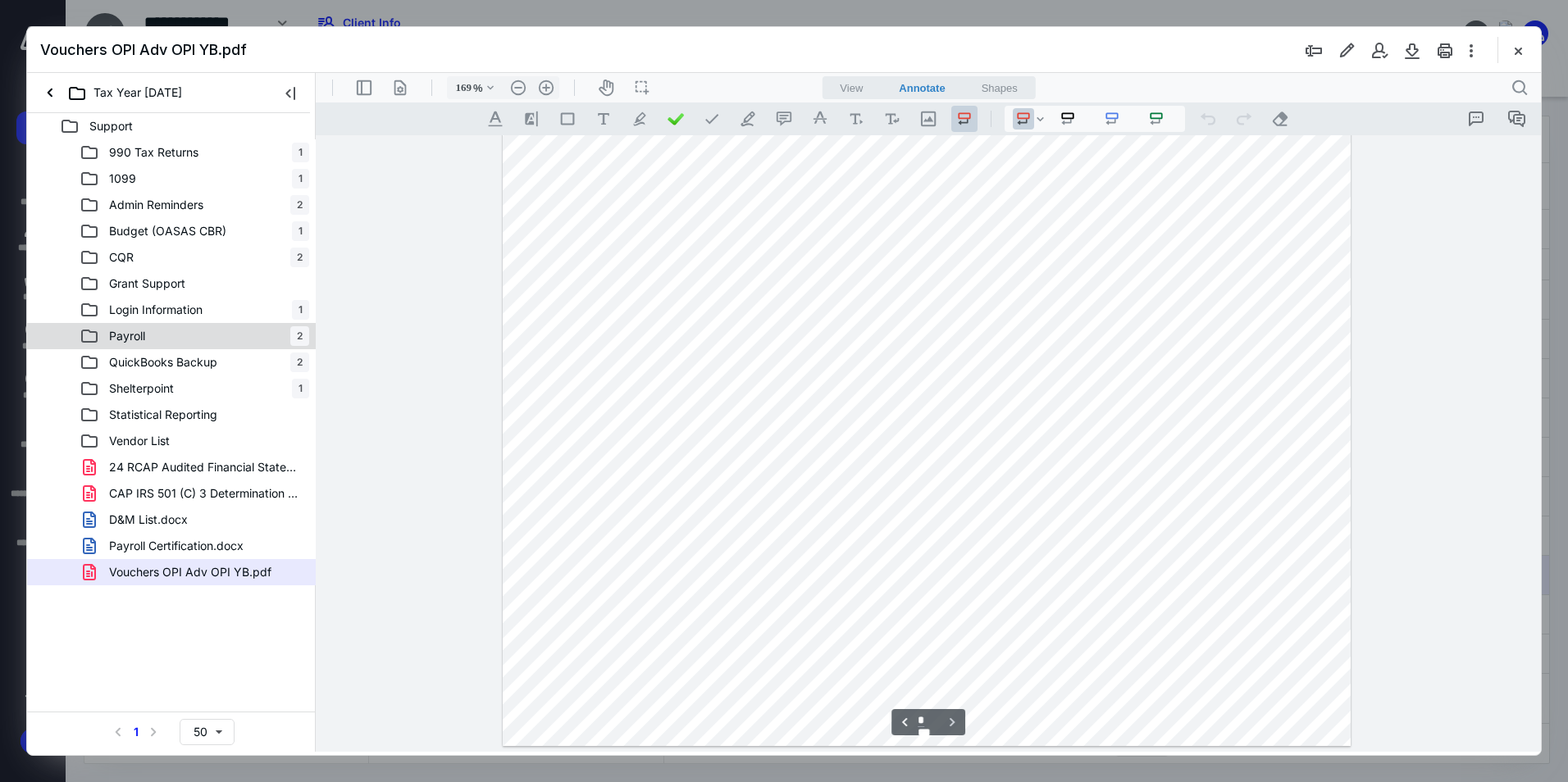 click on "Payroll 2" at bounding box center [194, 336] 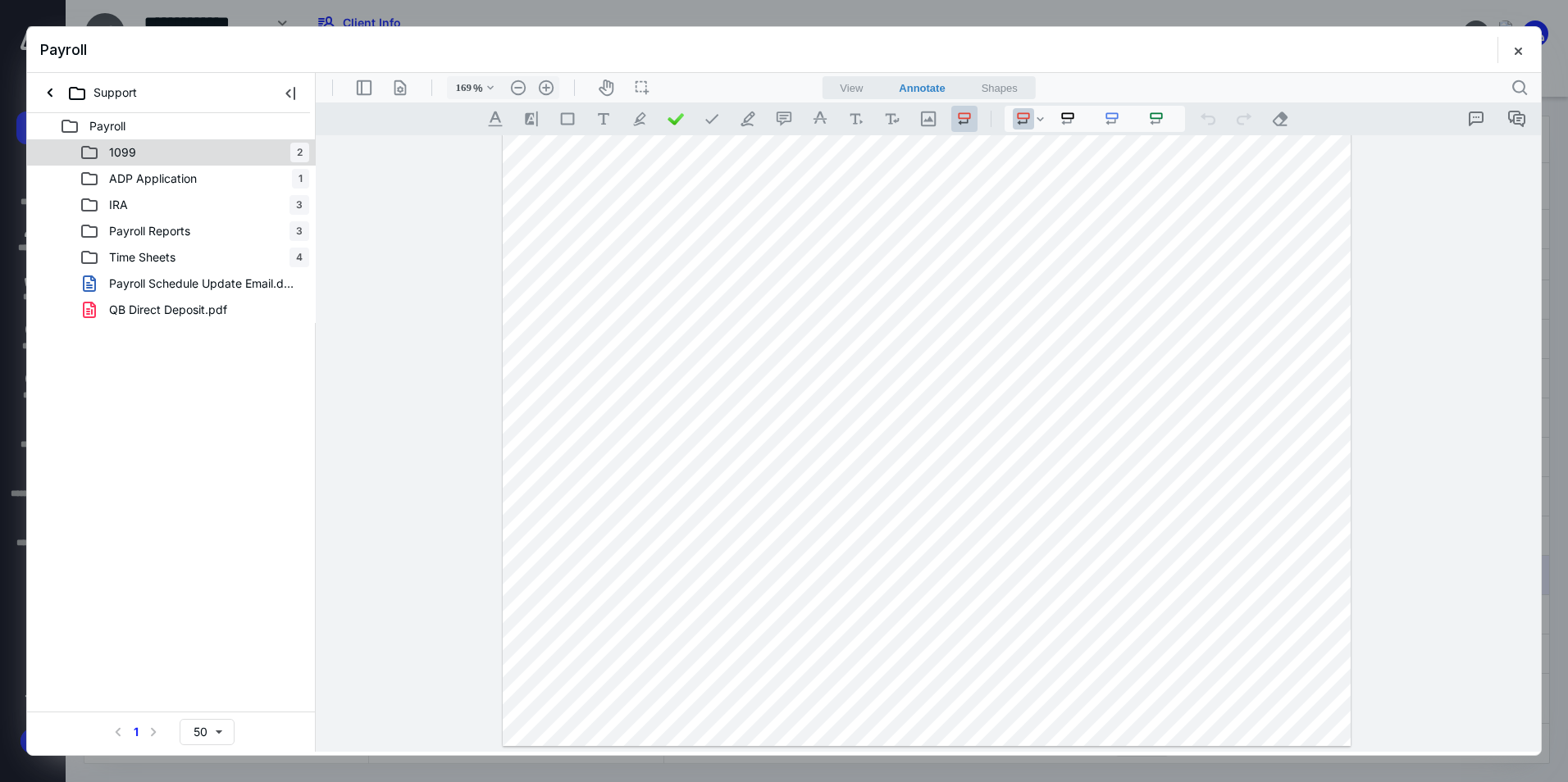 click on "1099 2" at bounding box center (194, 152) 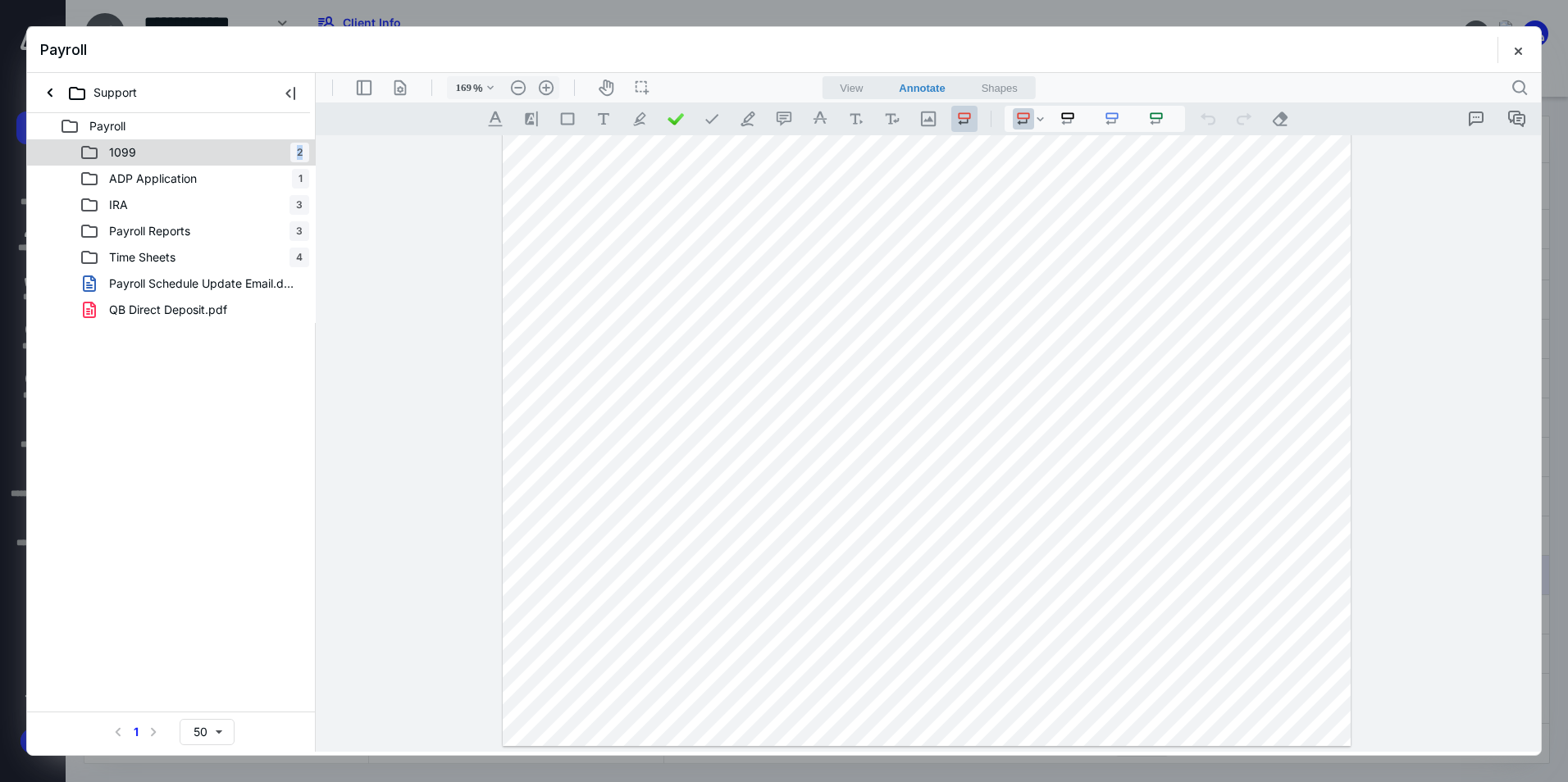 click on "1099 2" at bounding box center (194, 152) 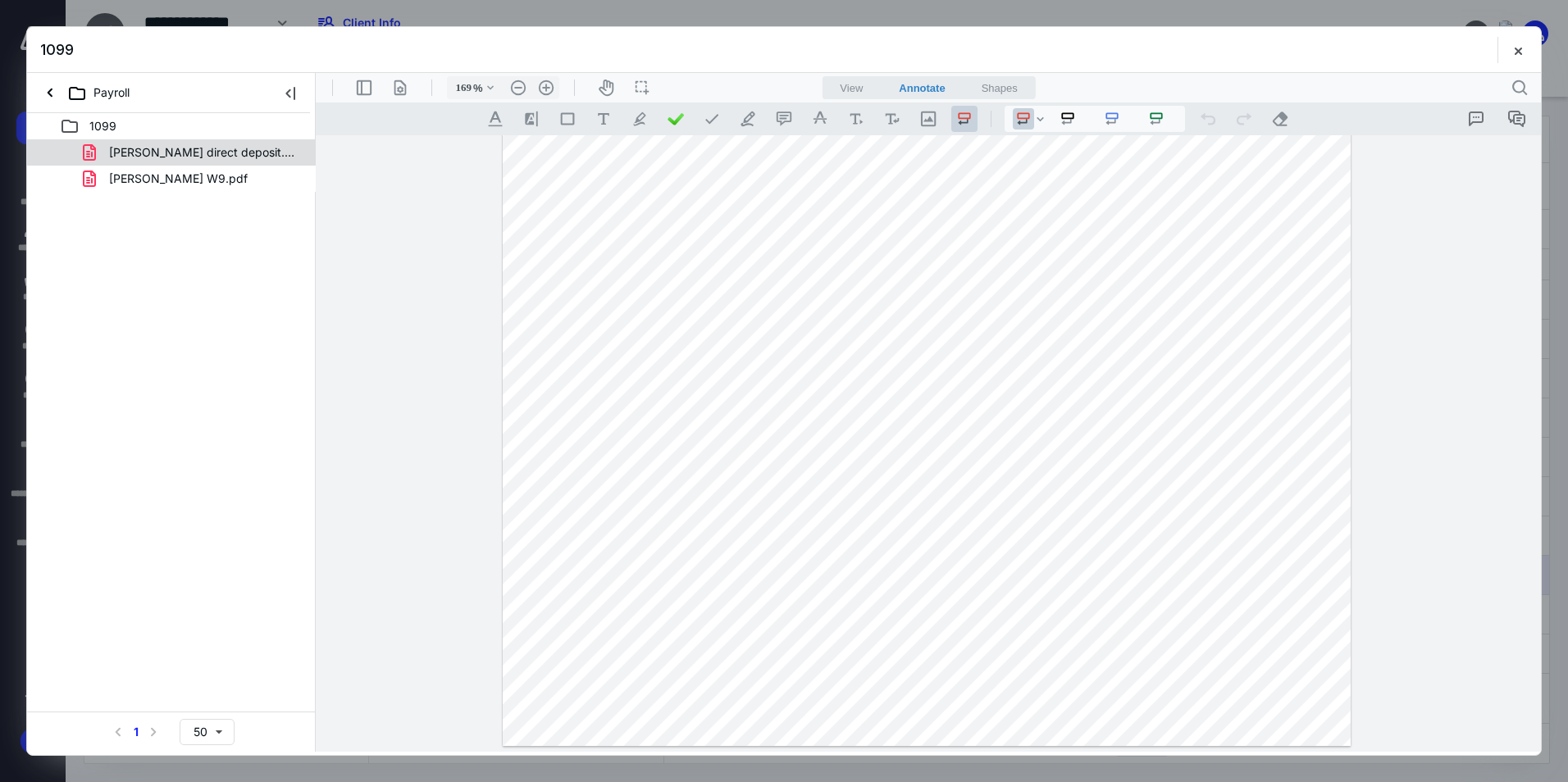 click on "[PERSON_NAME] direct deposit.pdf" at bounding box center (204, 152) 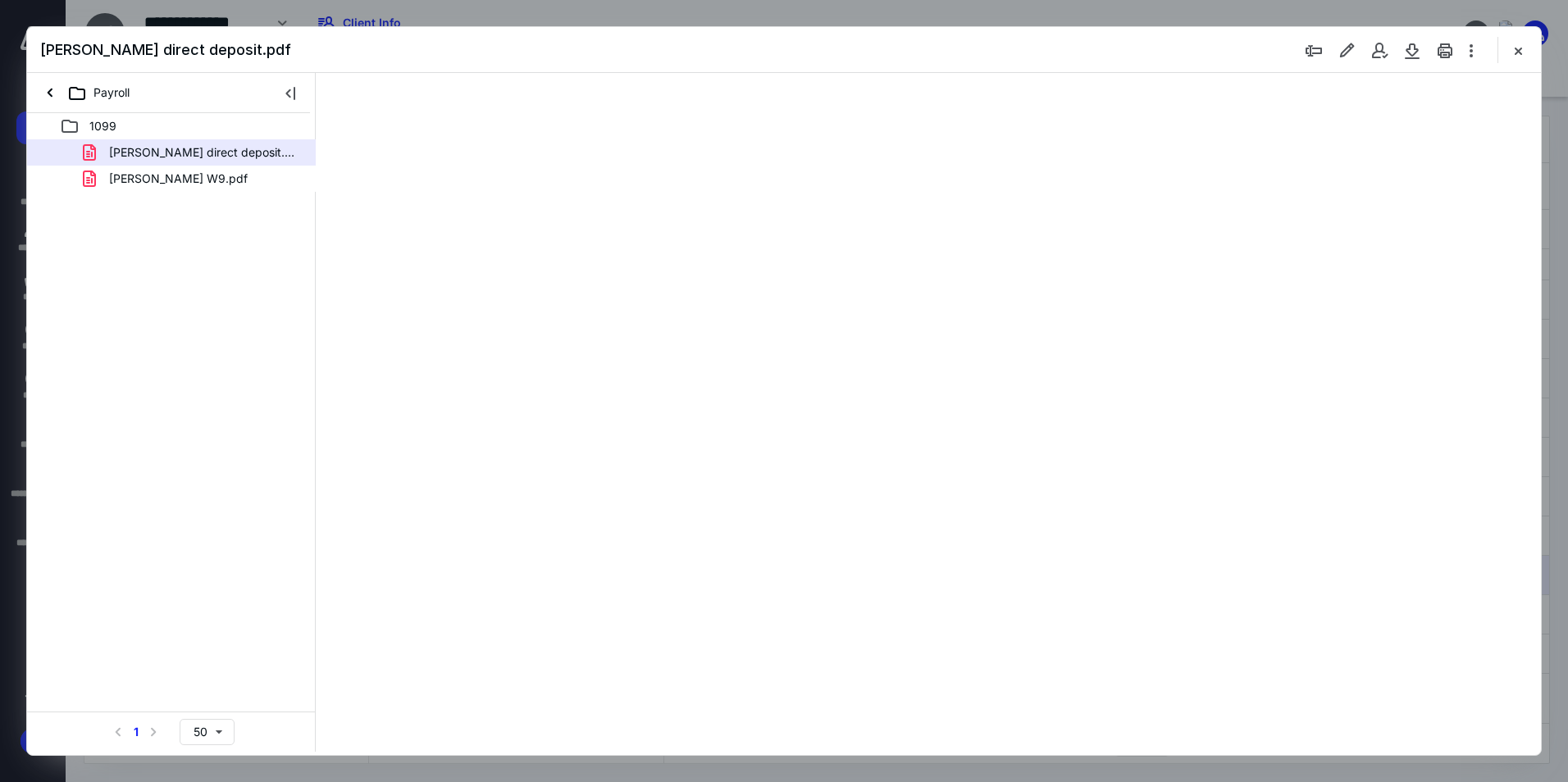 scroll, scrollTop: 0, scrollLeft: 0, axis: both 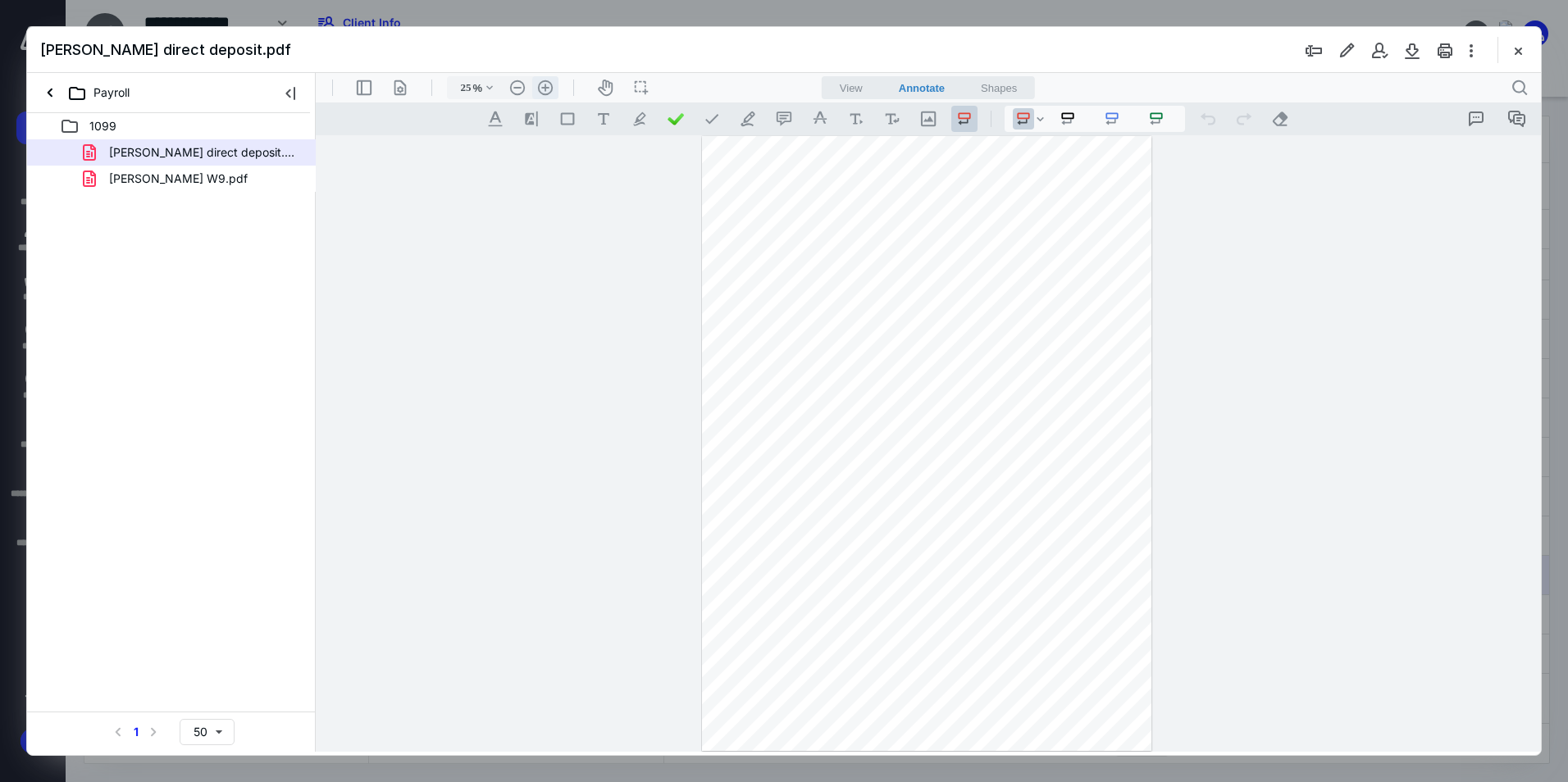 click on ".cls-1{fill:#abb0c4;} icon - header - zoom - in - line" at bounding box center [545, 88] 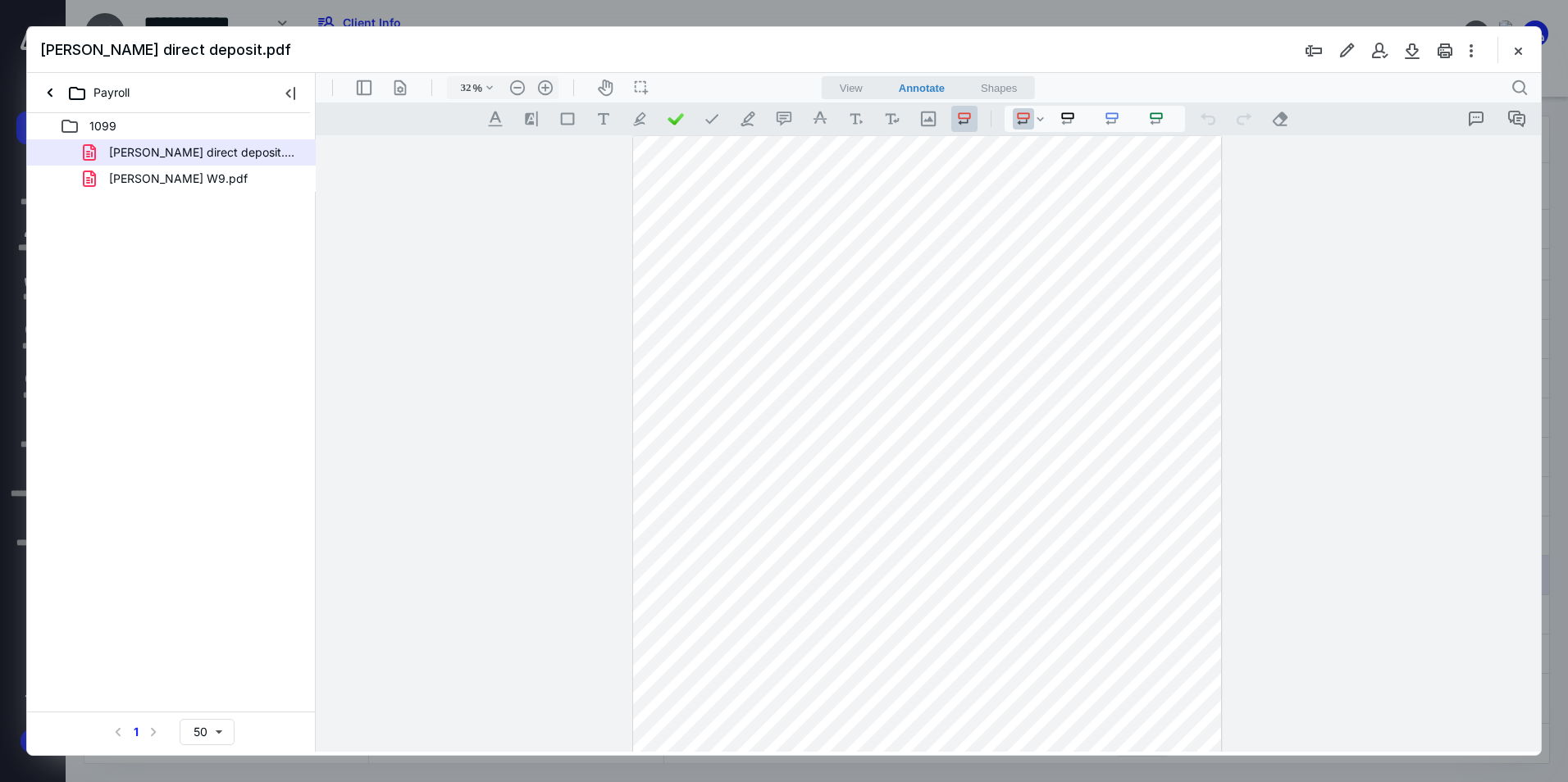 scroll, scrollTop: 189, scrollLeft: 0, axis: vertical 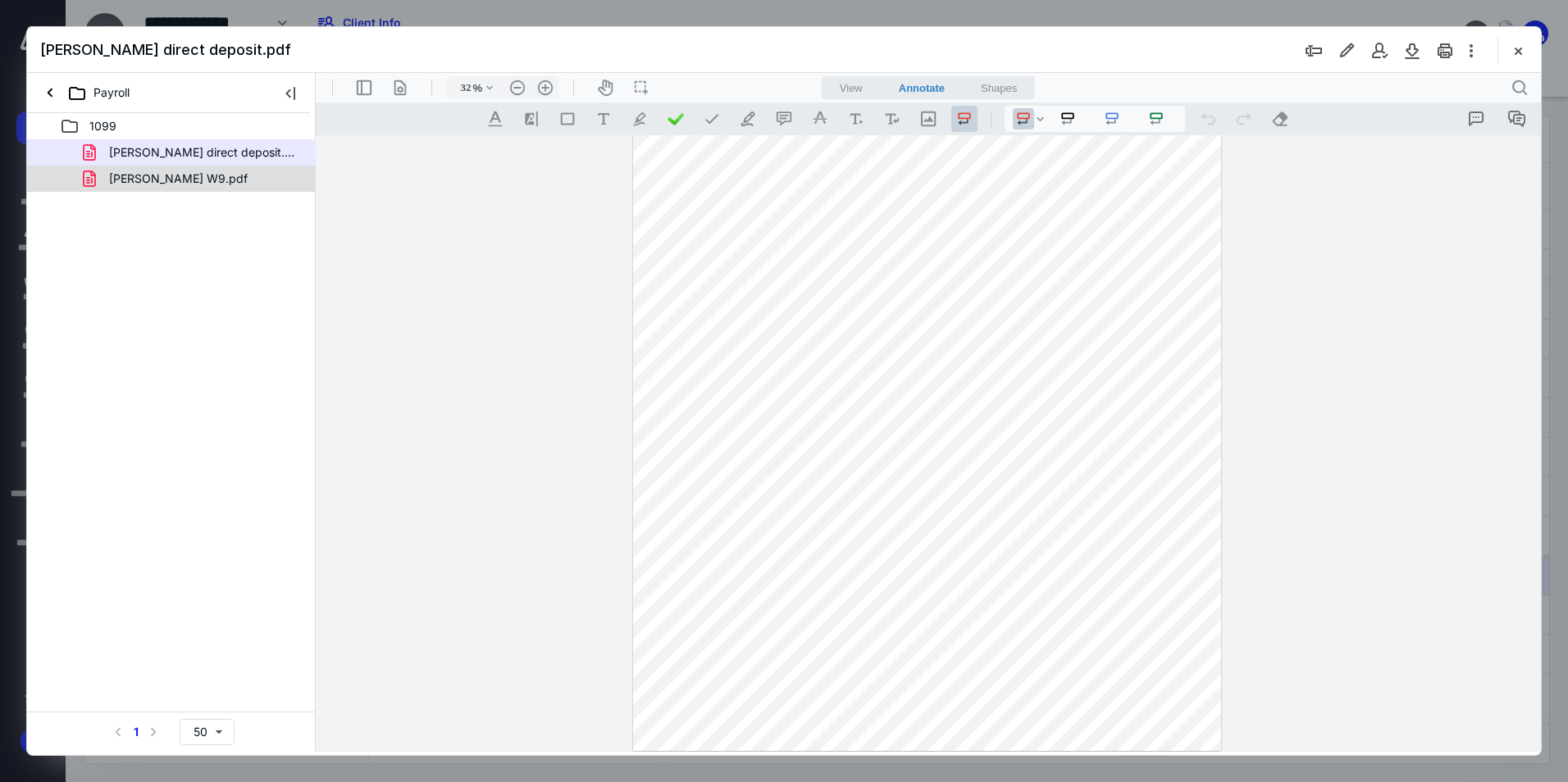 click on "[PERSON_NAME] W9.pdf" at bounding box center (178, 179) 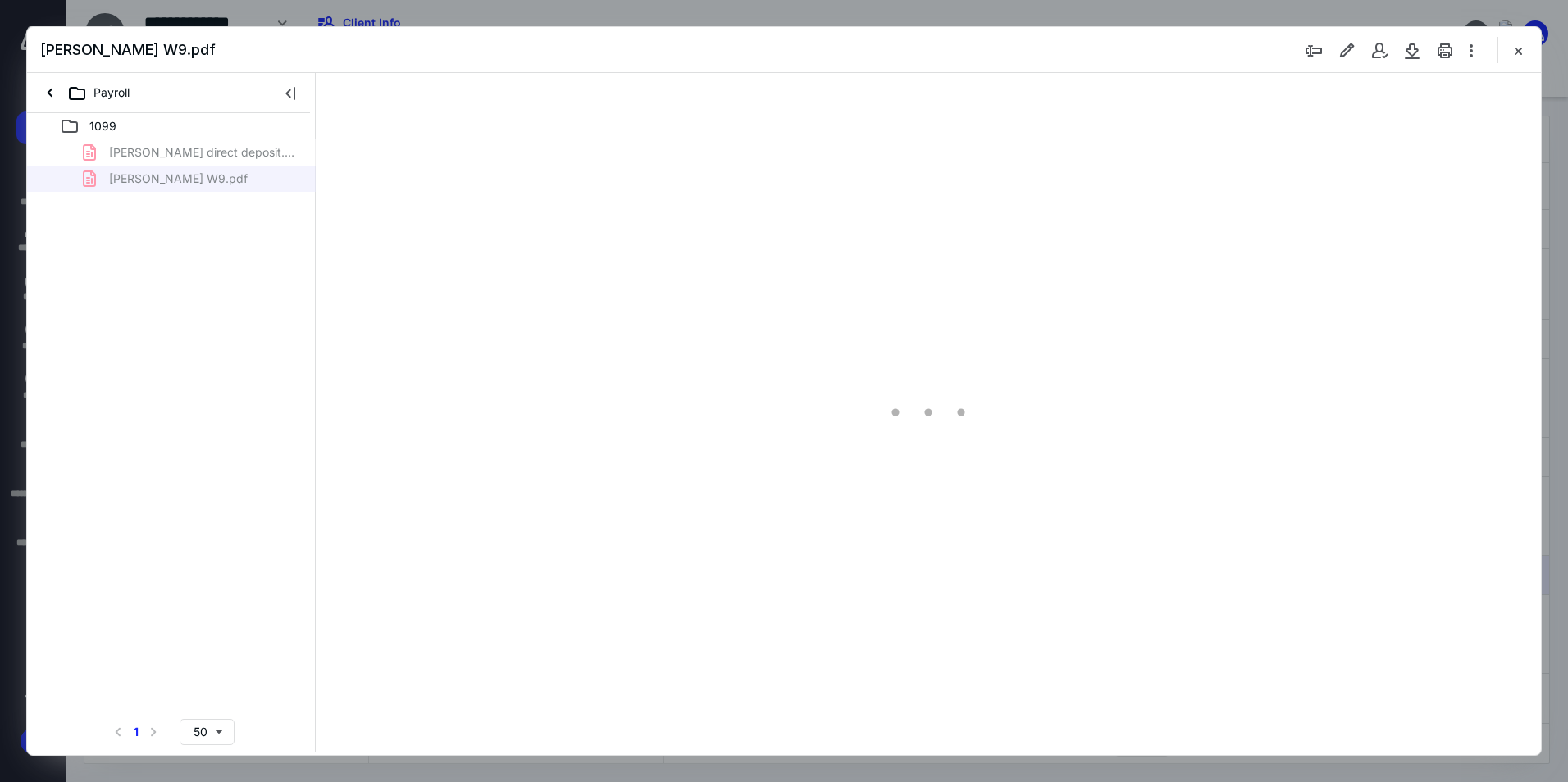 scroll, scrollTop: 0, scrollLeft: 0, axis: both 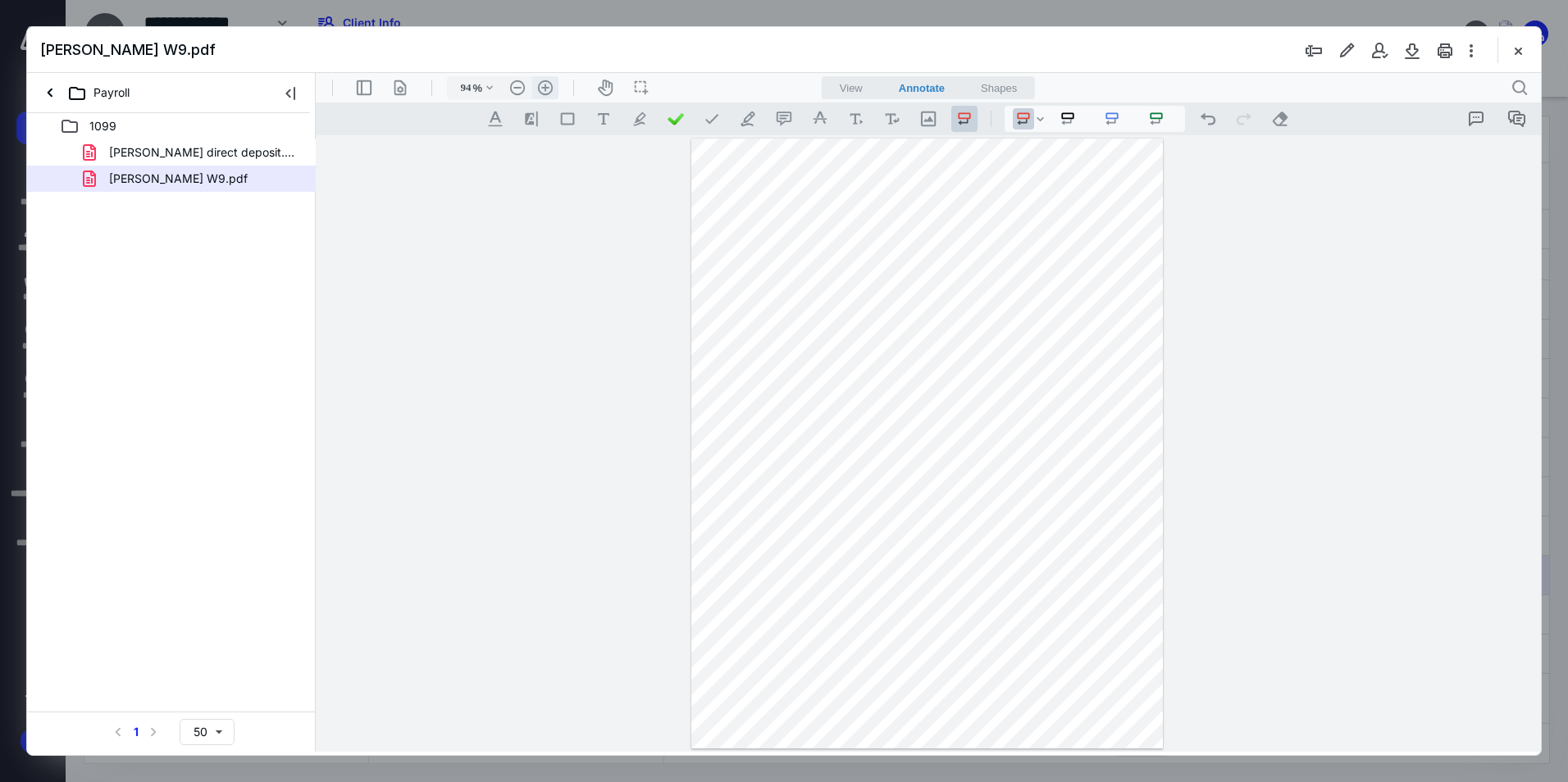 click on ".cls-1{fill:#abb0c4;} icon - header - zoom - in - line" at bounding box center [545, 88] 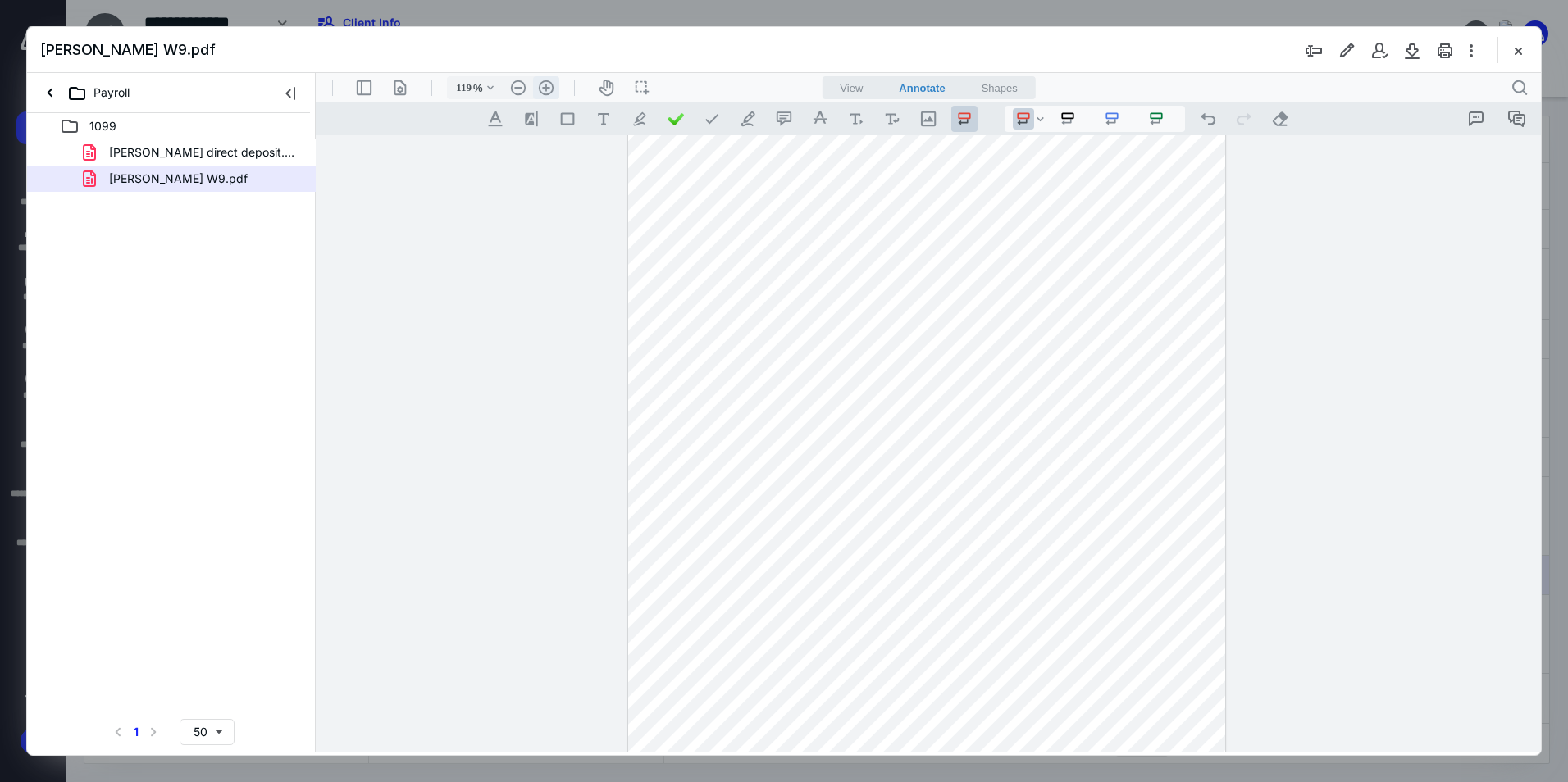 click on ".cls-1{fill:#abb0c4;} icon - header - zoom - in - line" at bounding box center [546, 88] 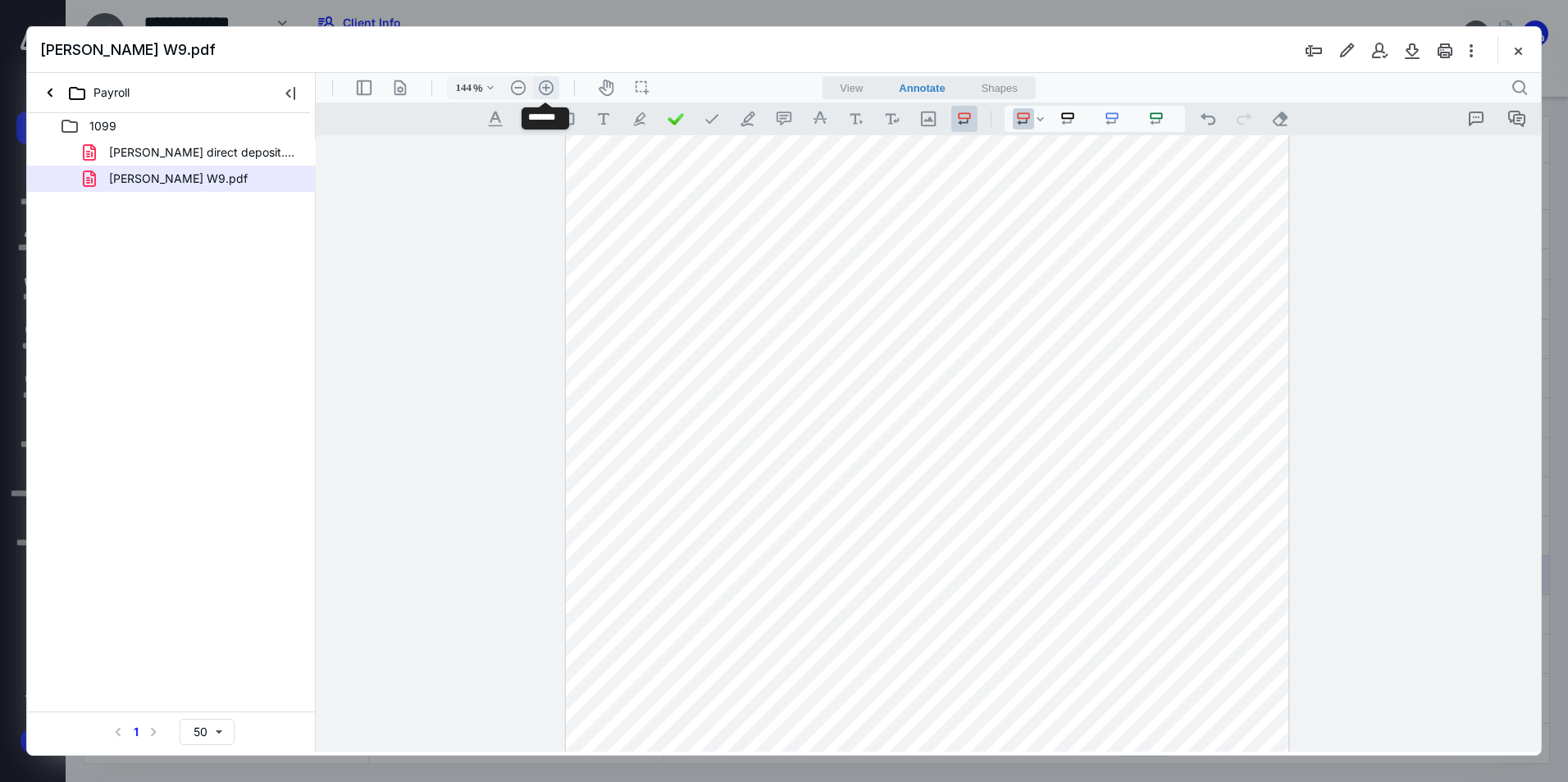 click on ".cls-1{fill:#abb0c4;} icon - header - zoom - in - line" at bounding box center (546, 88) 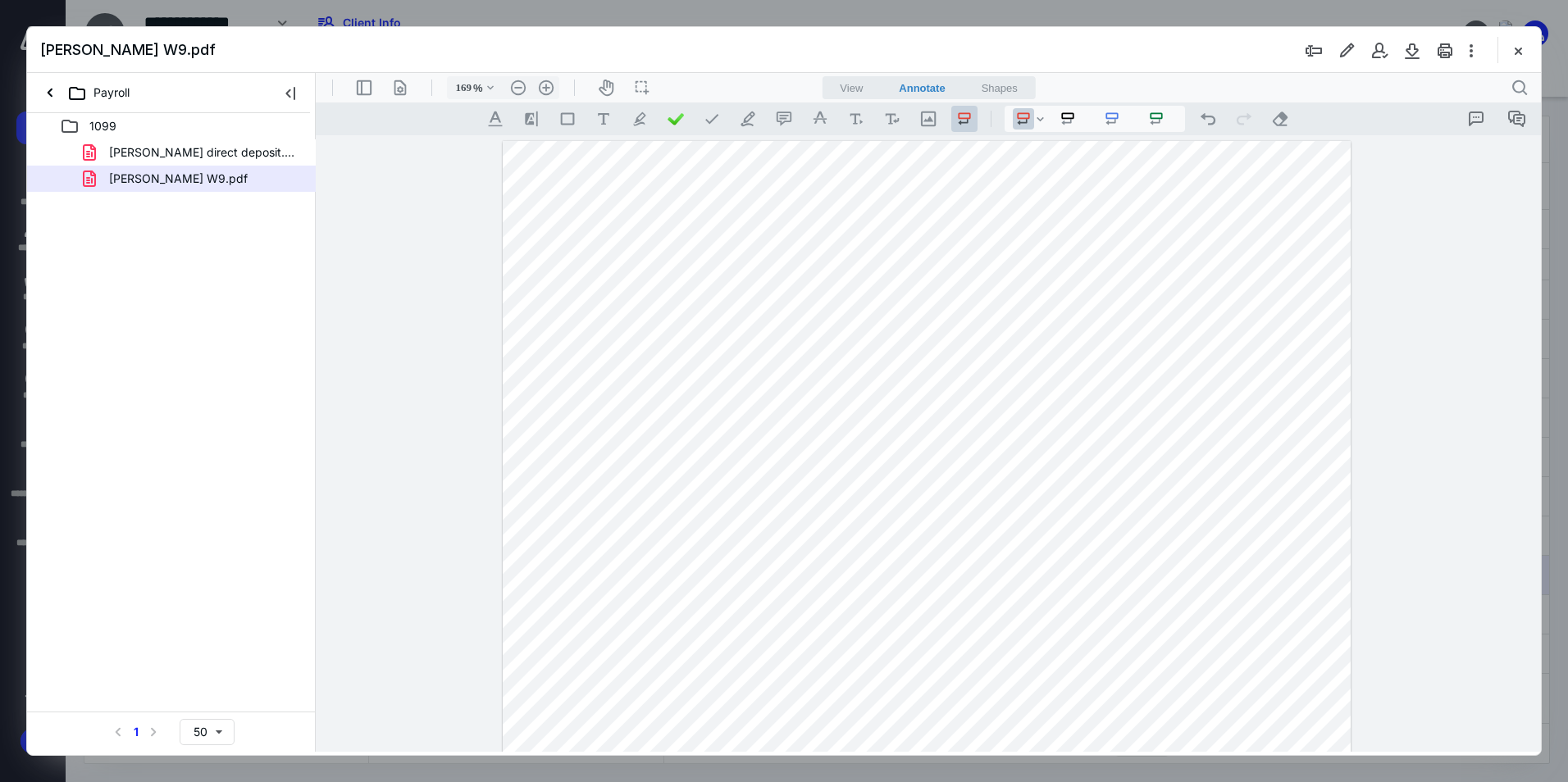 scroll, scrollTop: 492, scrollLeft: 0, axis: vertical 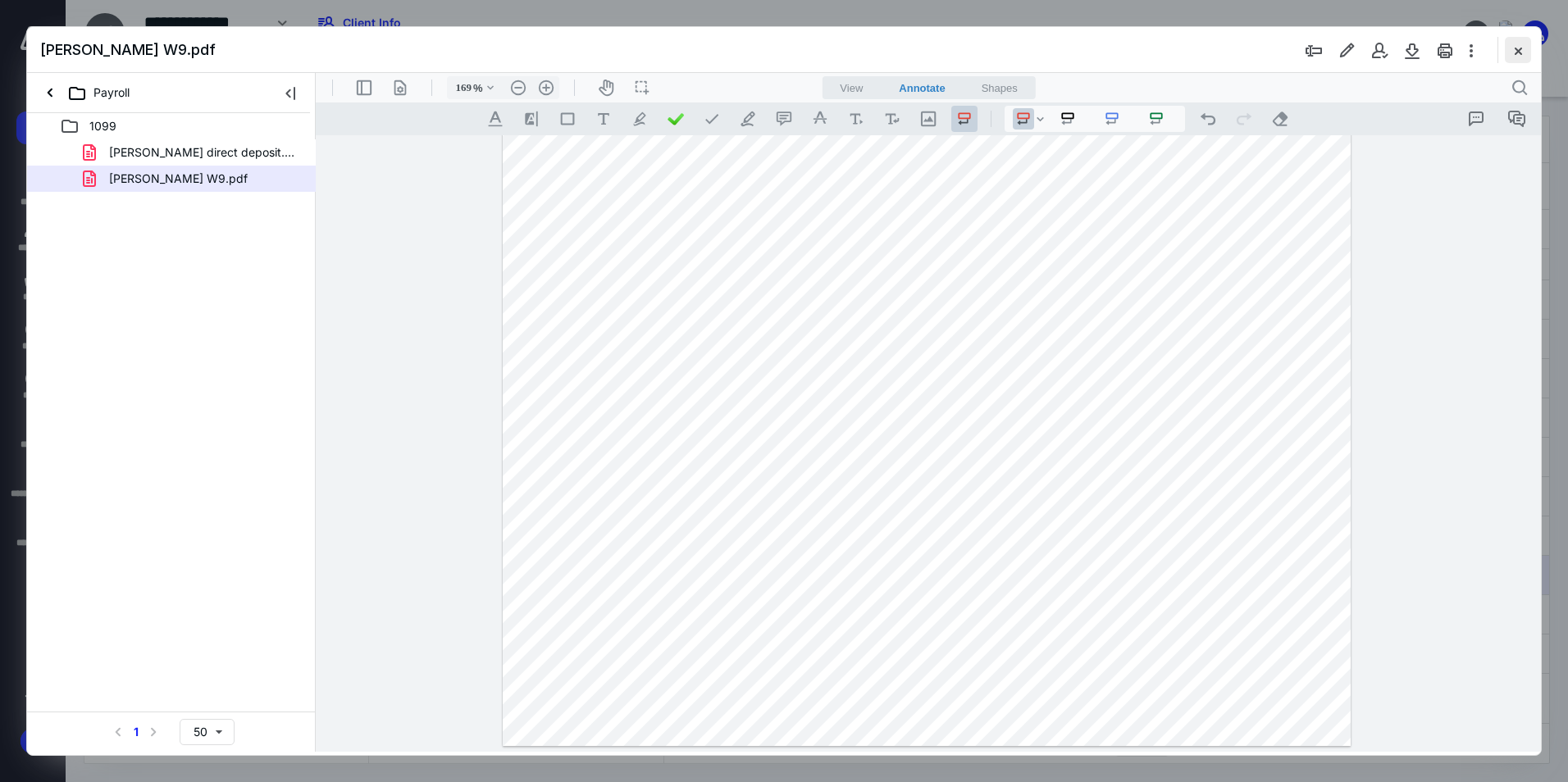 click at bounding box center (1518, 50) 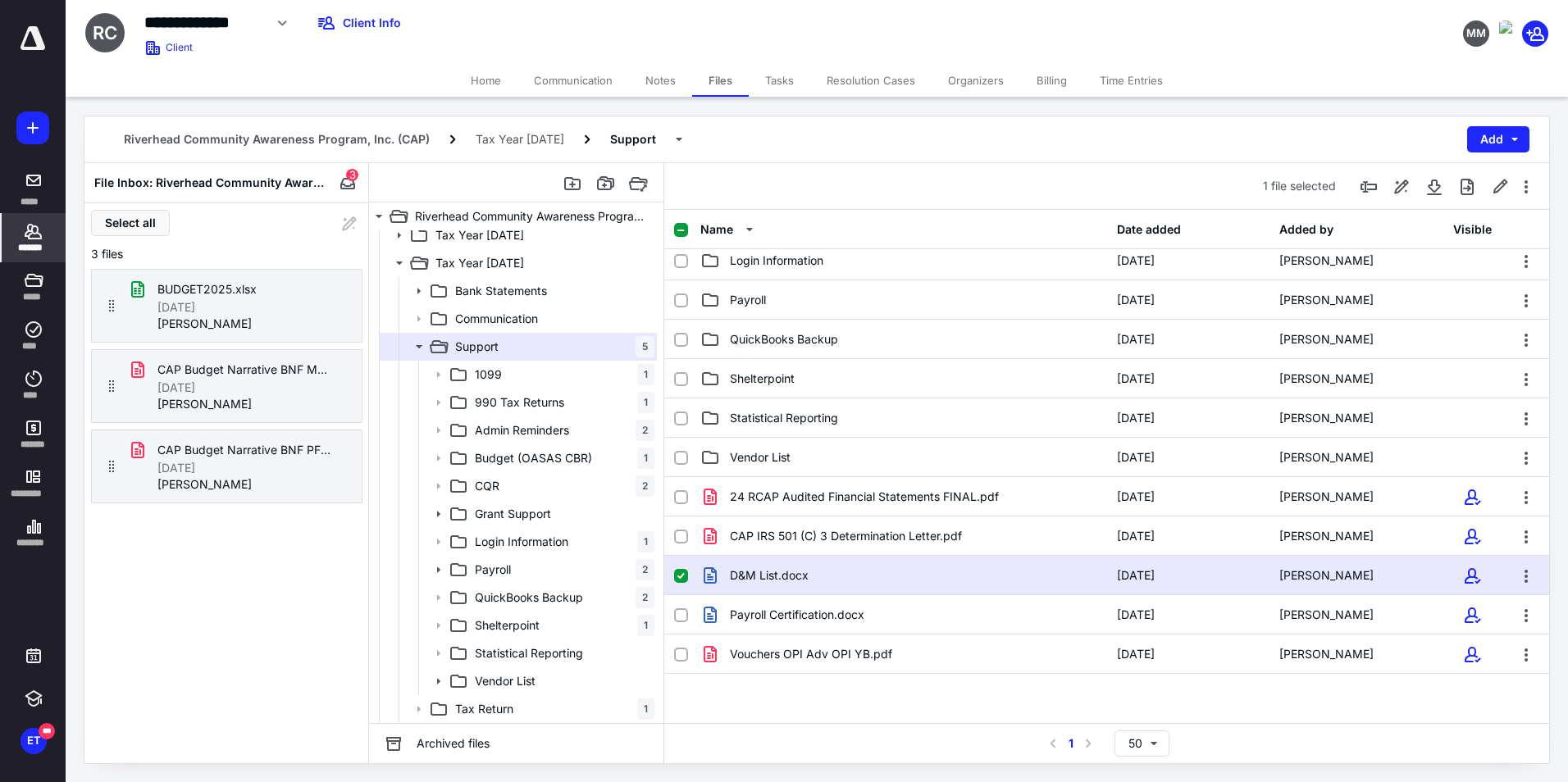 drag, startPoint x: 12, startPoint y: 252, endPoint x: 9, endPoint y: 242, distance: 10.440307 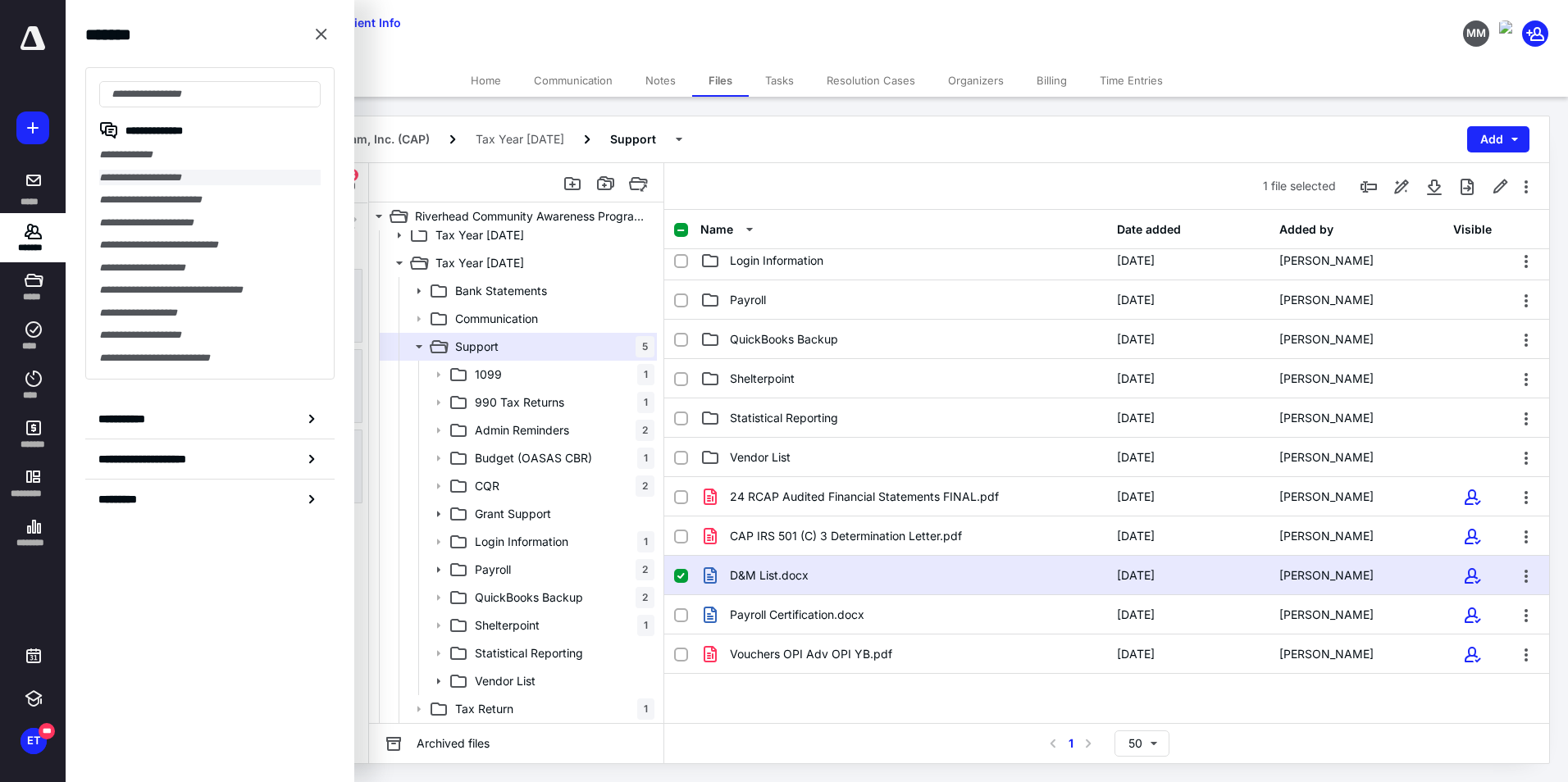 click on "**********" at bounding box center [210, 178] 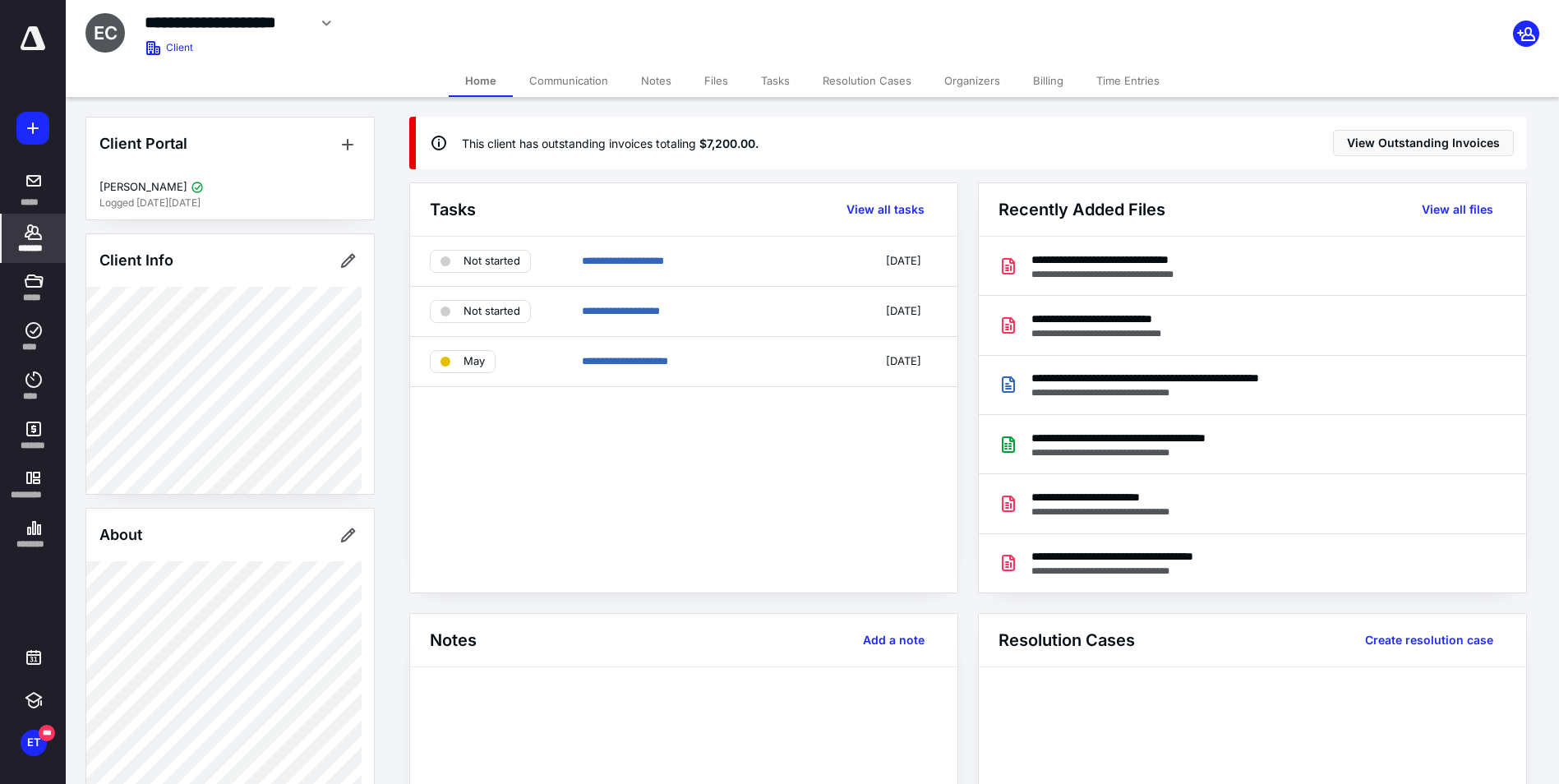 click on "Files" at bounding box center [716, 81] 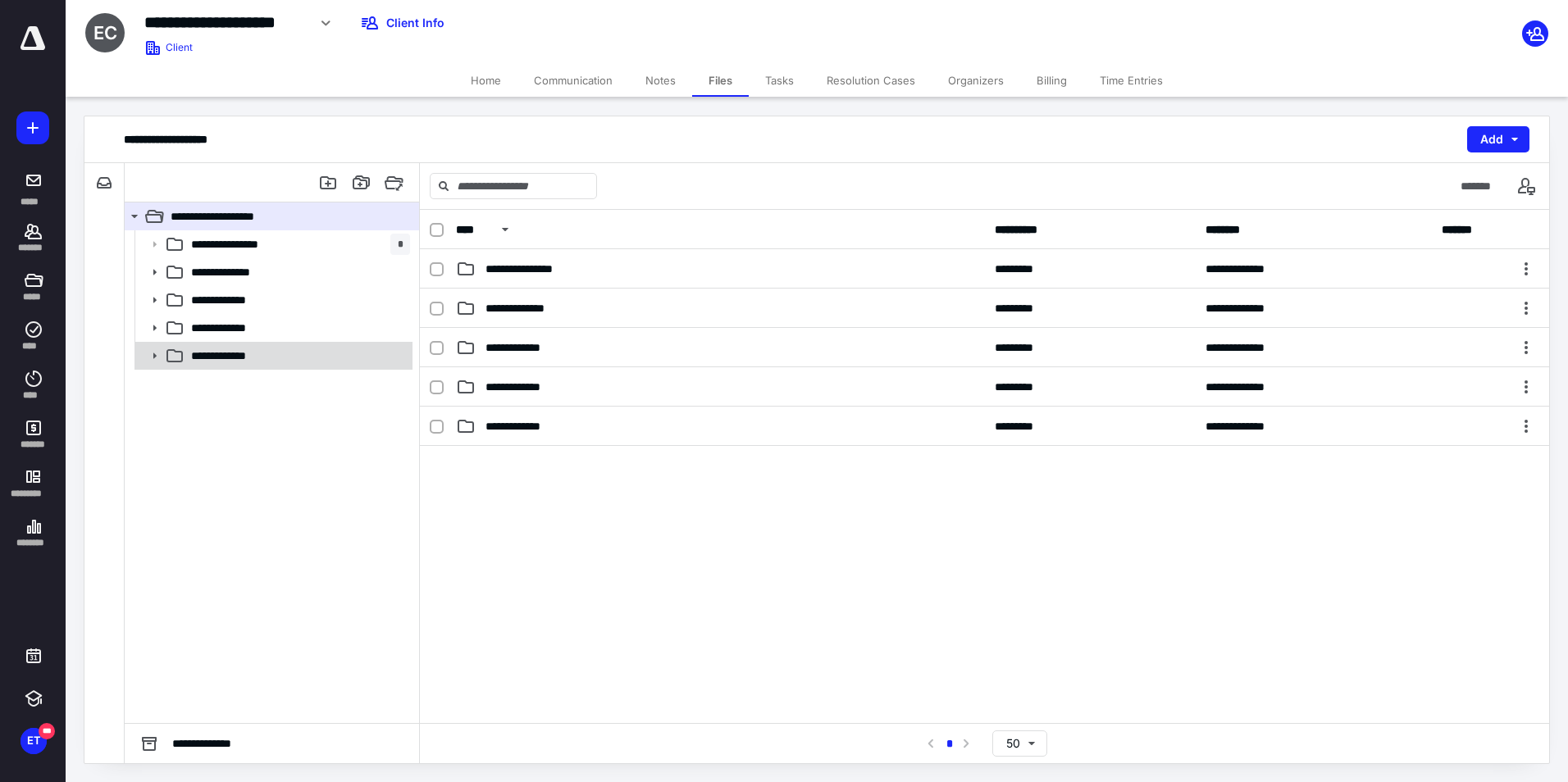 click 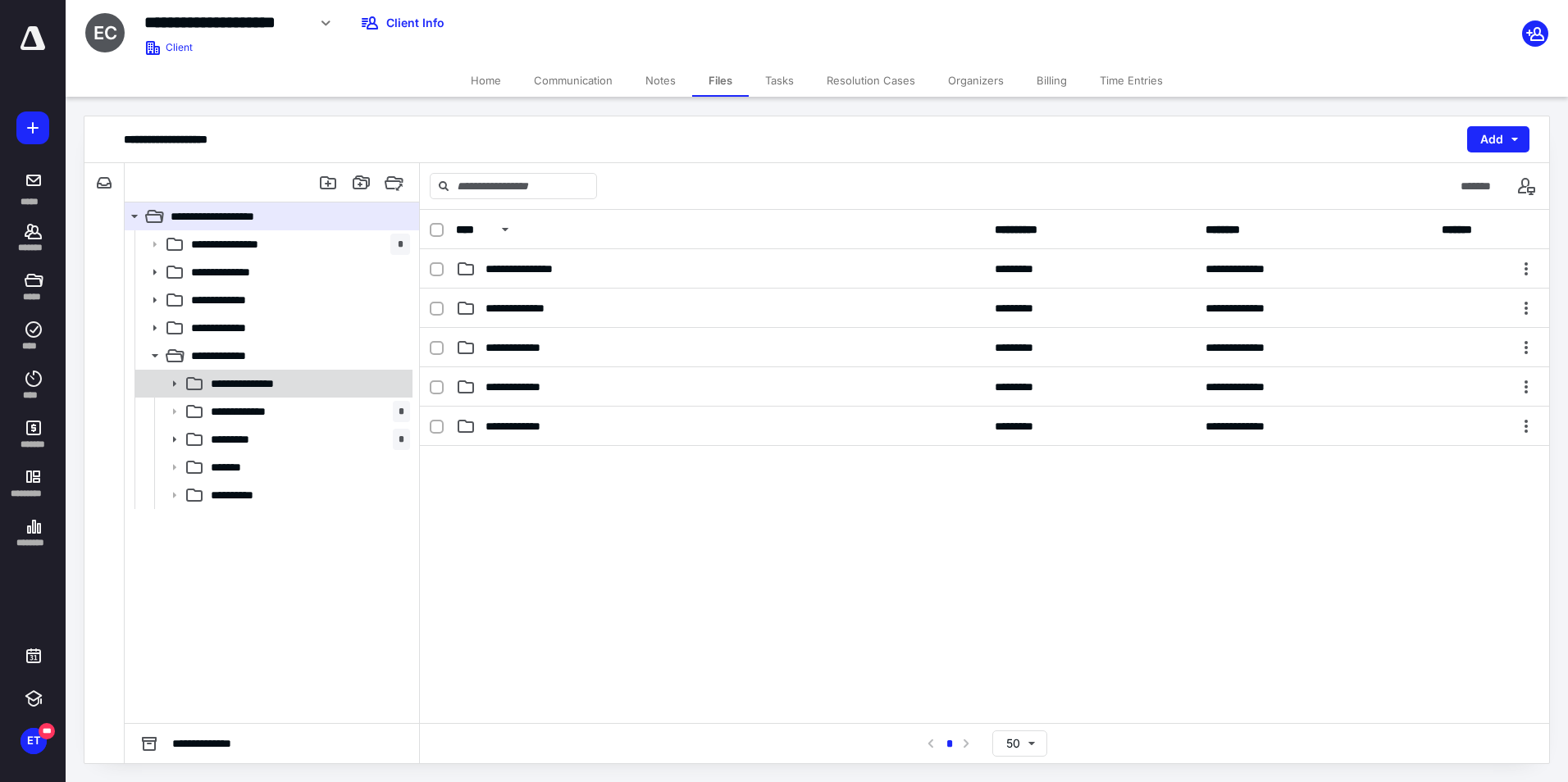 click 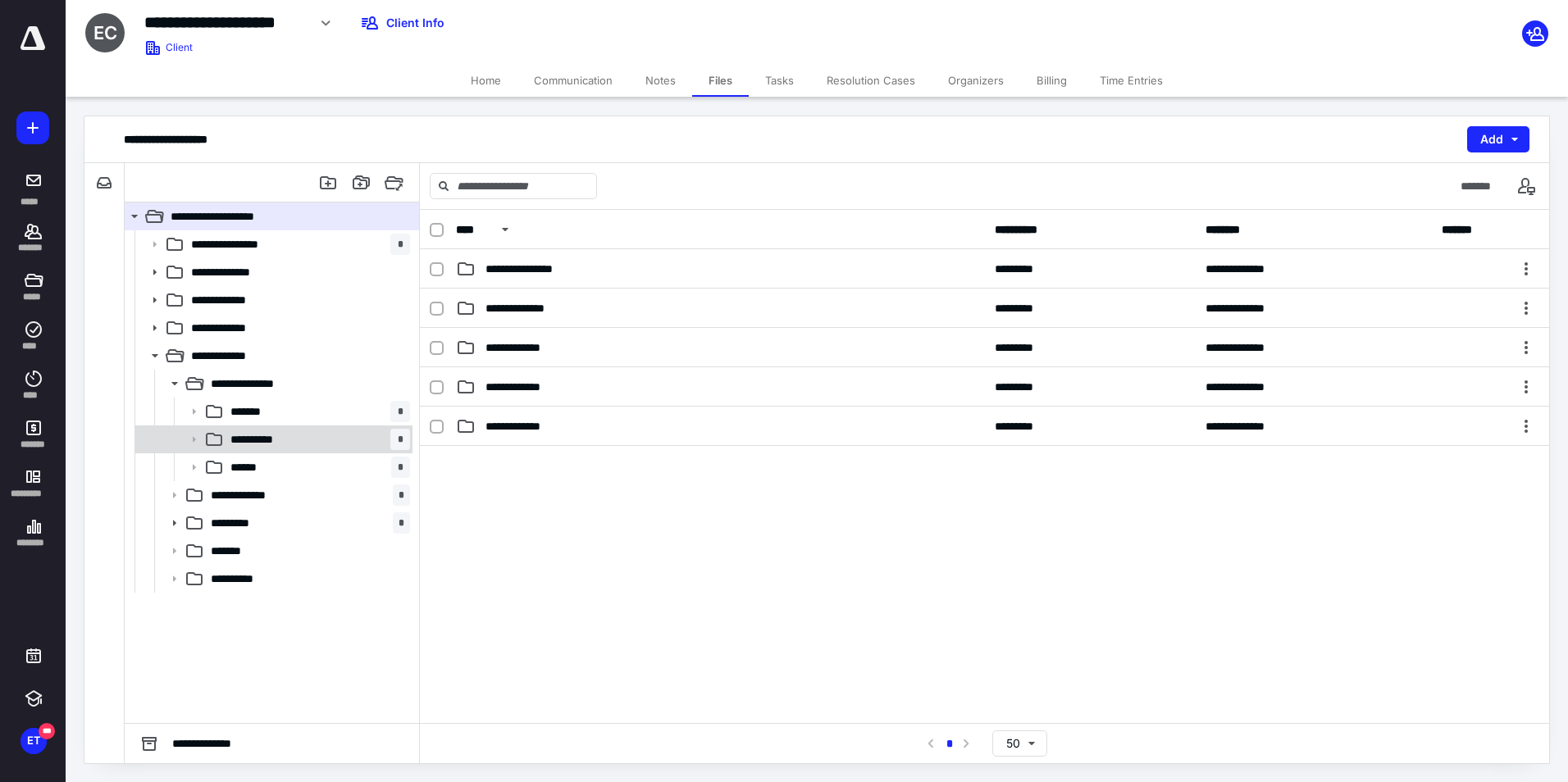 click on "**********" at bounding box center (262, 439) 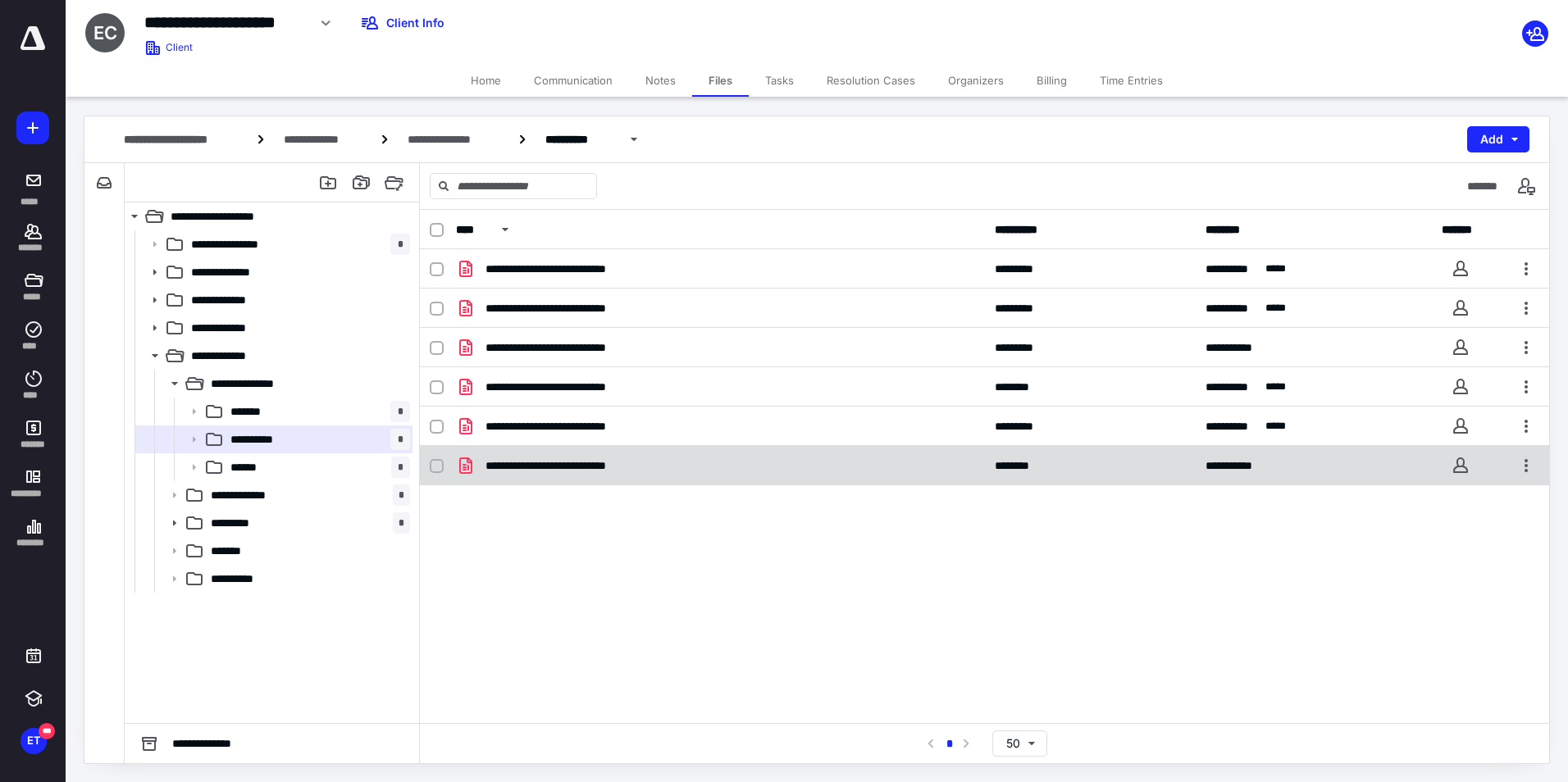 click on "**********" at bounding box center [720, 466] 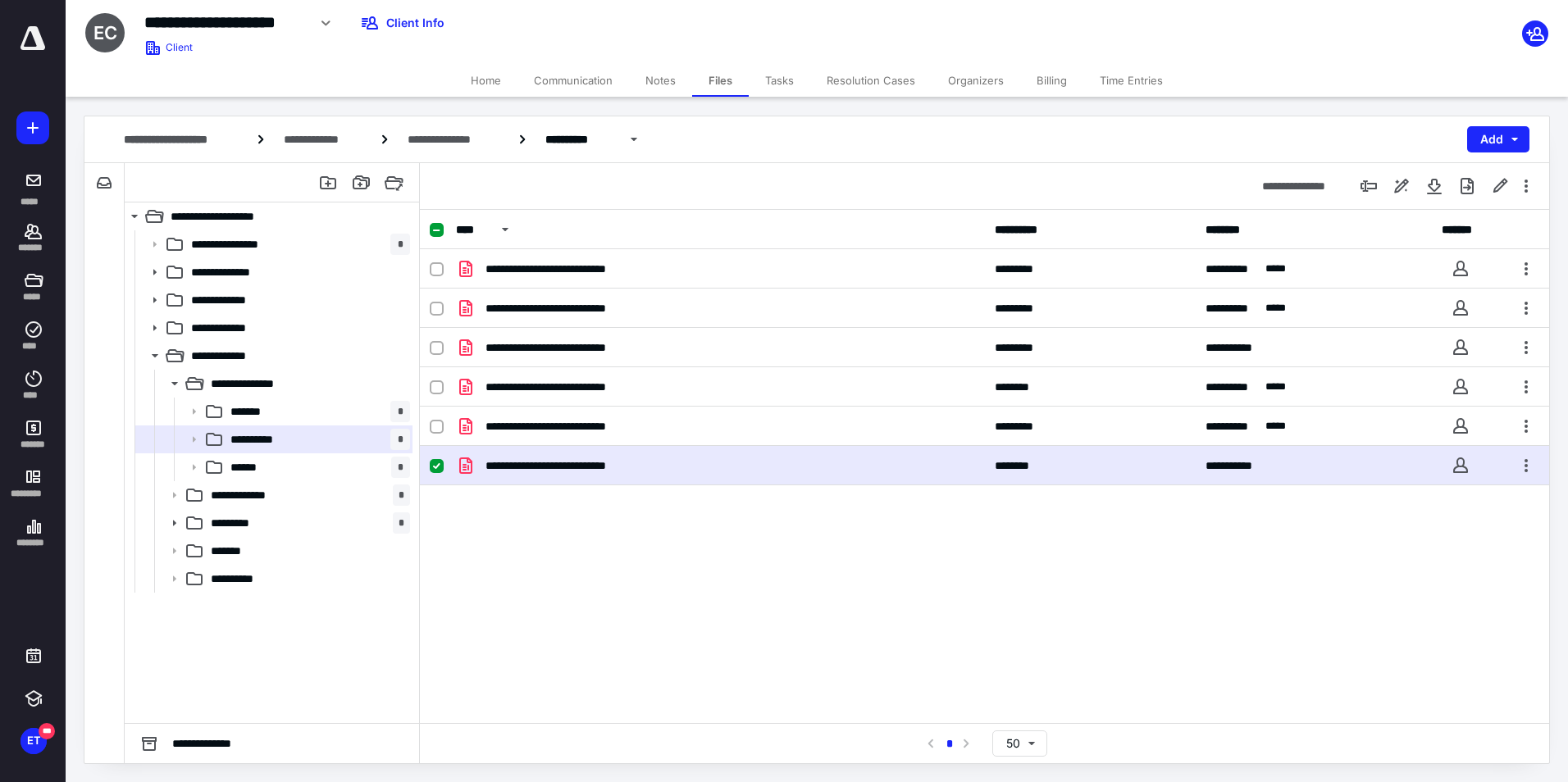 click on "**********" at bounding box center [984, 466] 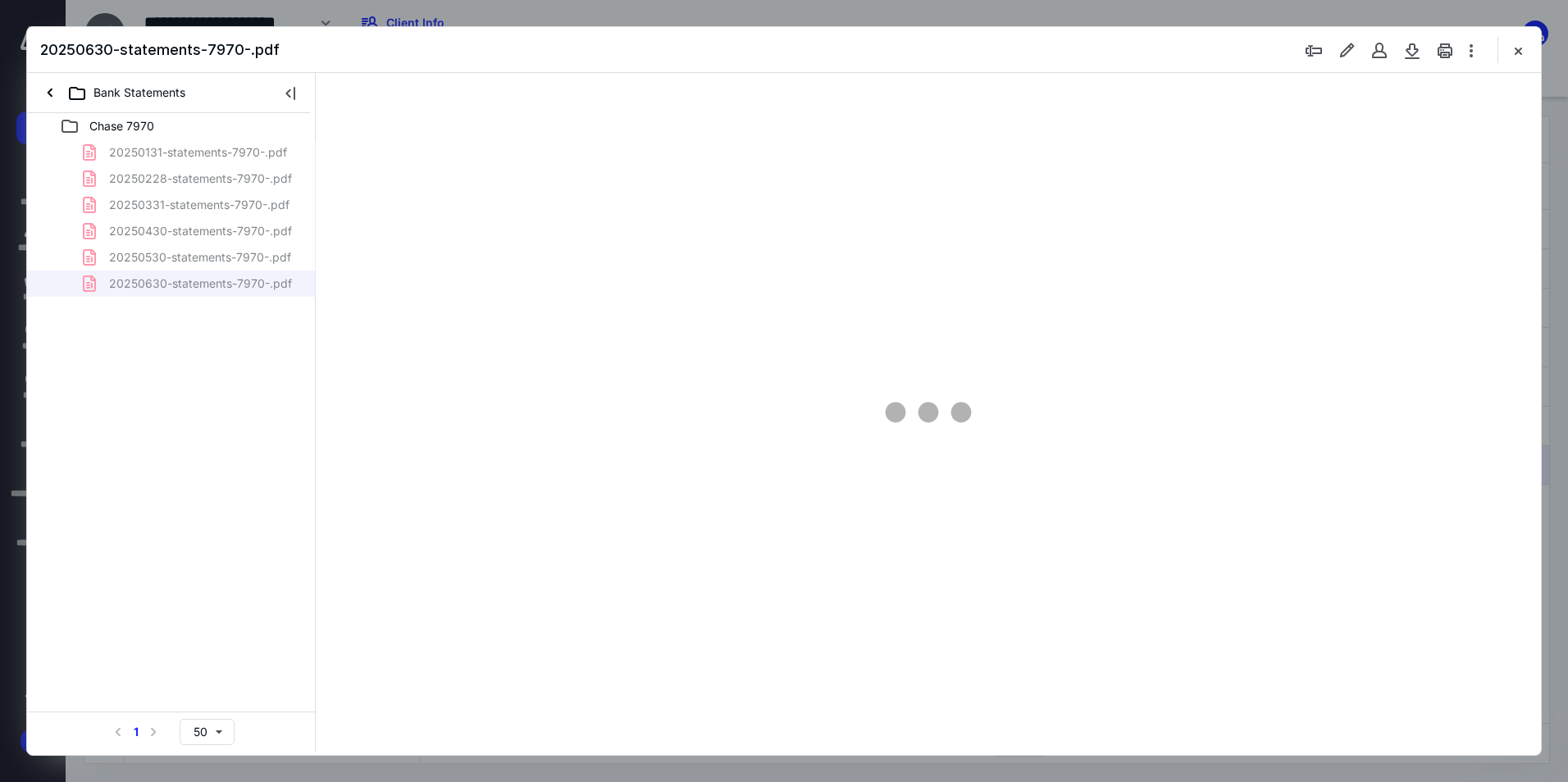 scroll, scrollTop: 0, scrollLeft: 0, axis: both 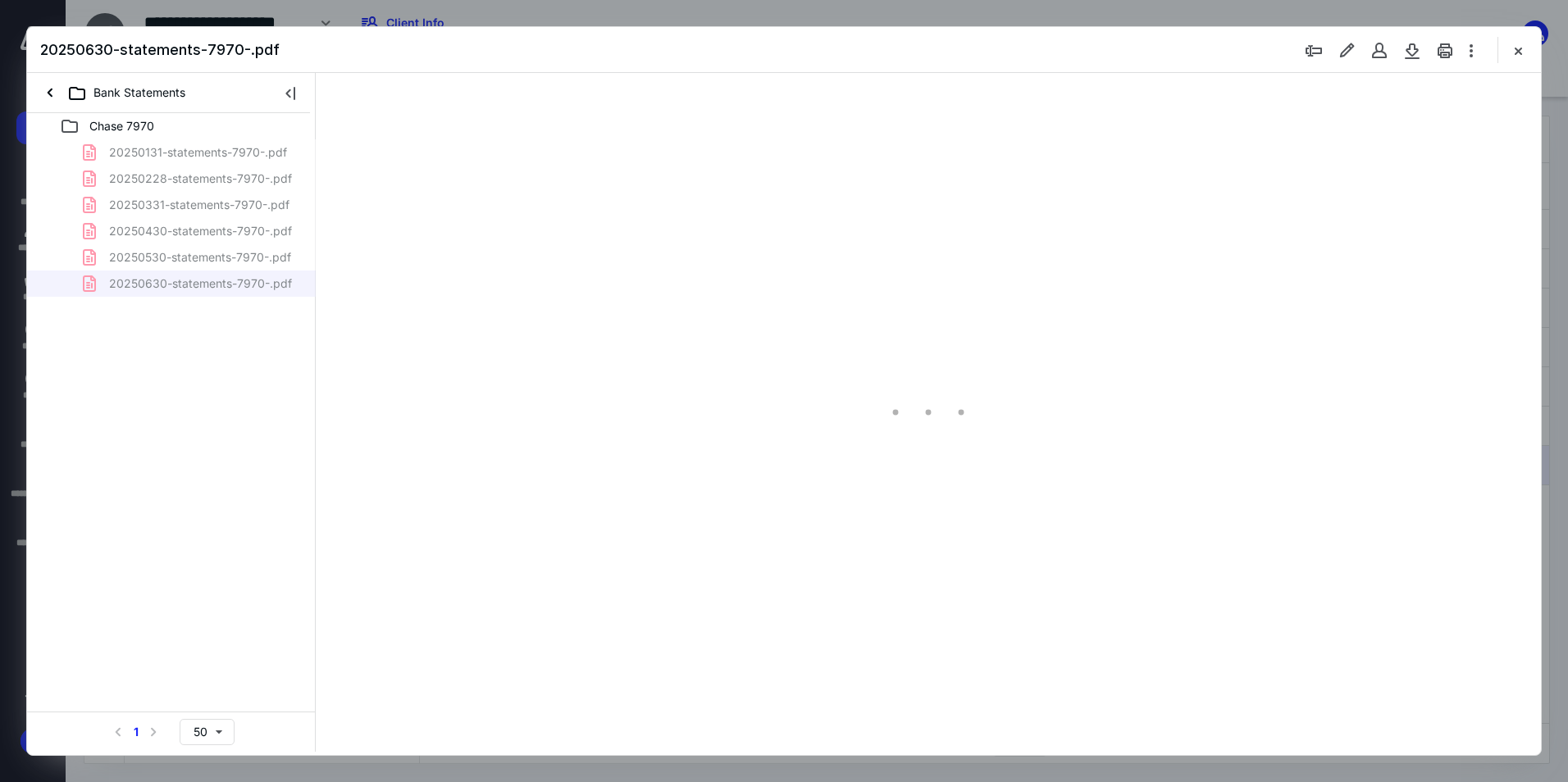 type on "94" 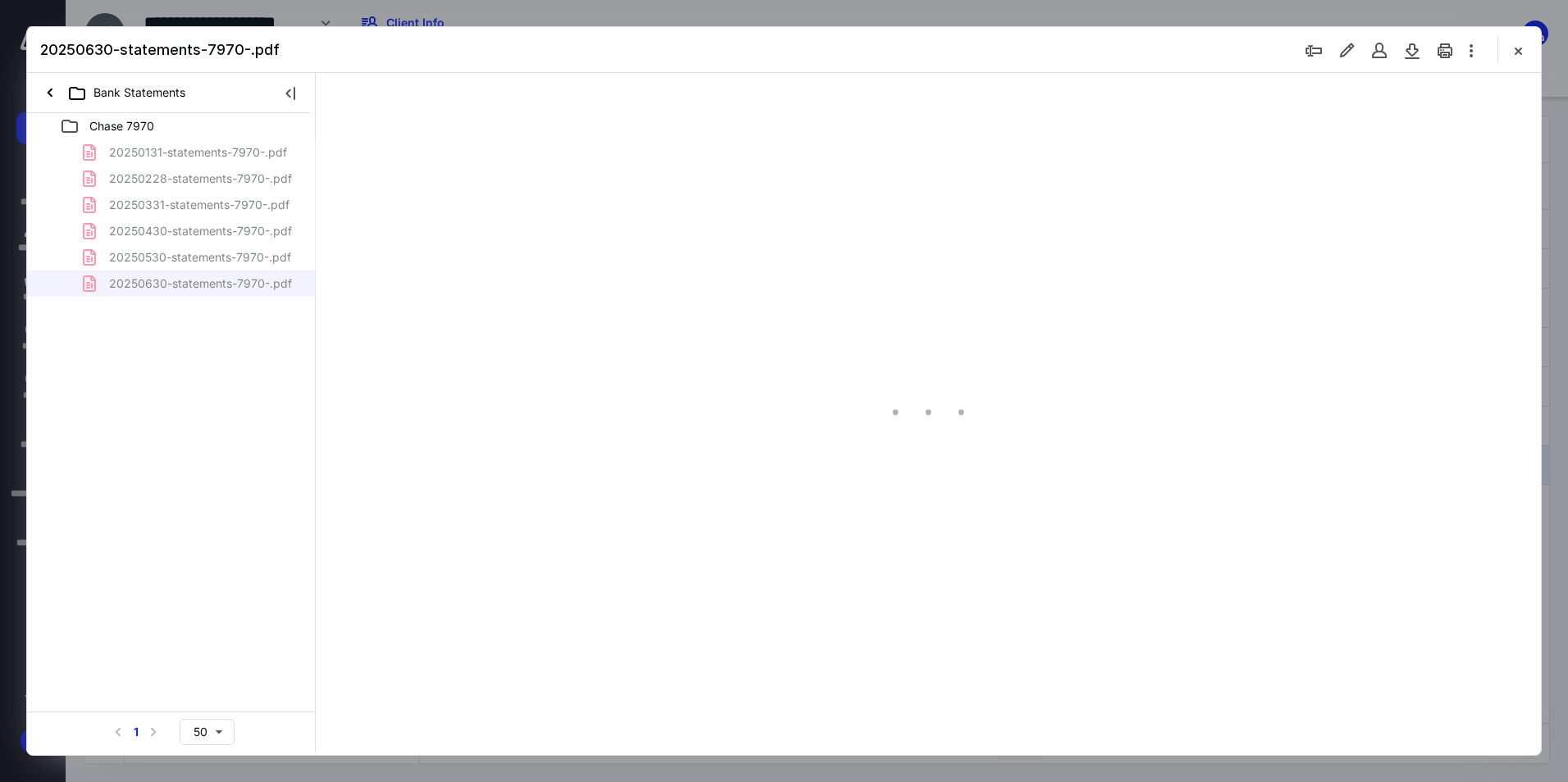 scroll, scrollTop: 66, scrollLeft: 0, axis: vertical 